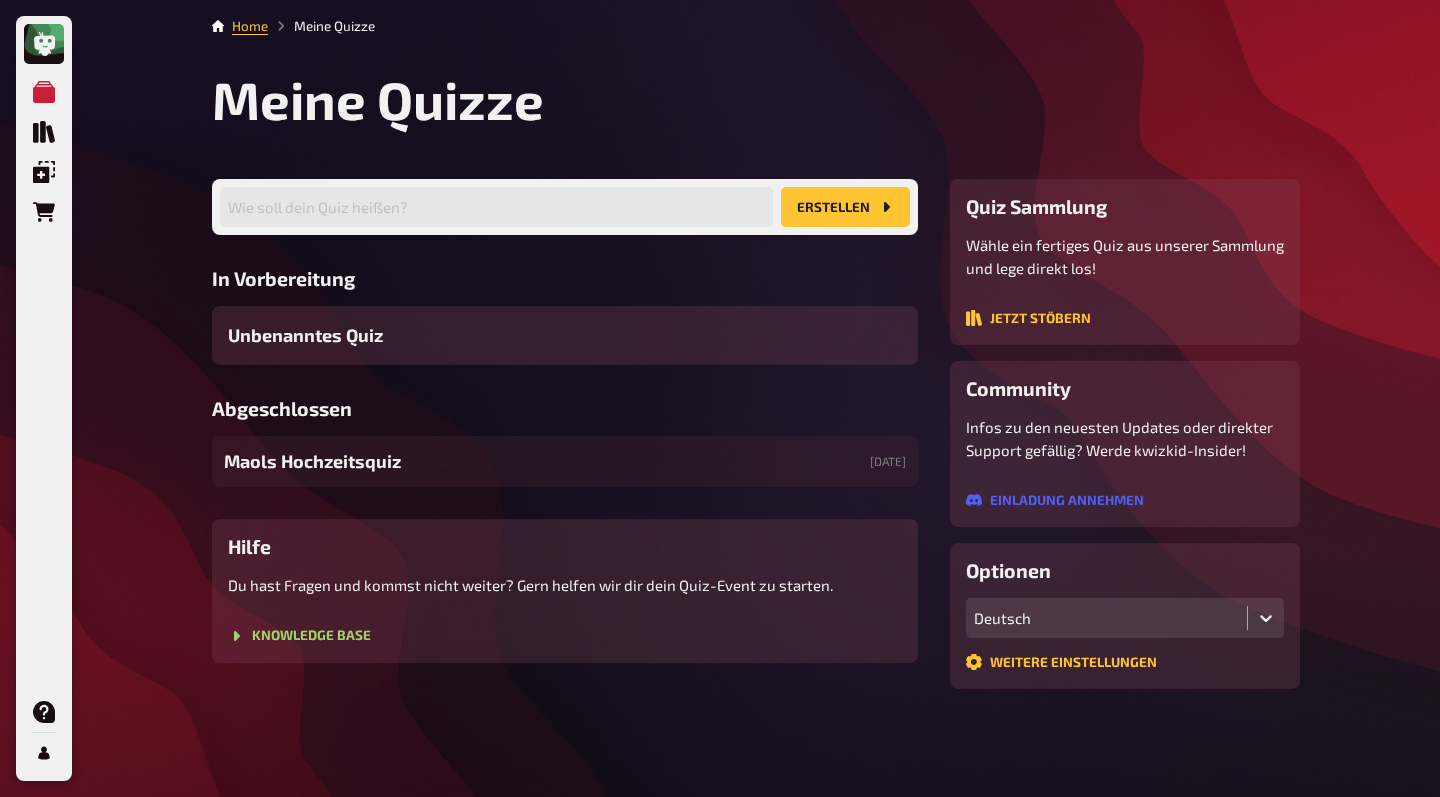 scroll, scrollTop: 0, scrollLeft: 0, axis: both 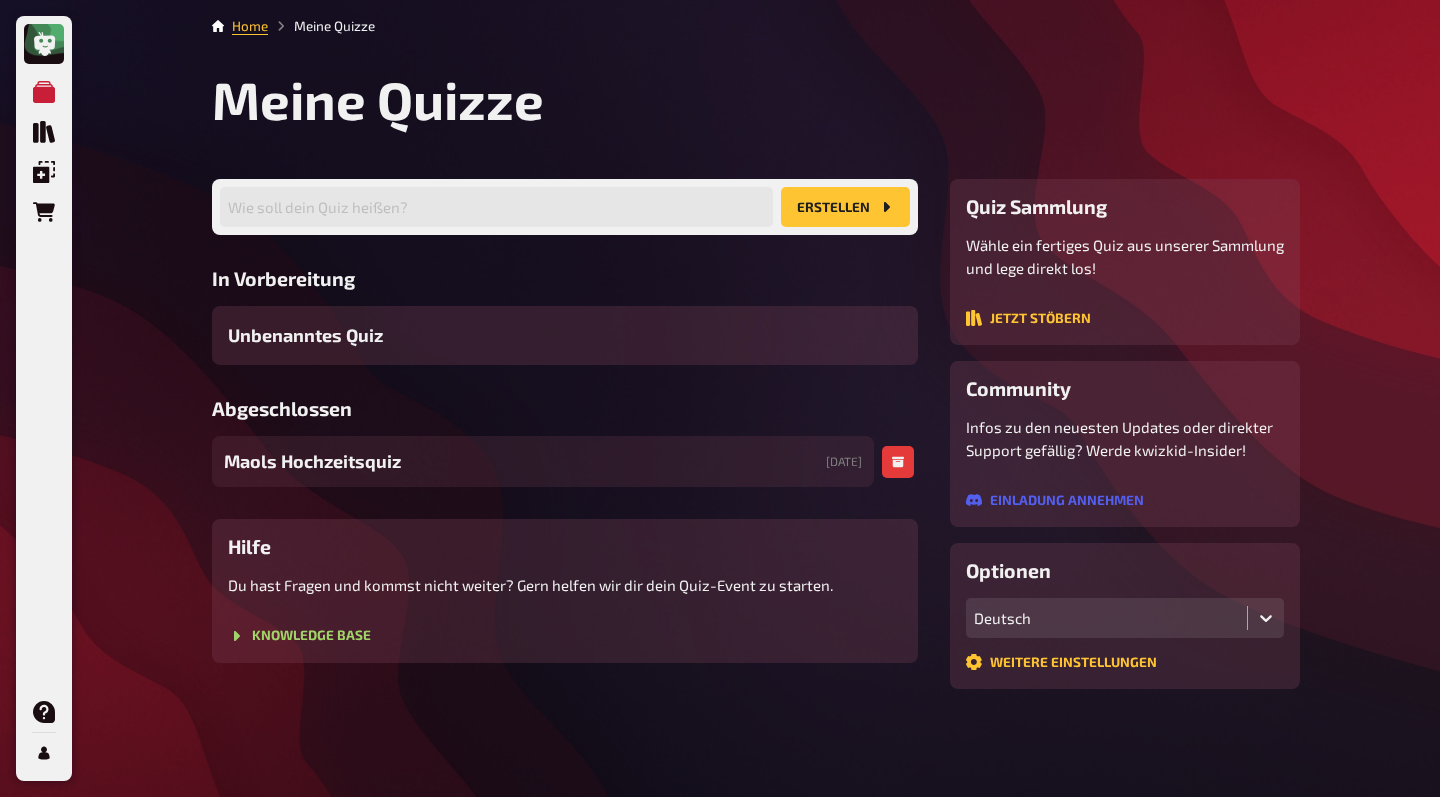 click on "Maols Hochzeitsquiz 15.07.2025" at bounding box center (543, 461) 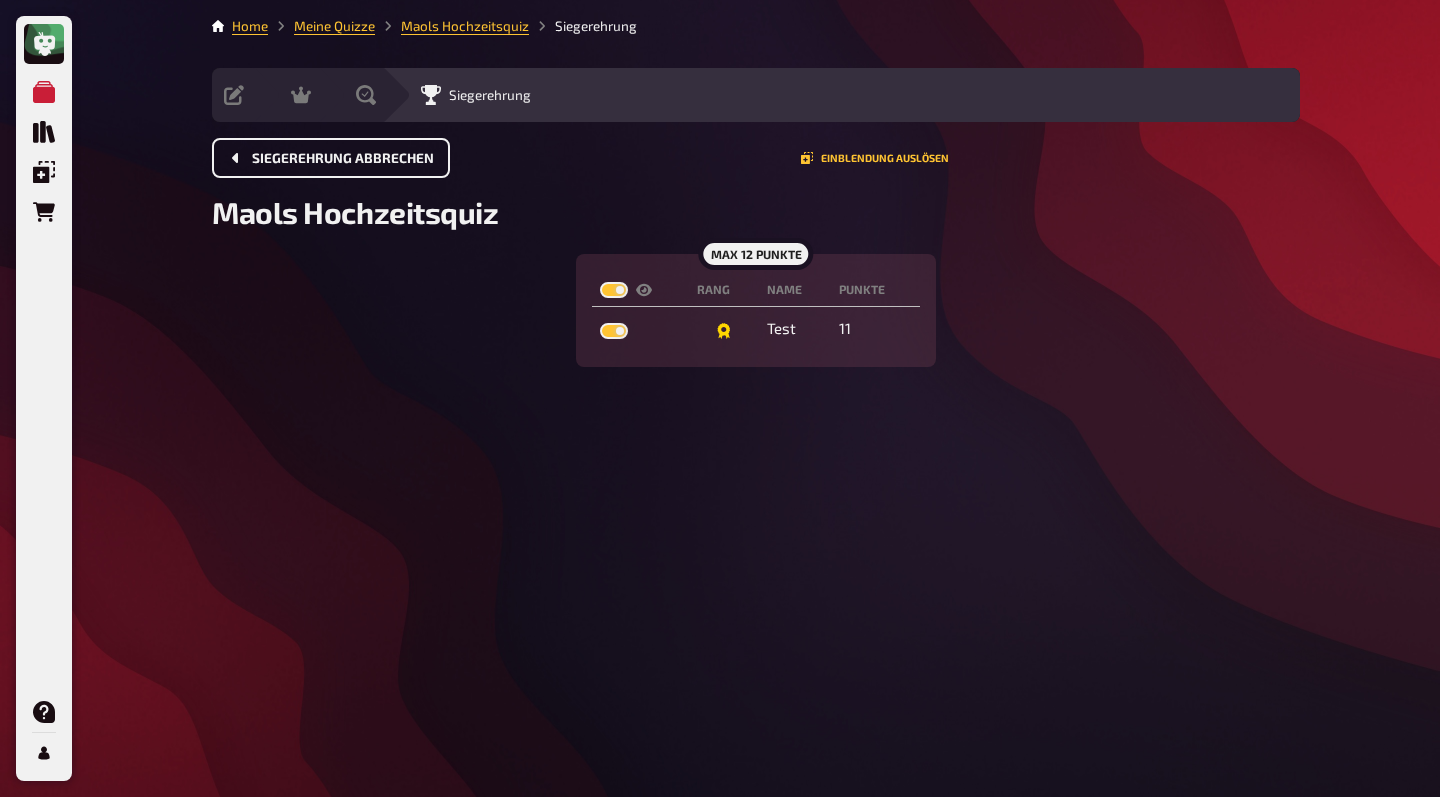 click on "Siegerehrung abbrechen" at bounding box center (343, 159) 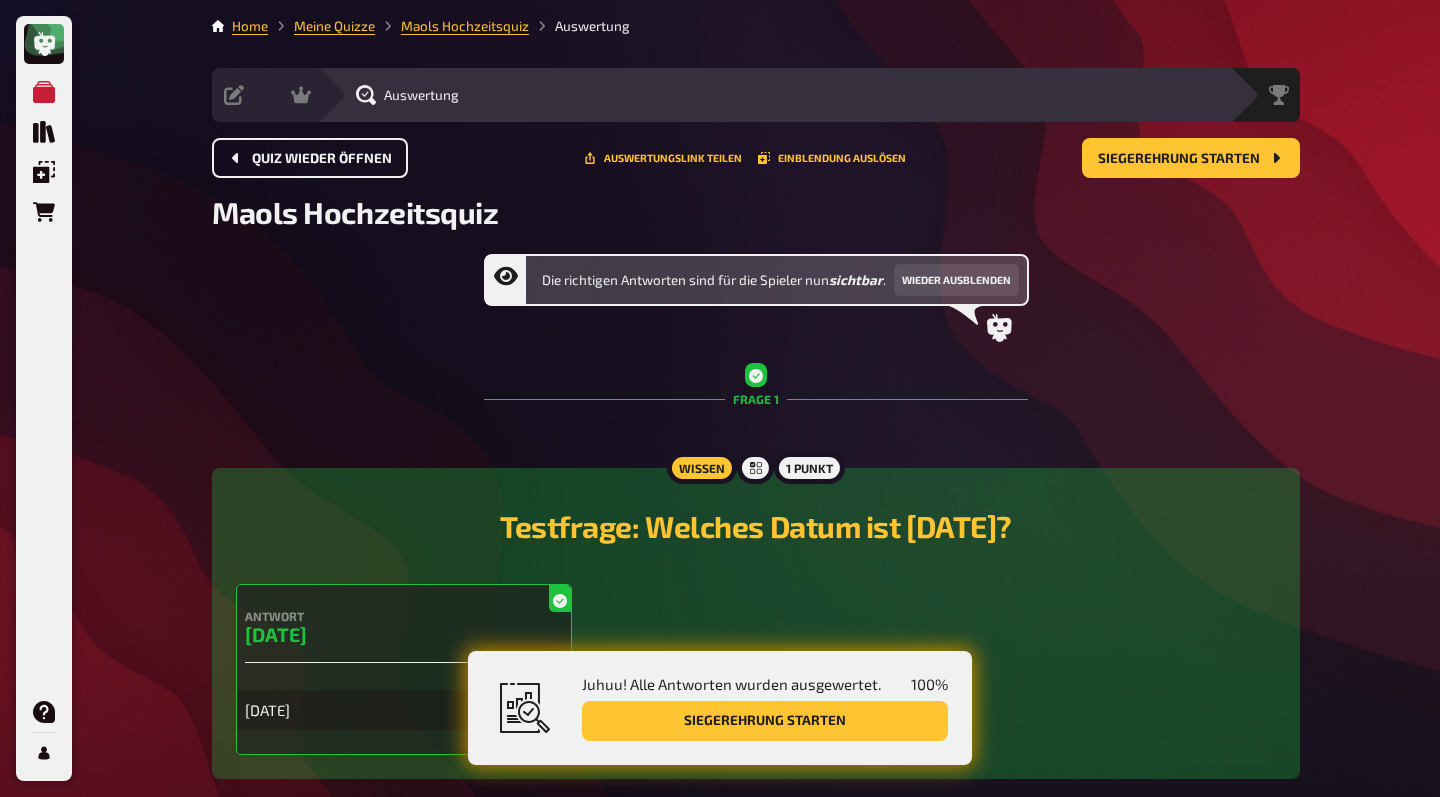 click on "Quiz wieder öffnen" at bounding box center (310, 158) 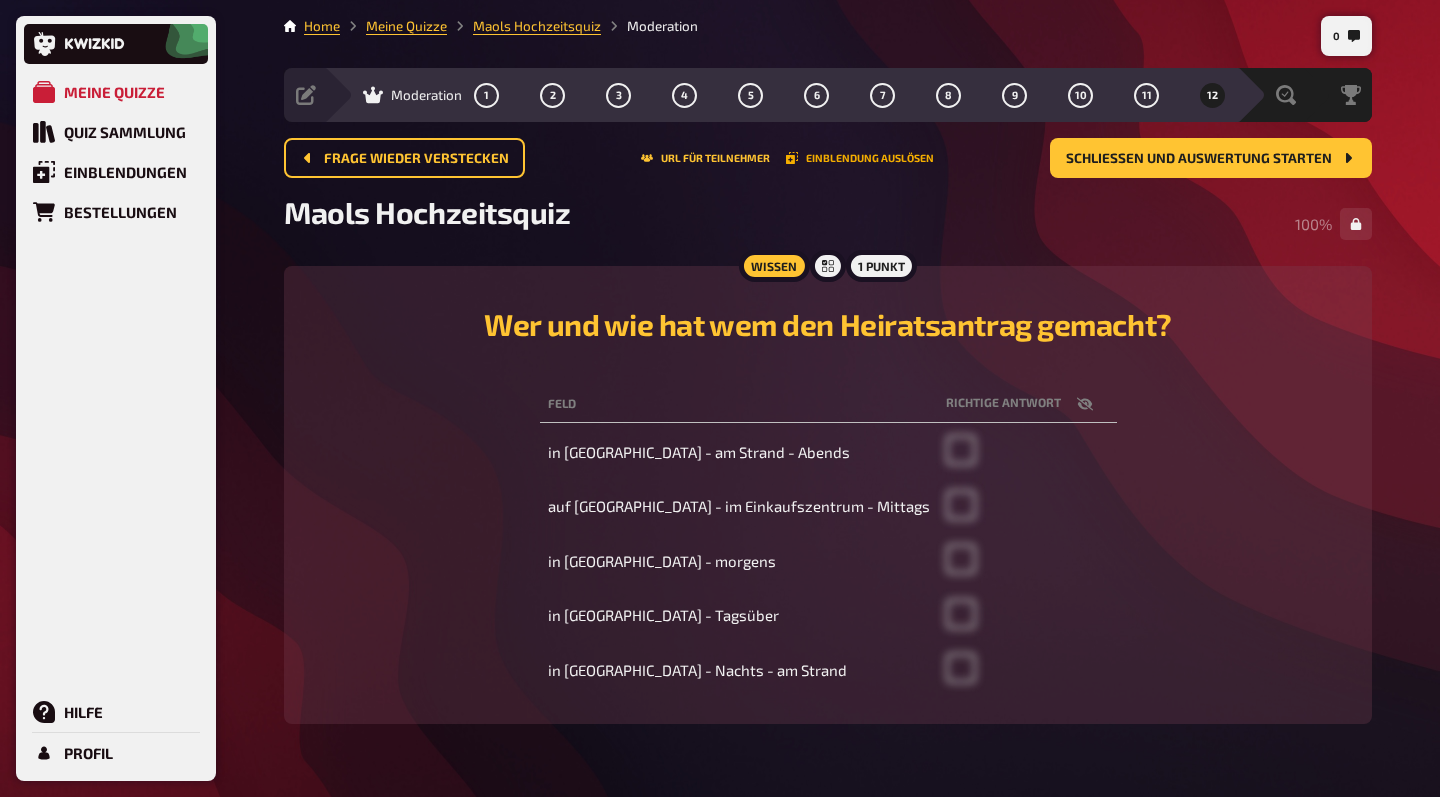 click on "Einblendung auslösen" at bounding box center [860, 158] 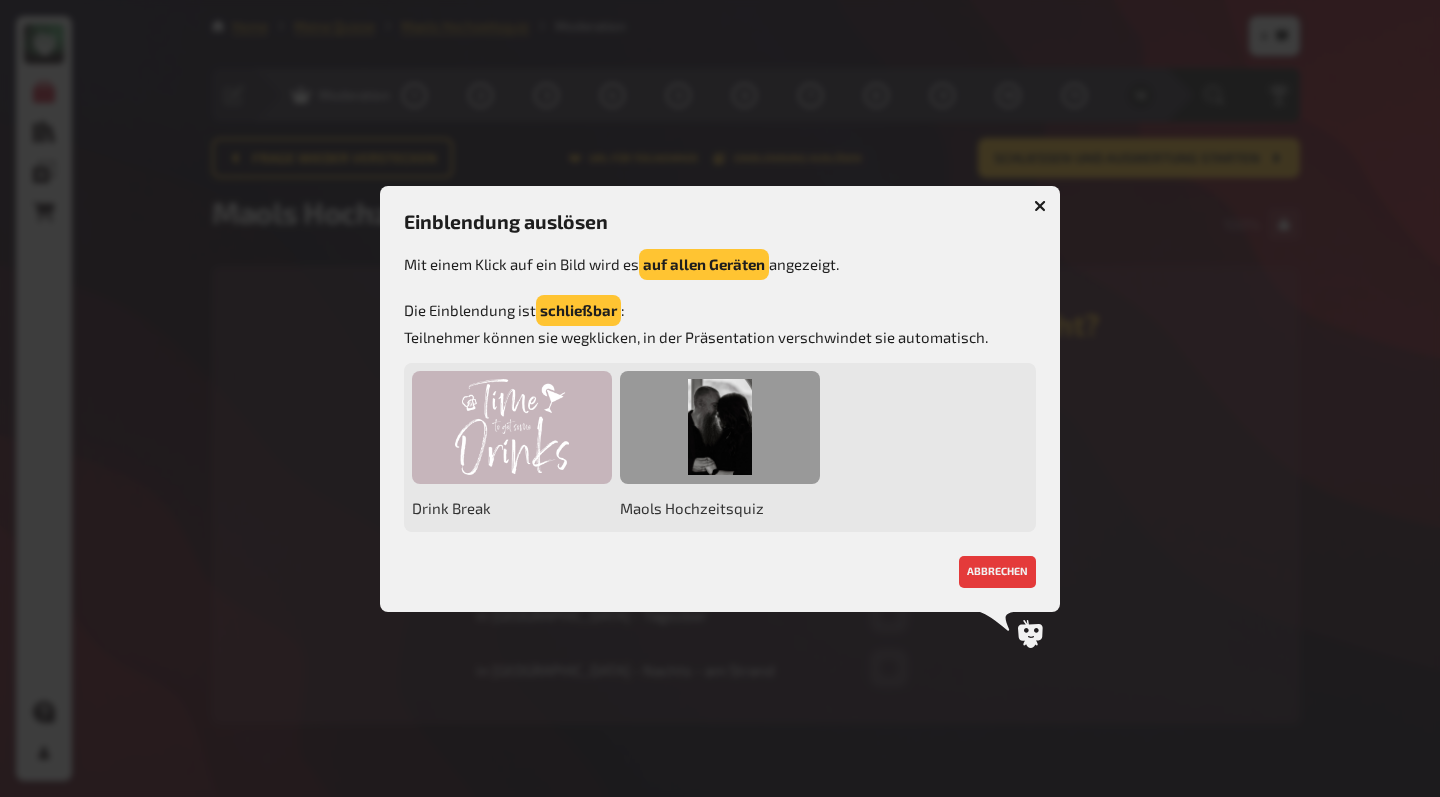 click at bounding box center [720, 427] 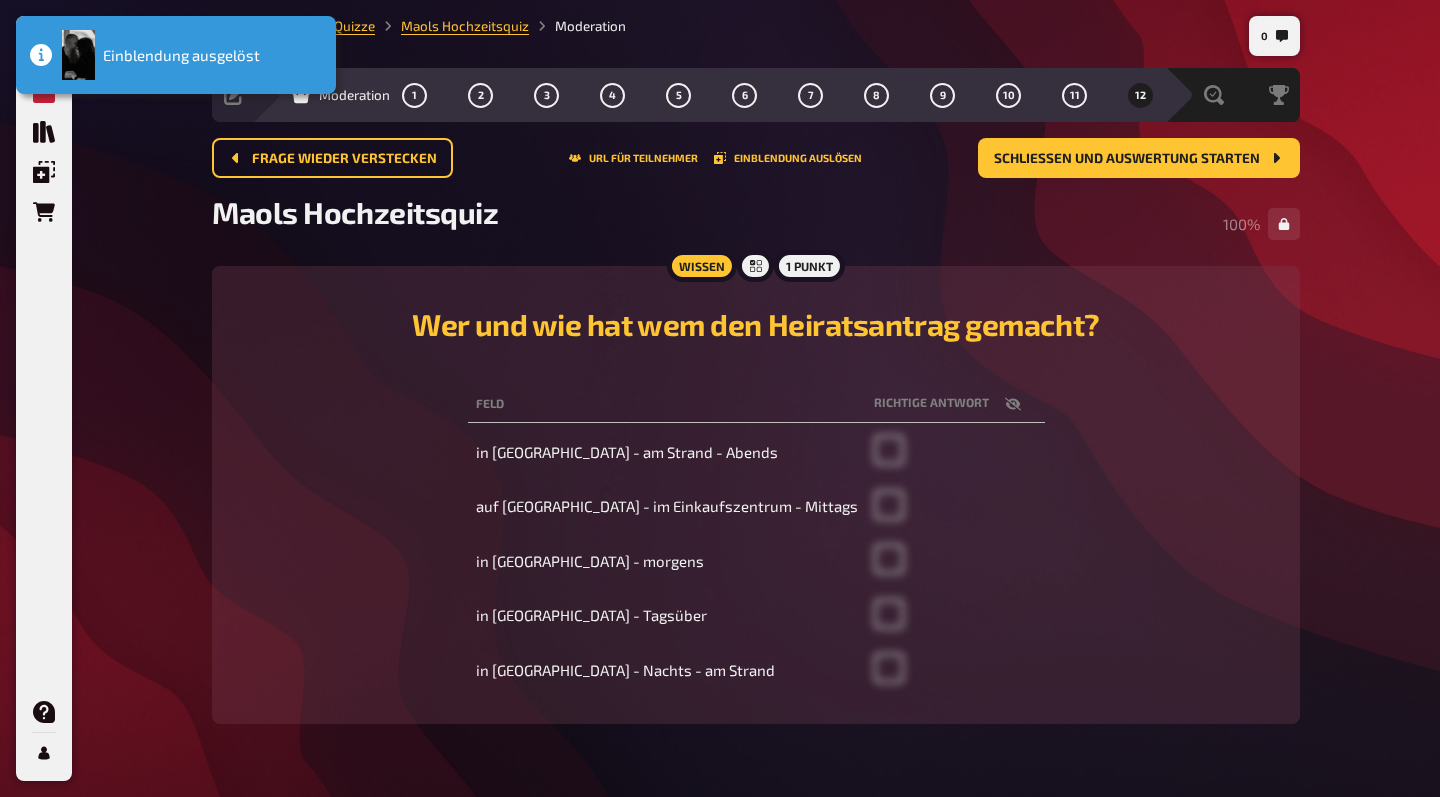 click on "Frage wieder verstecken URL für Teilnehmer Einblendung auslösen Schließen und Auswertung starten" at bounding box center (756, 158) 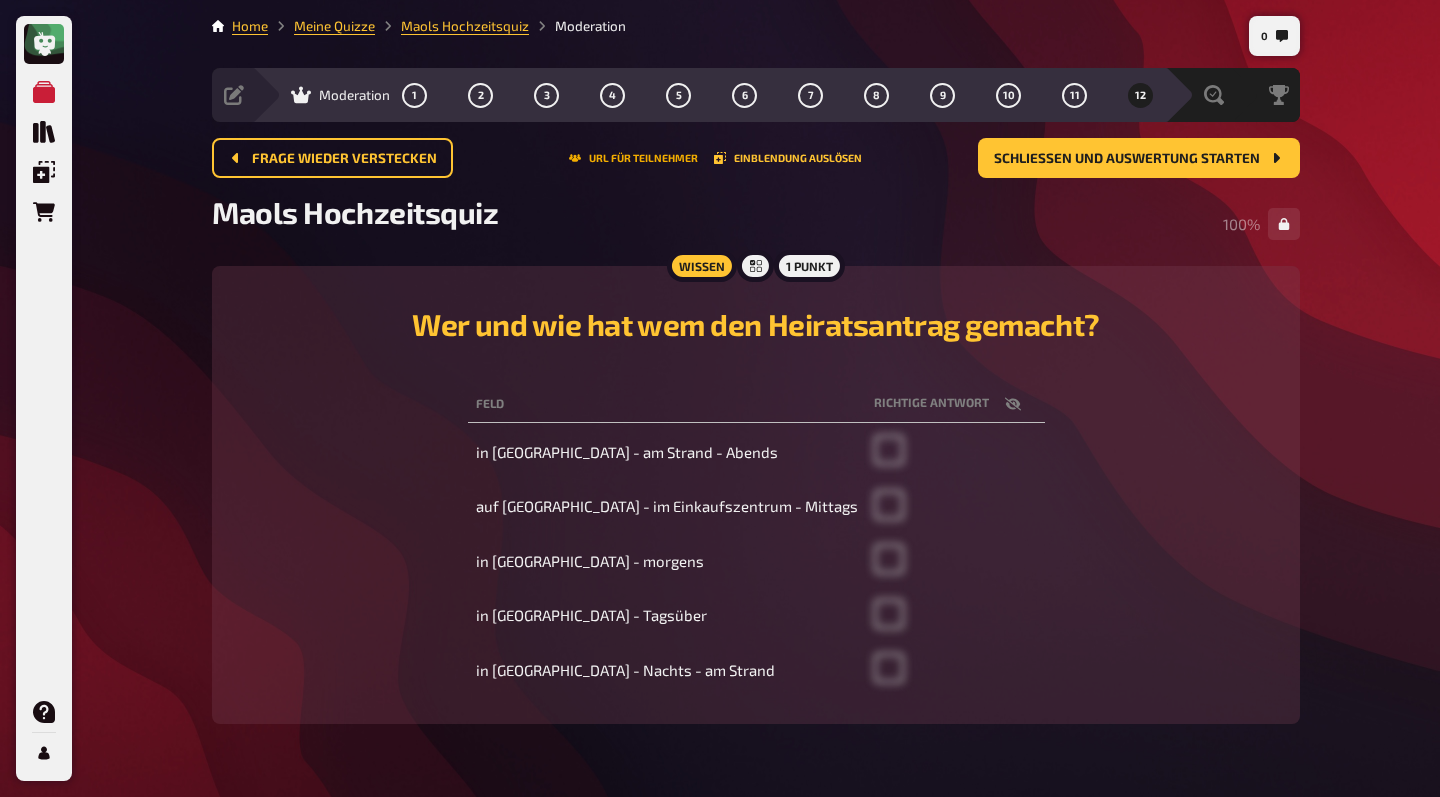 click on "URL für Teilnehmer" at bounding box center [633, 158] 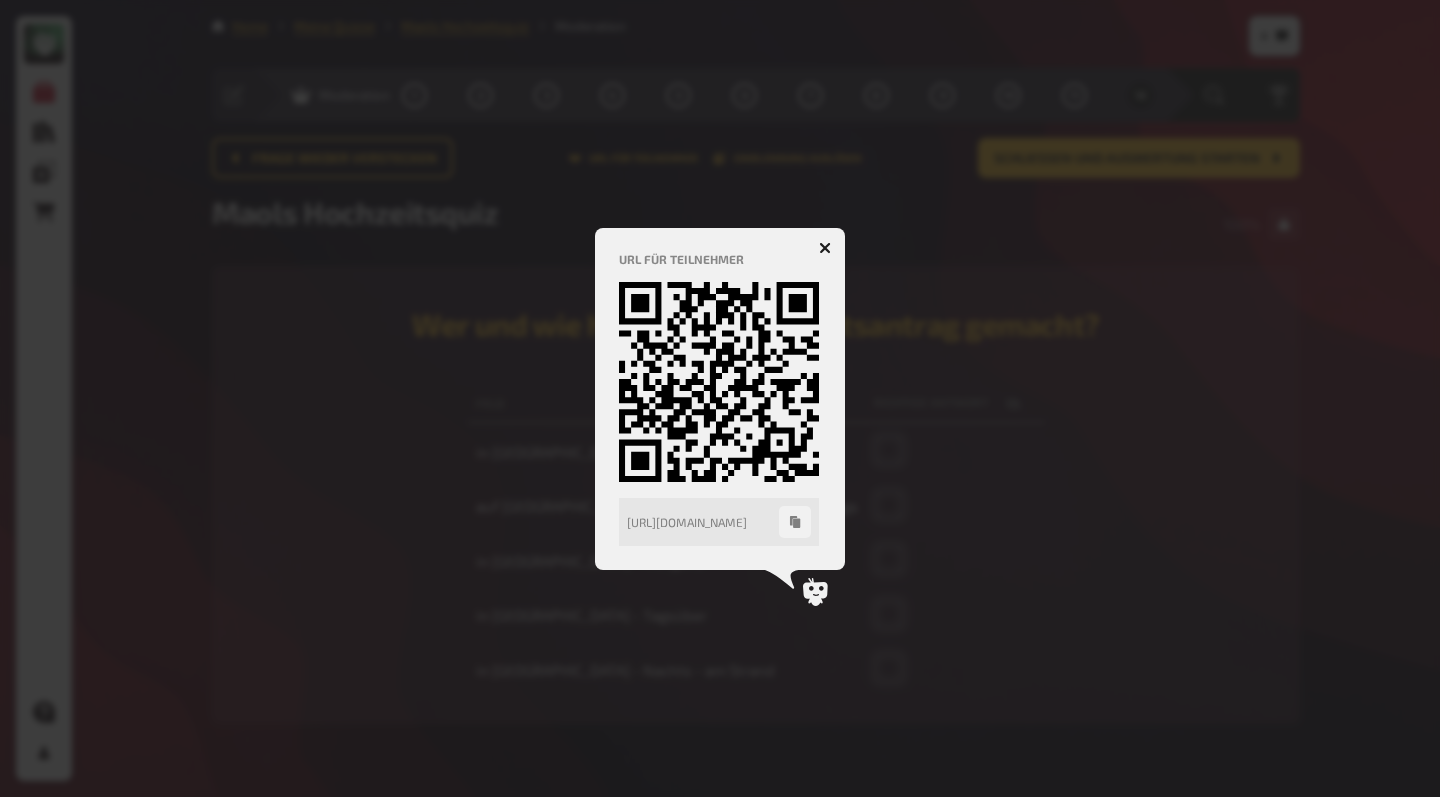 click 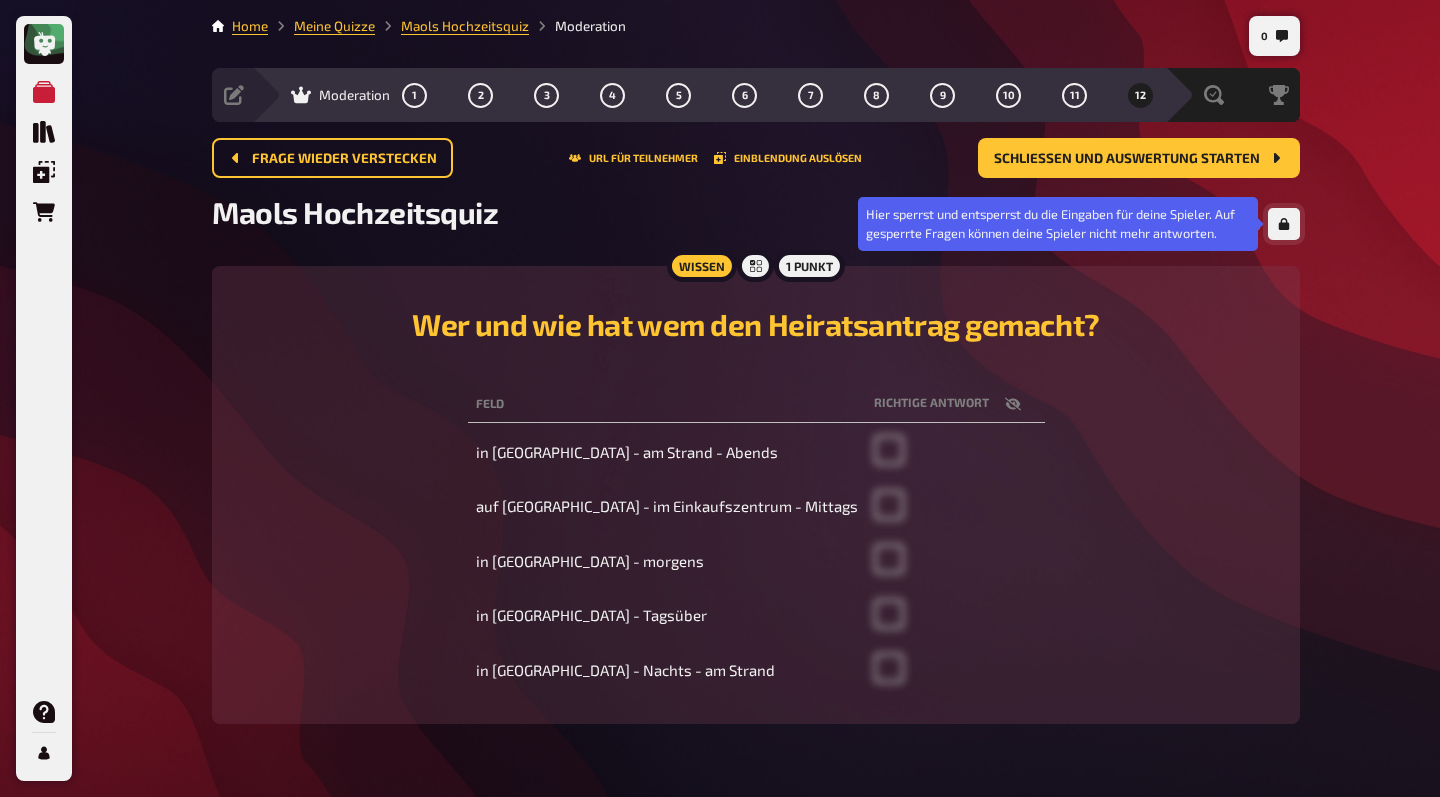 click at bounding box center (1284, 224) 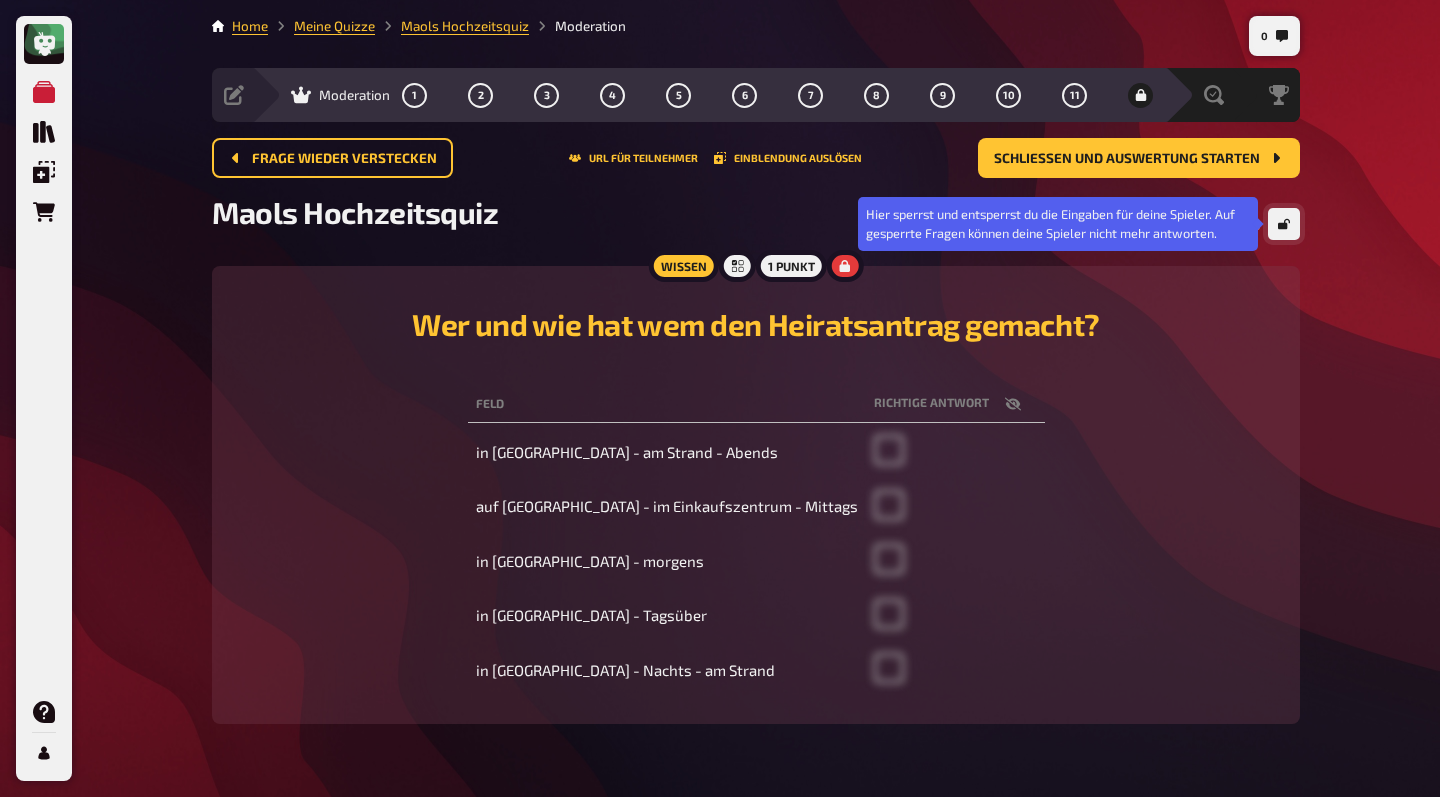 click 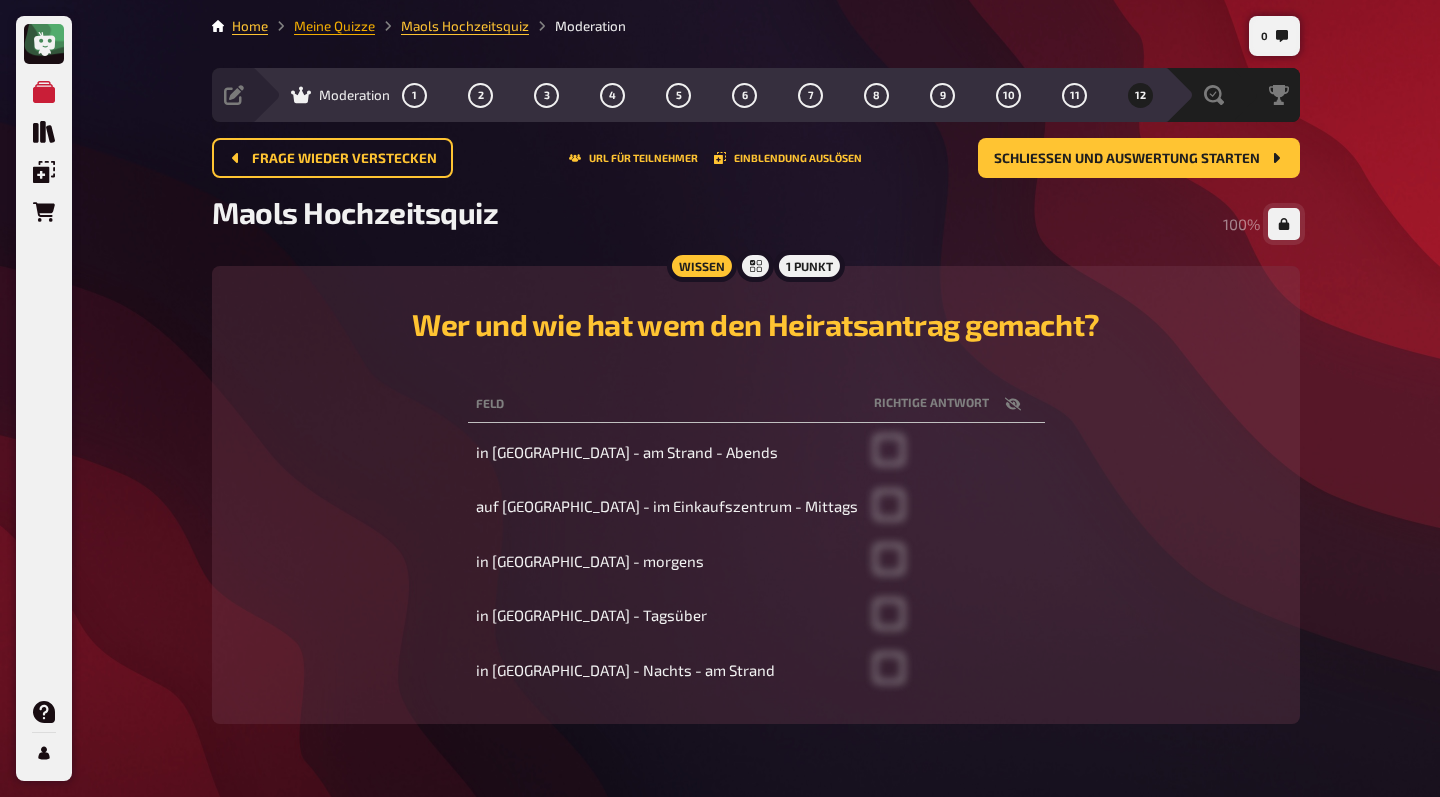 click on "Meine Quizze" at bounding box center (334, 26) 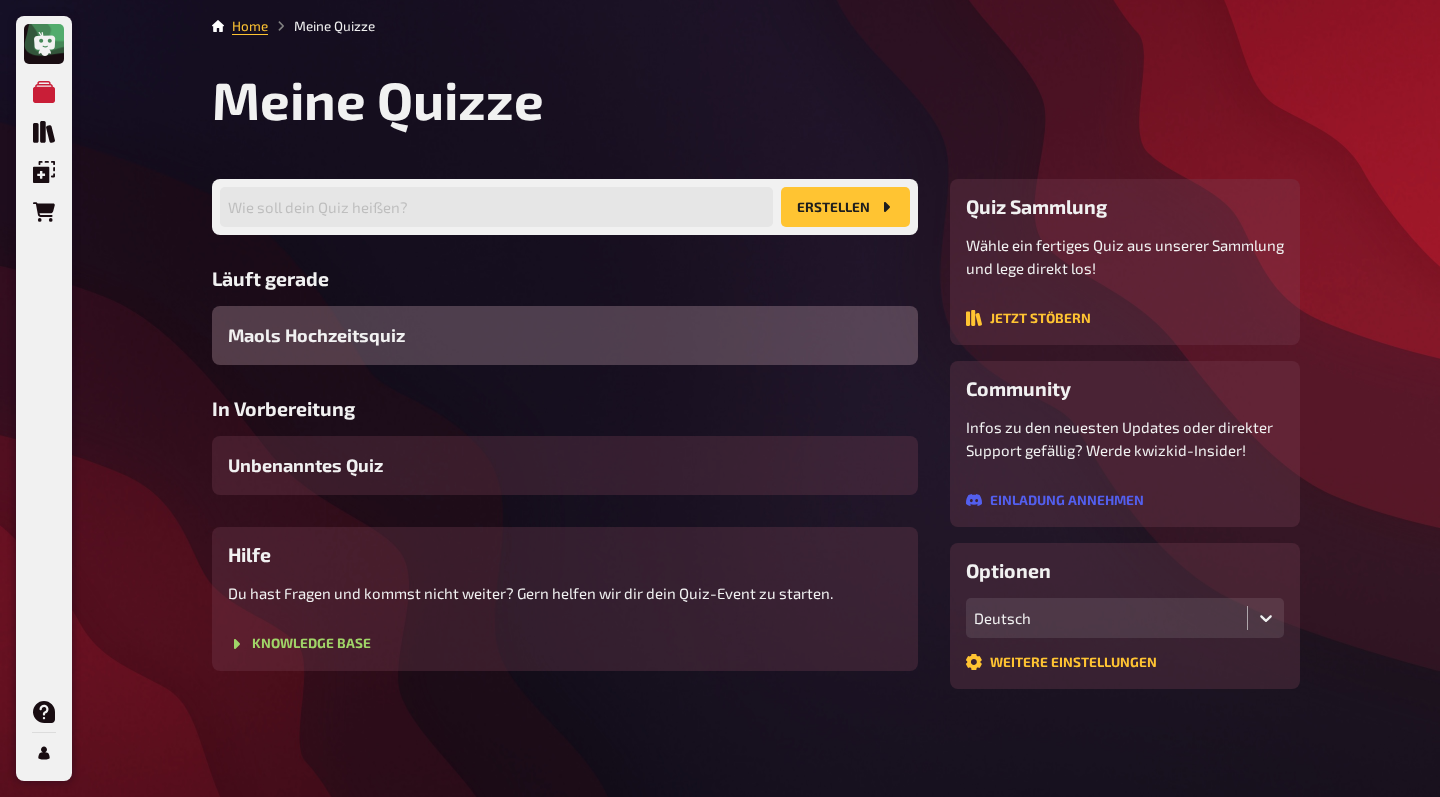 click on "Maols Hochzeitsquiz" at bounding box center [565, 335] 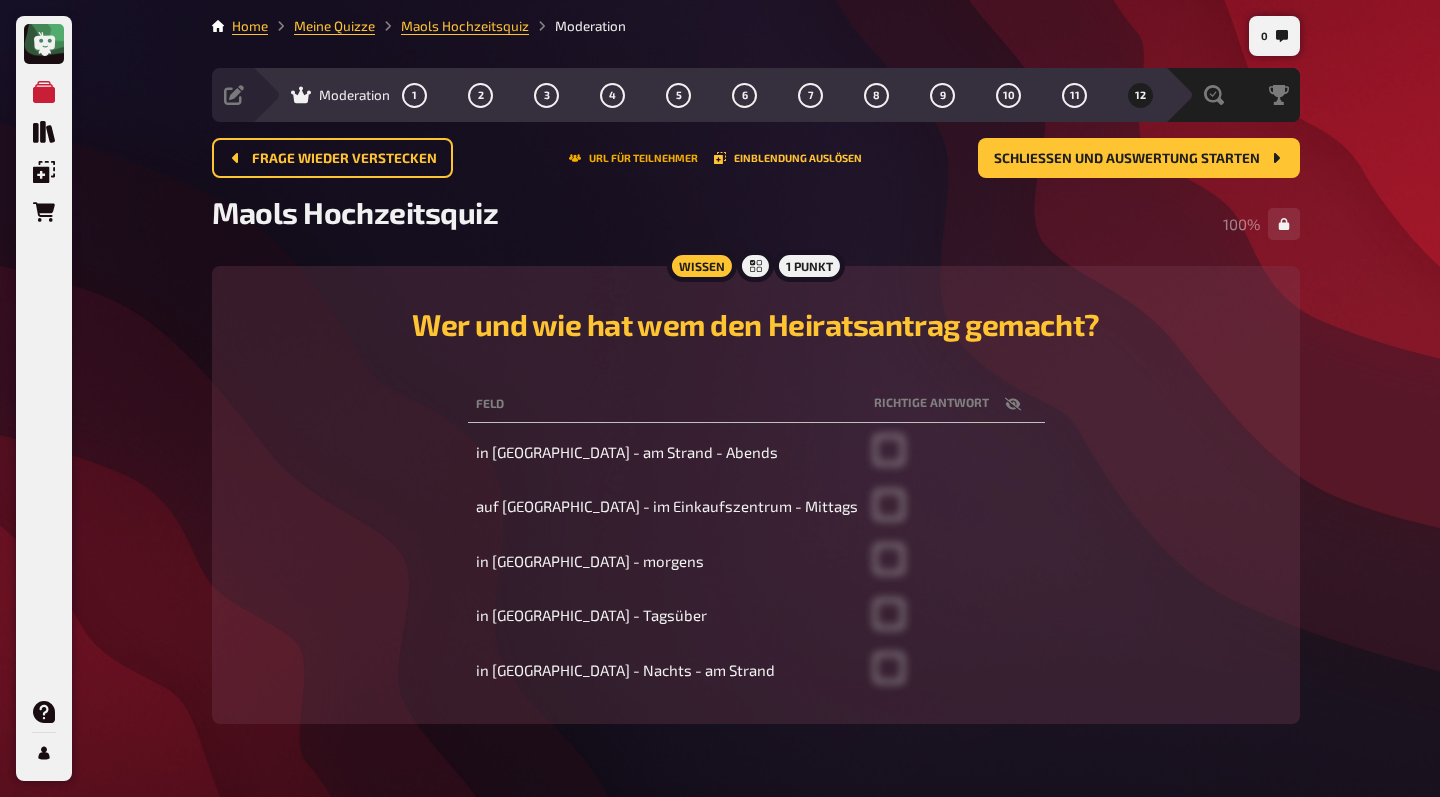 click on "URL für Teilnehmer" at bounding box center [633, 158] 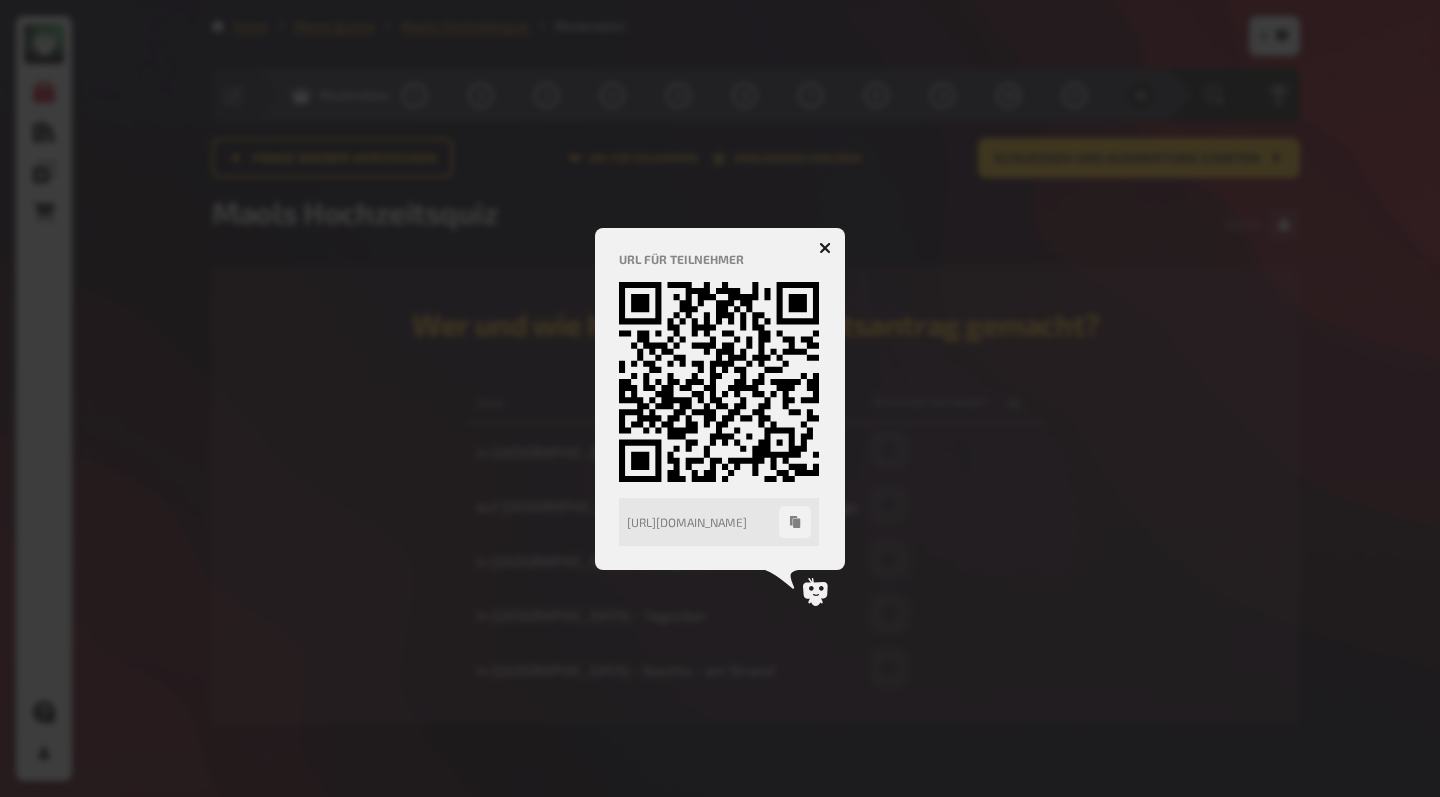 click 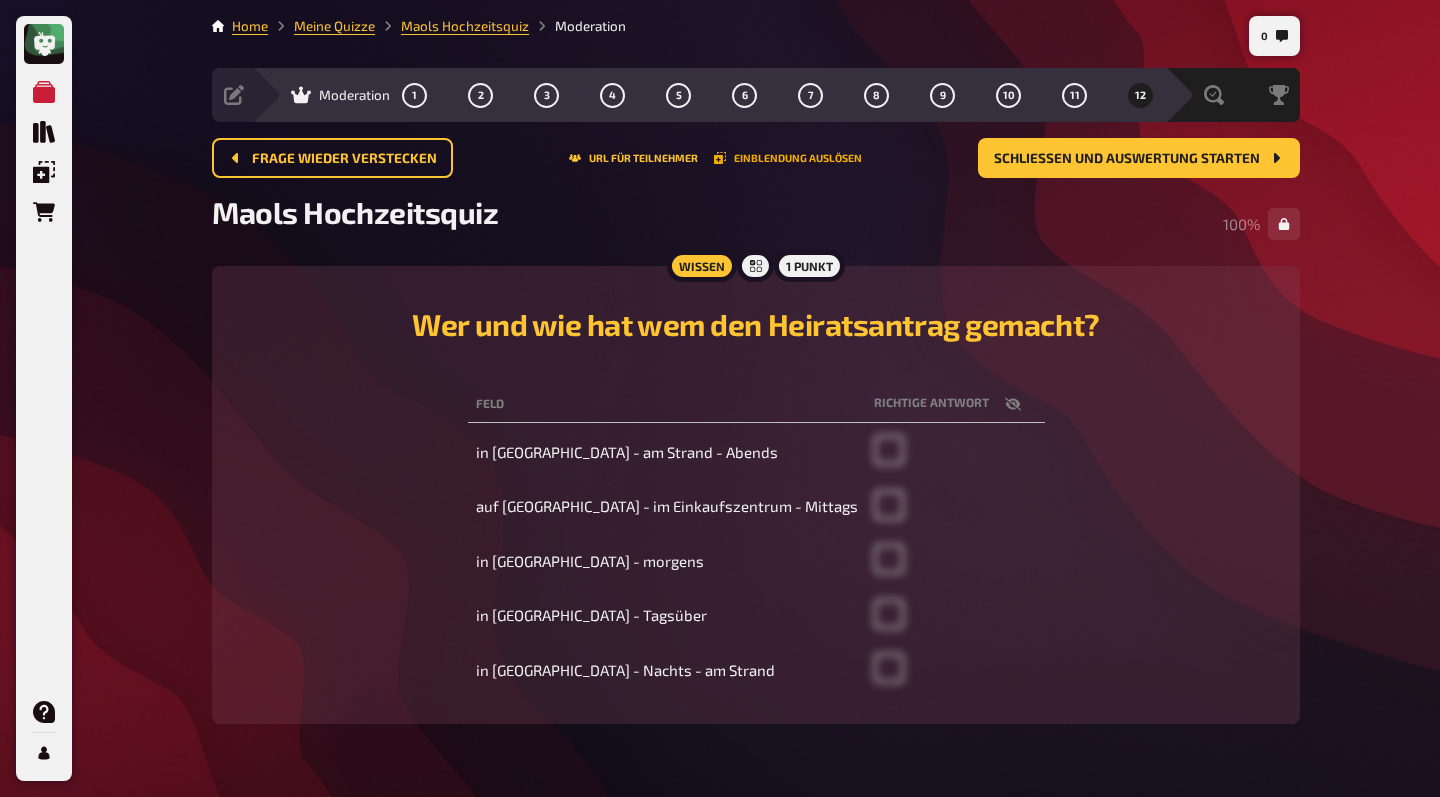 click on "Einblendung auslösen" at bounding box center (788, 158) 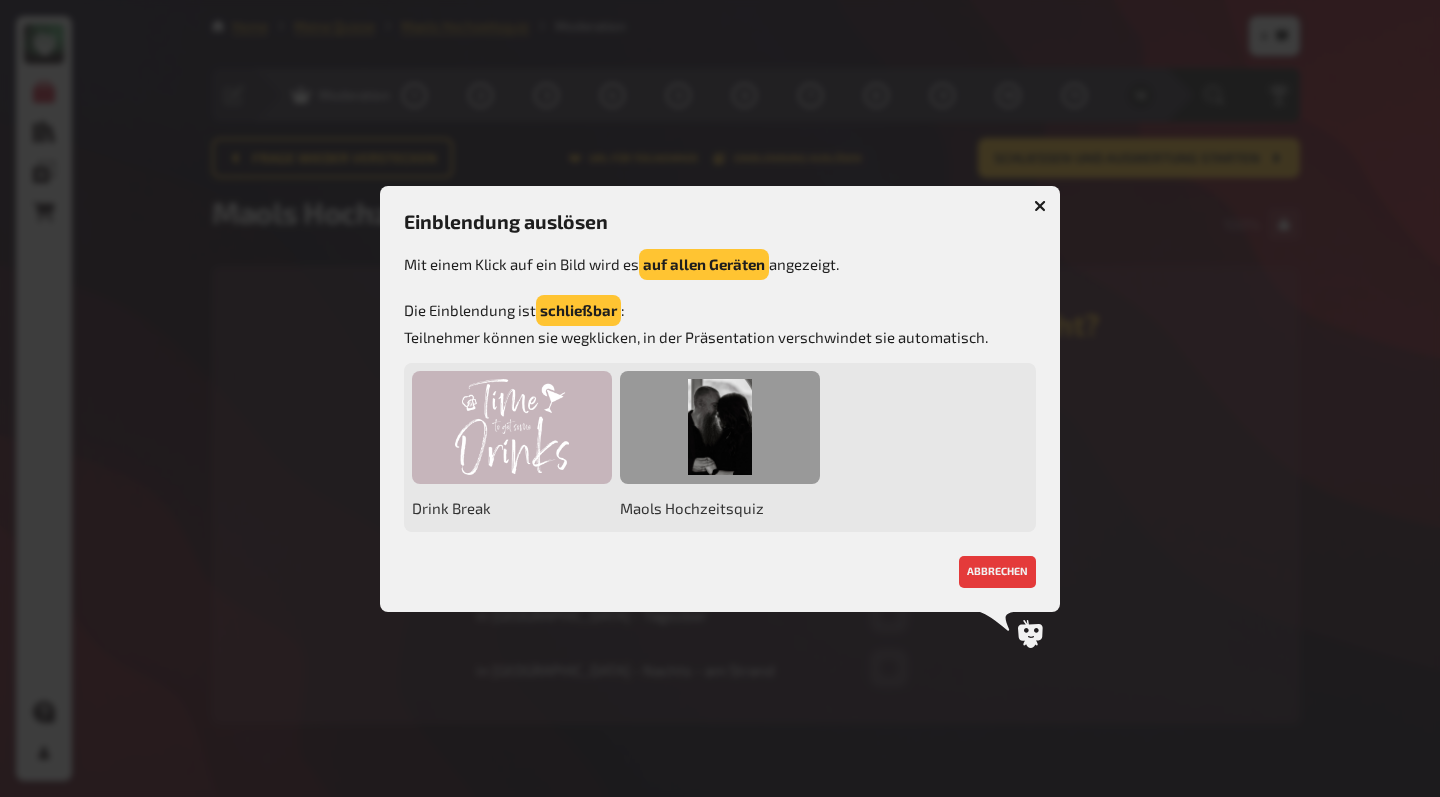 click at bounding box center [720, 427] 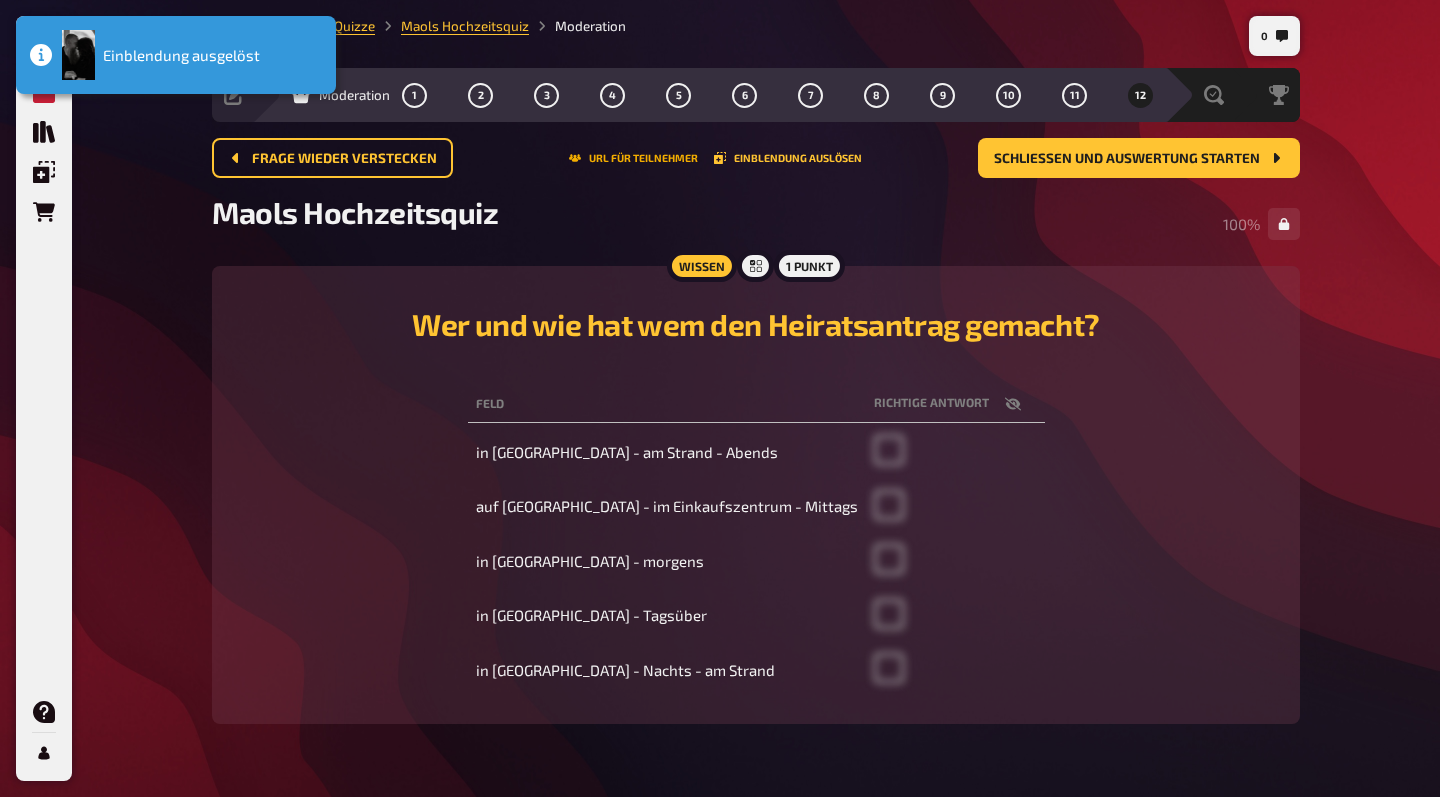 click on "URL für Teilnehmer" at bounding box center [633, 158] 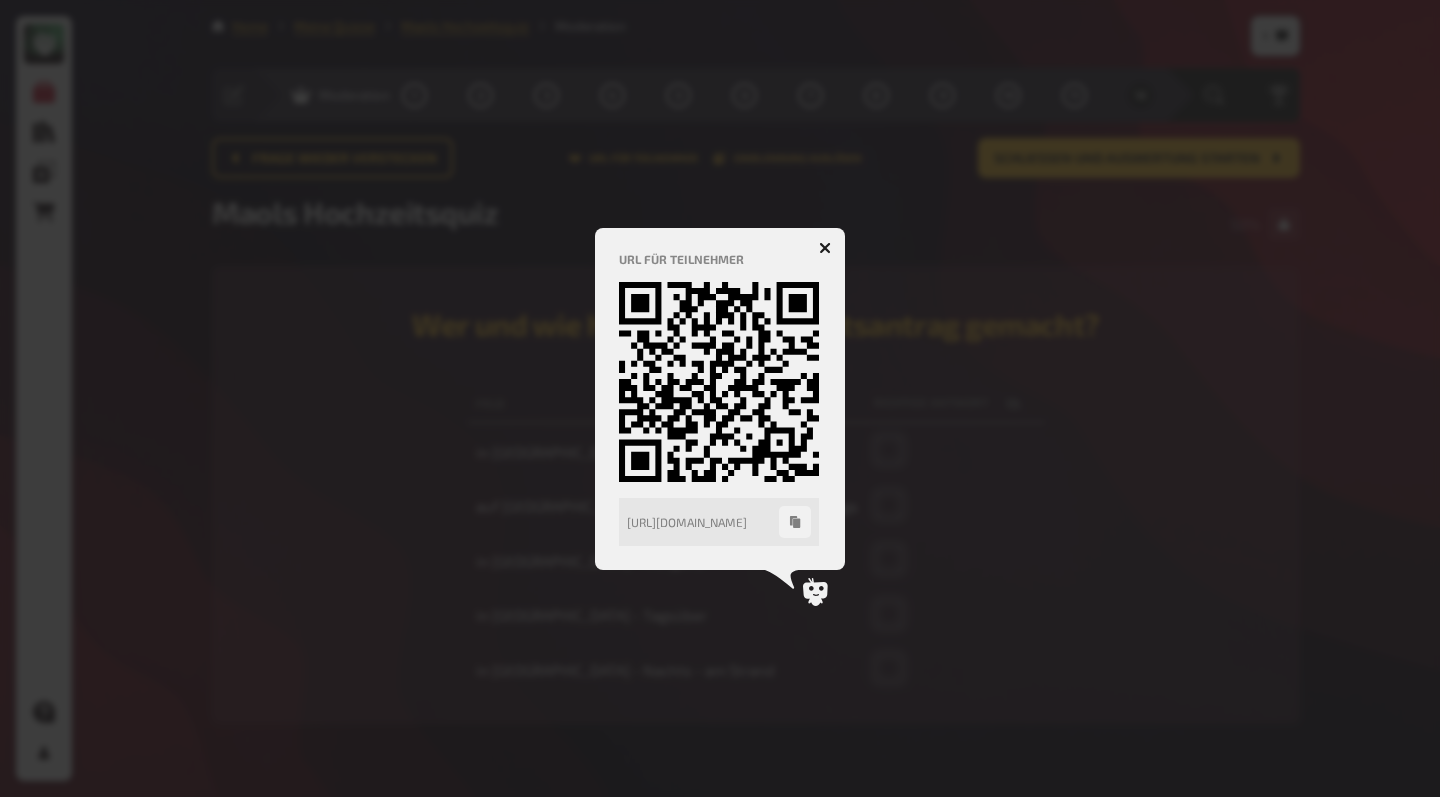 click at bounding box center [720, 398] 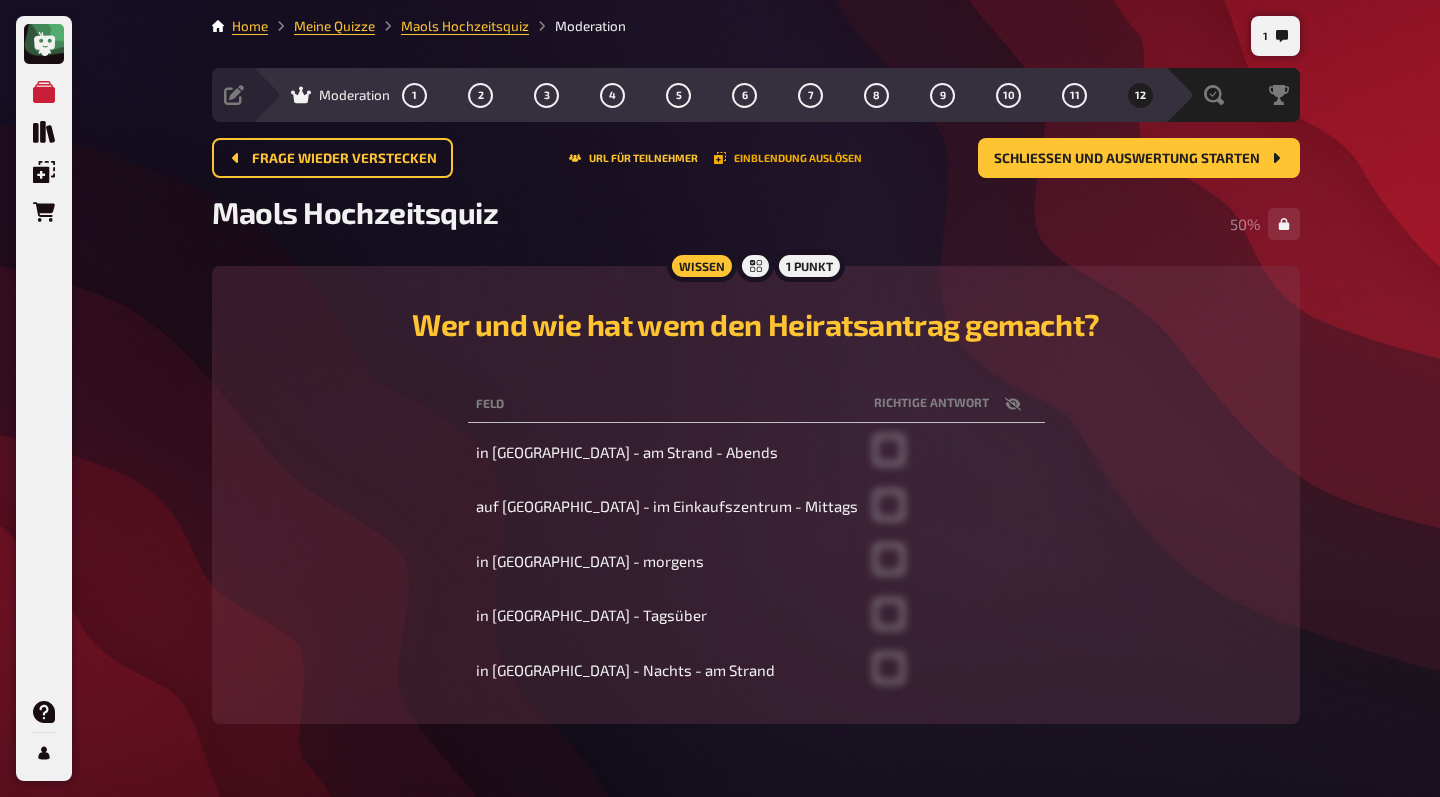 click on "Einblendung auslösen" at bounding box center (788, 158) 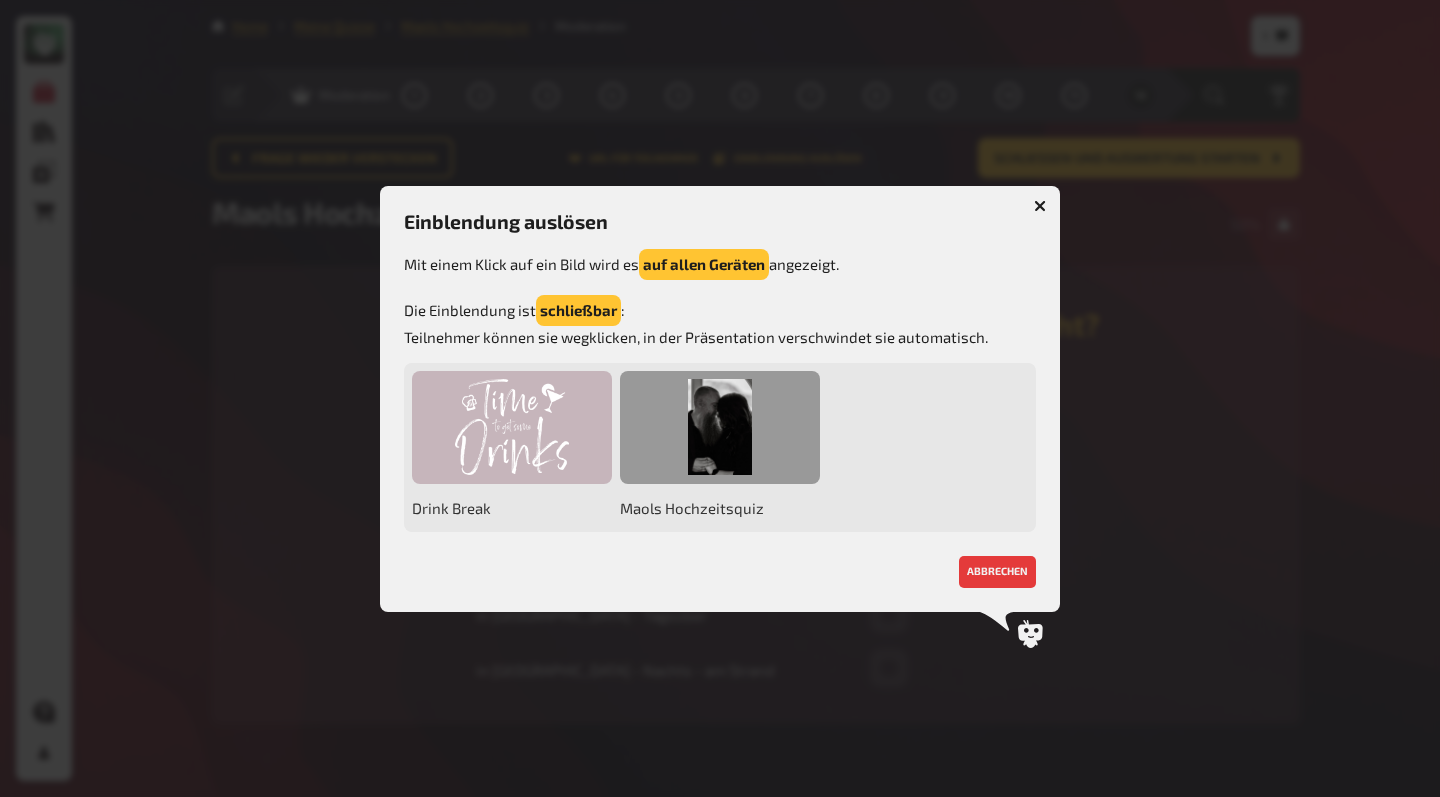 click at bounding box center (720, 427) 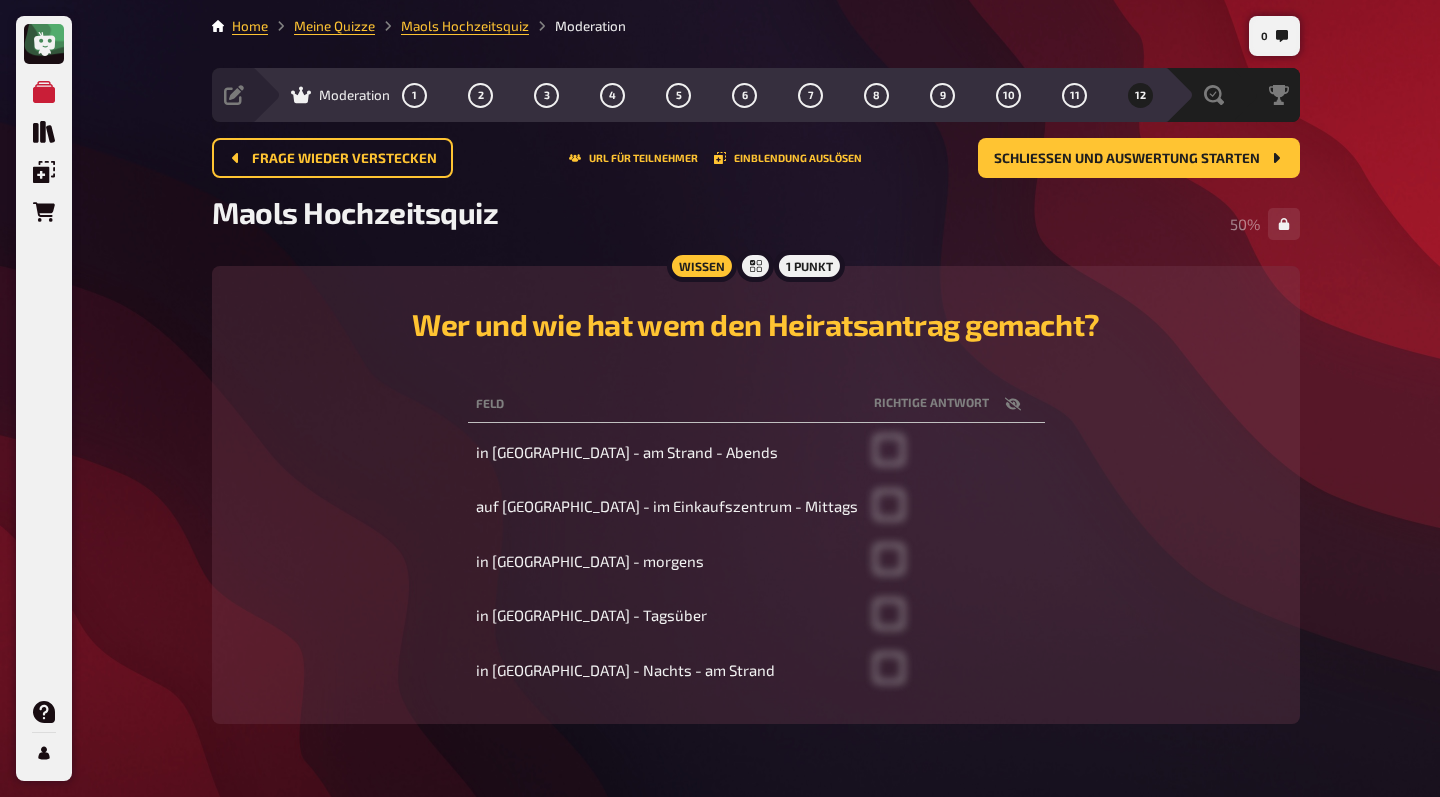 click on "Frage wieder verstecken URL für Teilnehmer Einblendung auslösen Schließen und Auswertung starten" at bounding box center (756, 166) 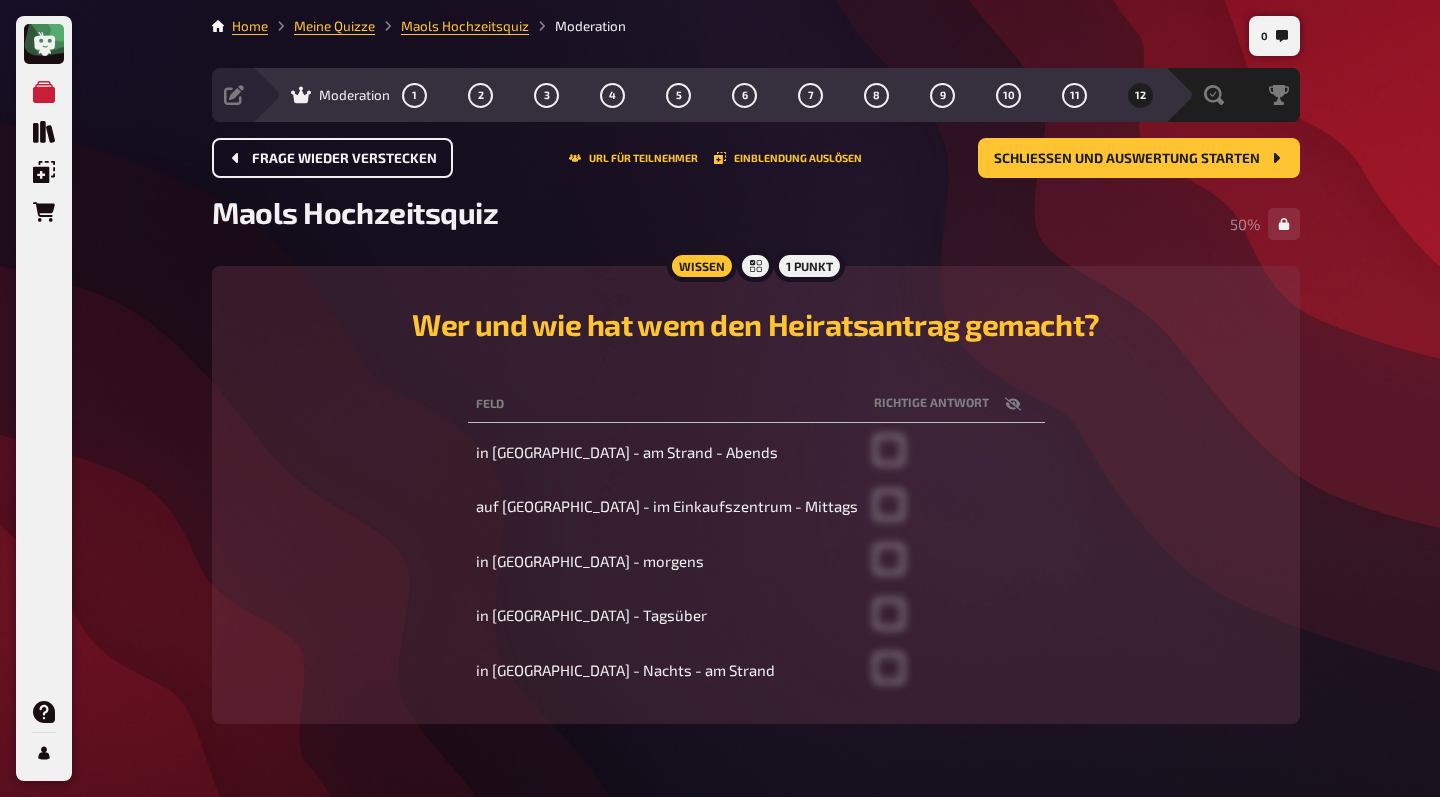 click on "Frage wieder verstecken" at bounding box center (344, 159) 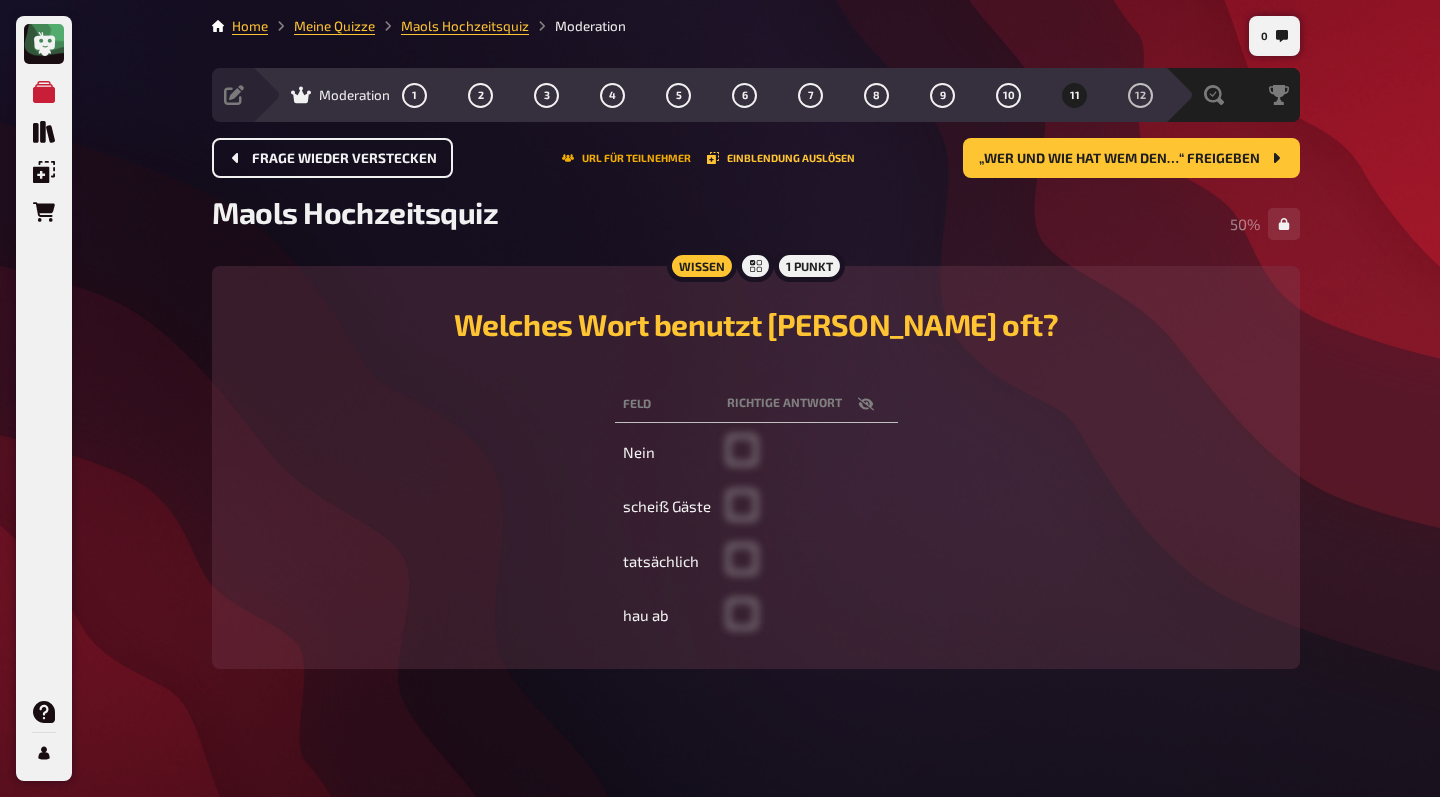 click on "URL für Teilnehmer" at bounding box center [626, 158] 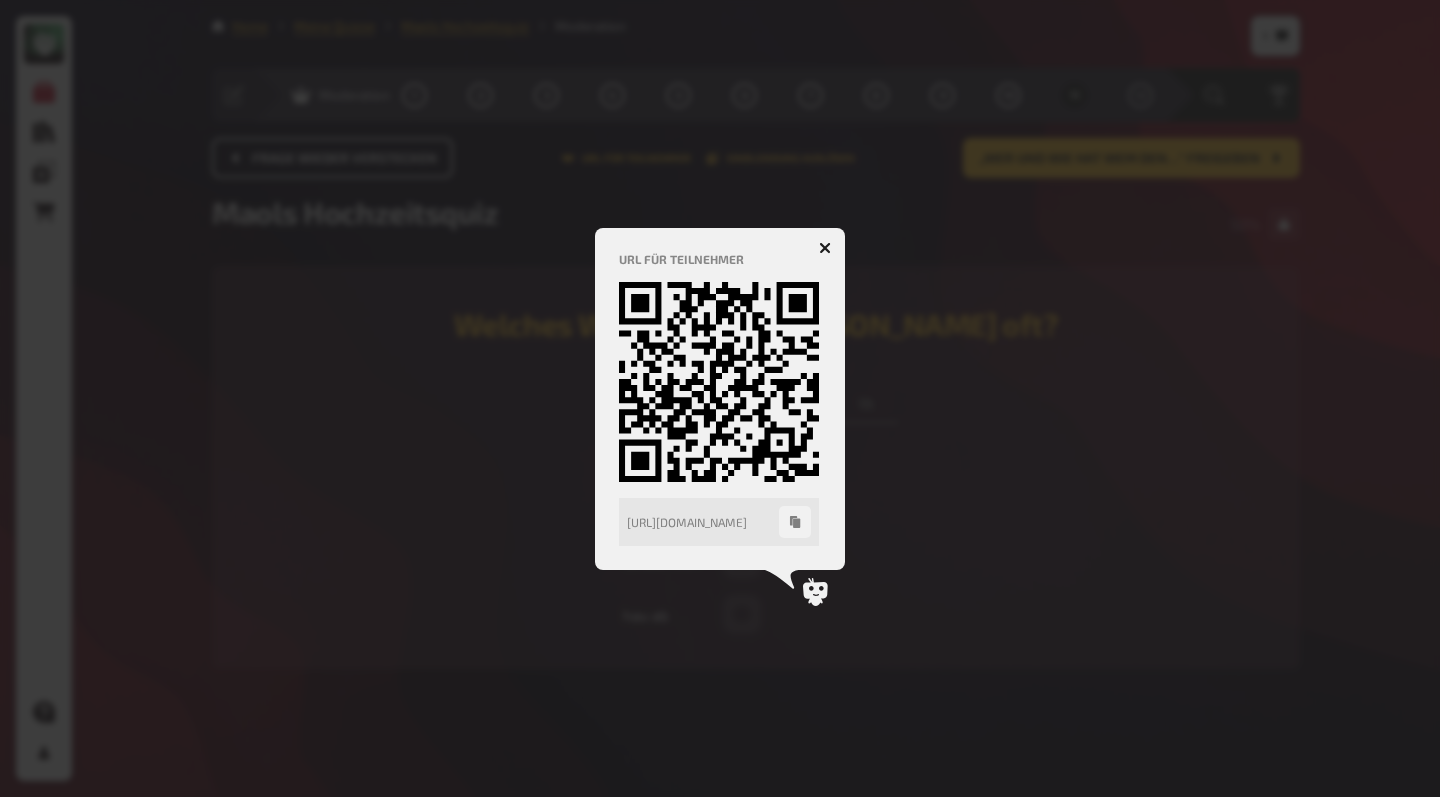 click at bounding box center (720, 398) 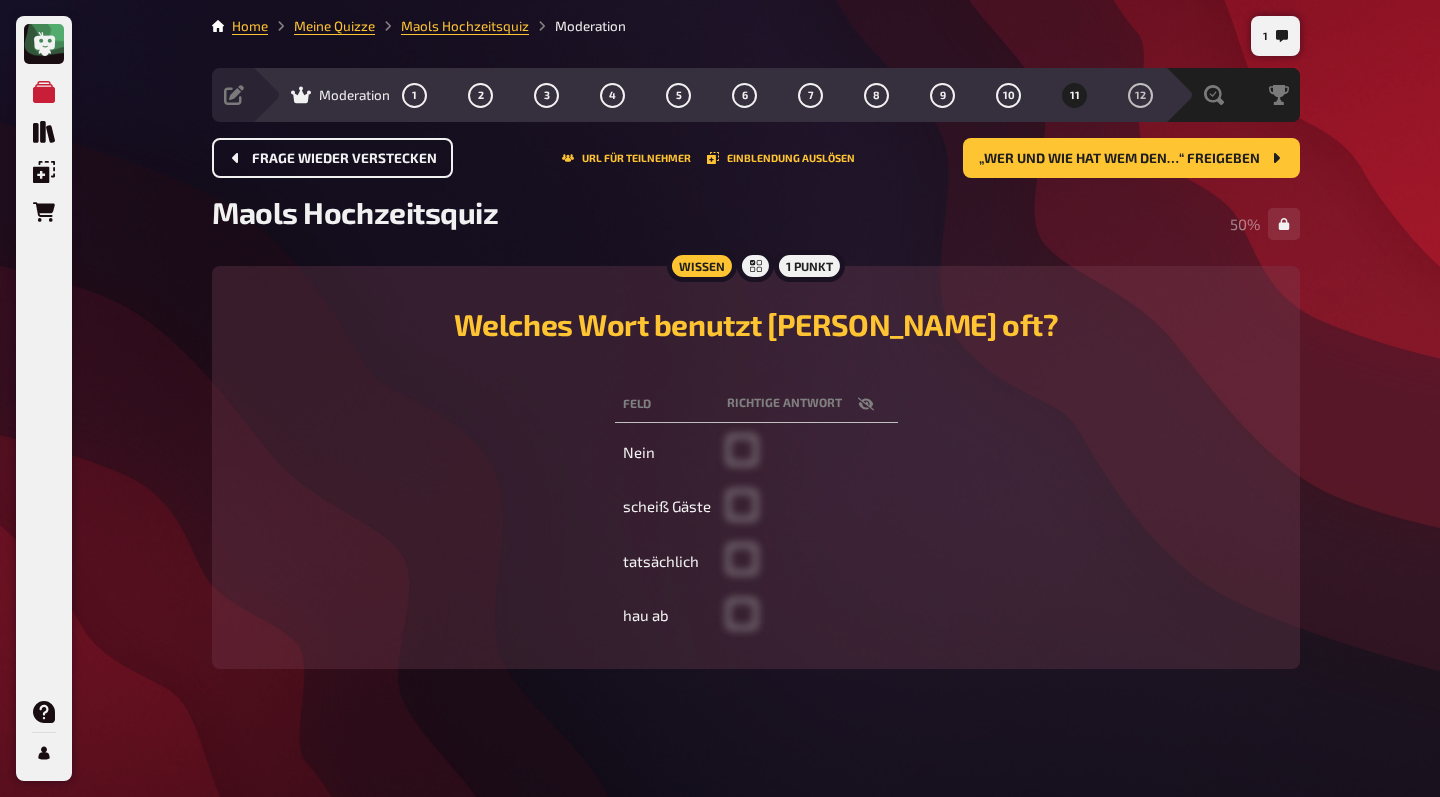 click on "Frage wieder verstecken" at bounding box center (332, 158) 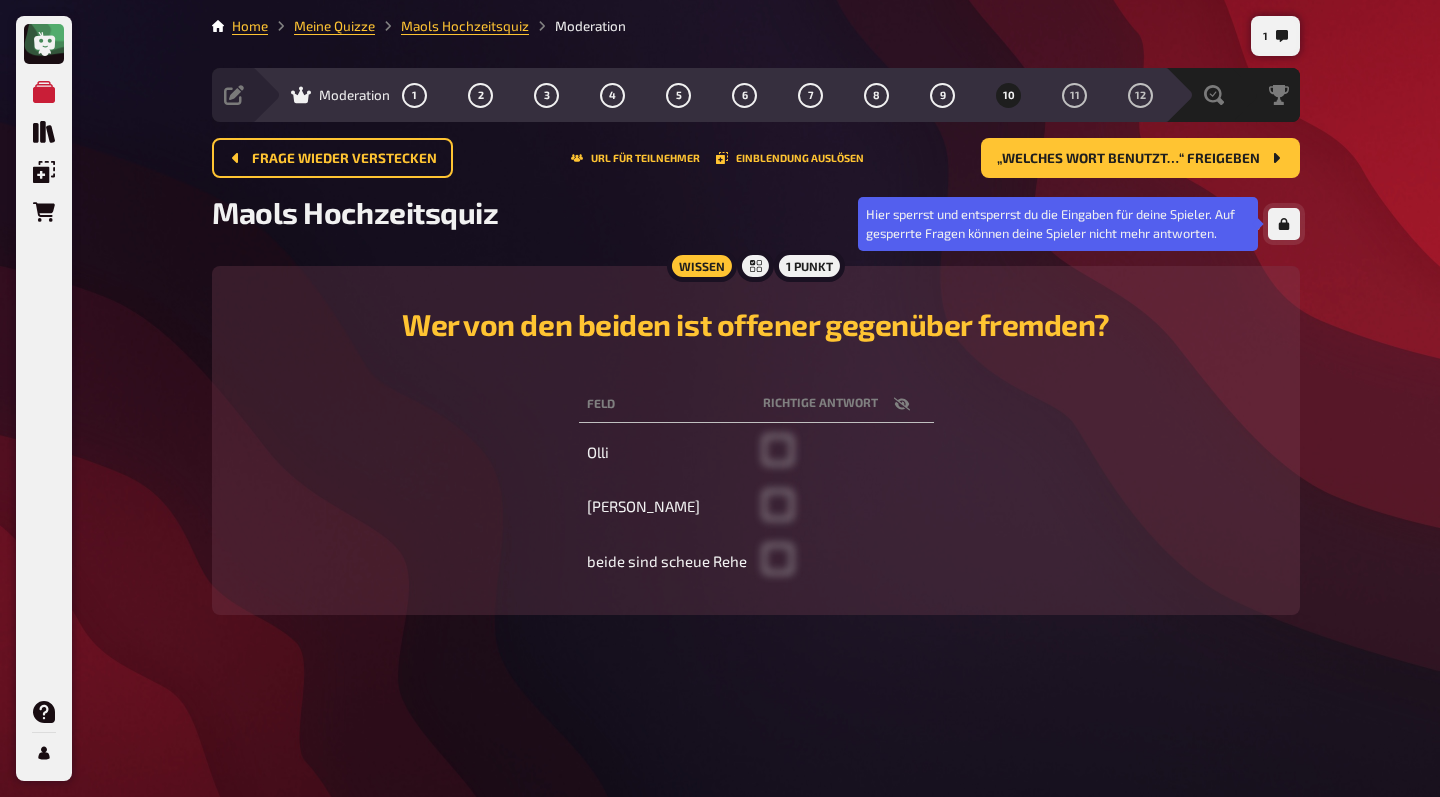 click at bounding box center (1284, 224) 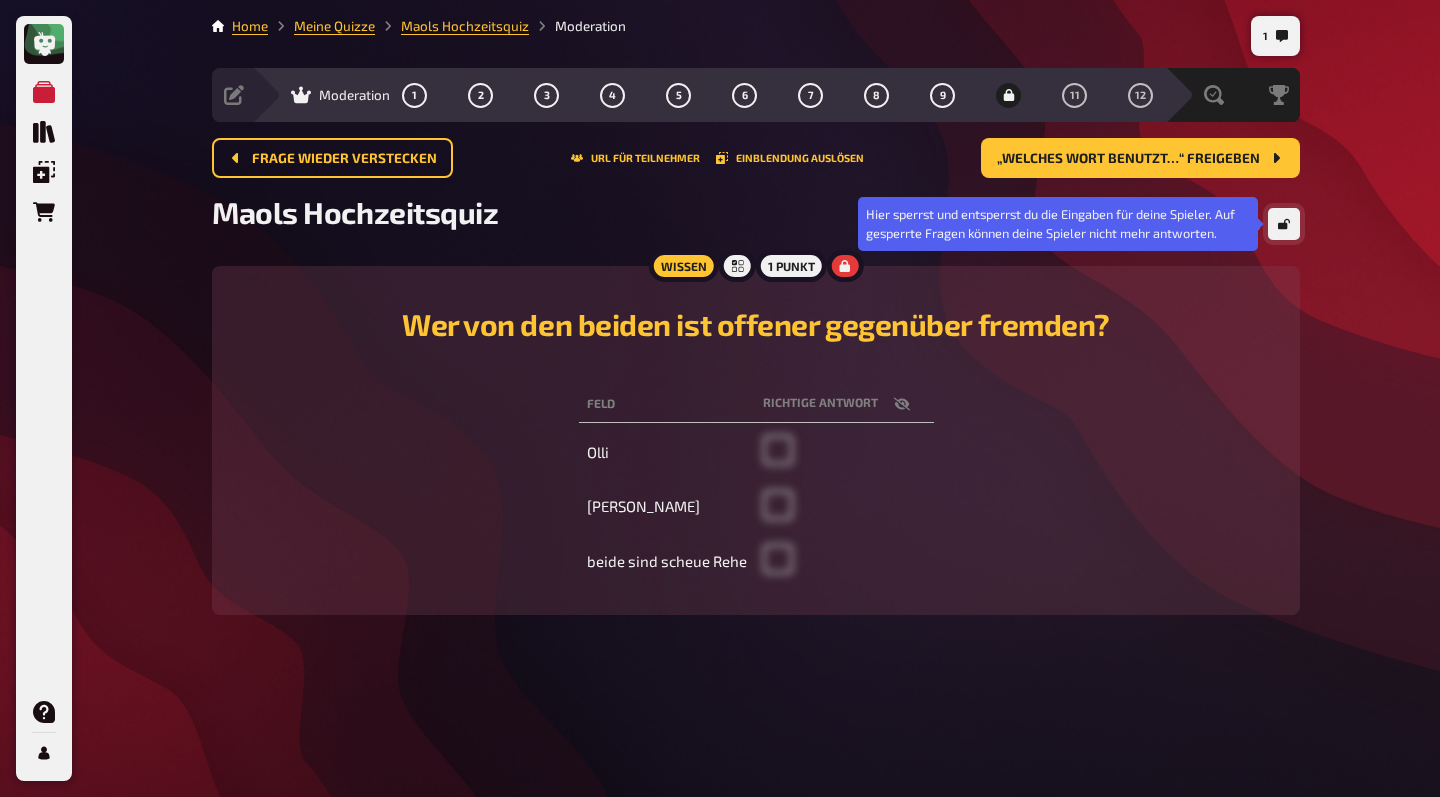 click 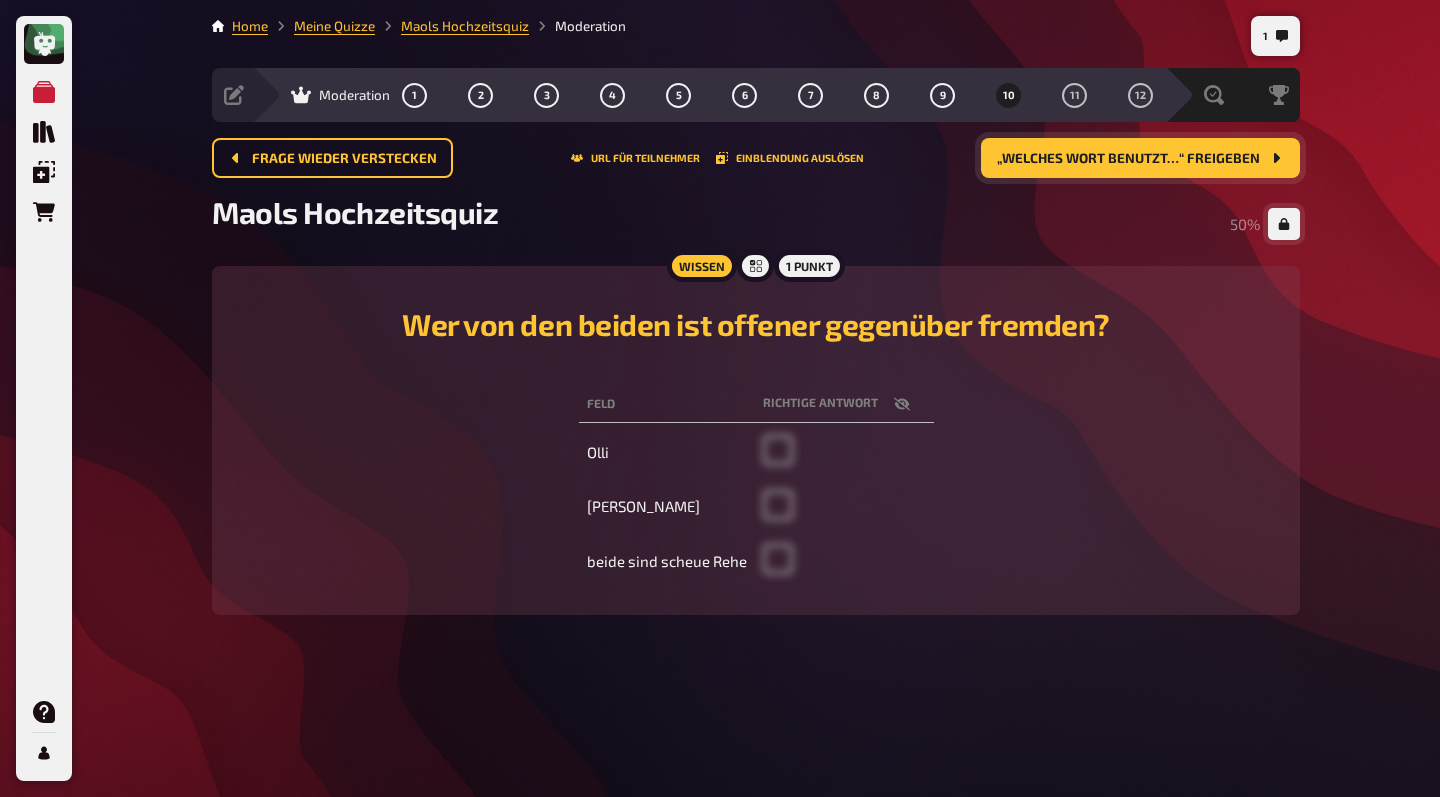 click on "„Welches Wort benutzt…“ freigeben" at bounding box center [1140, 158] 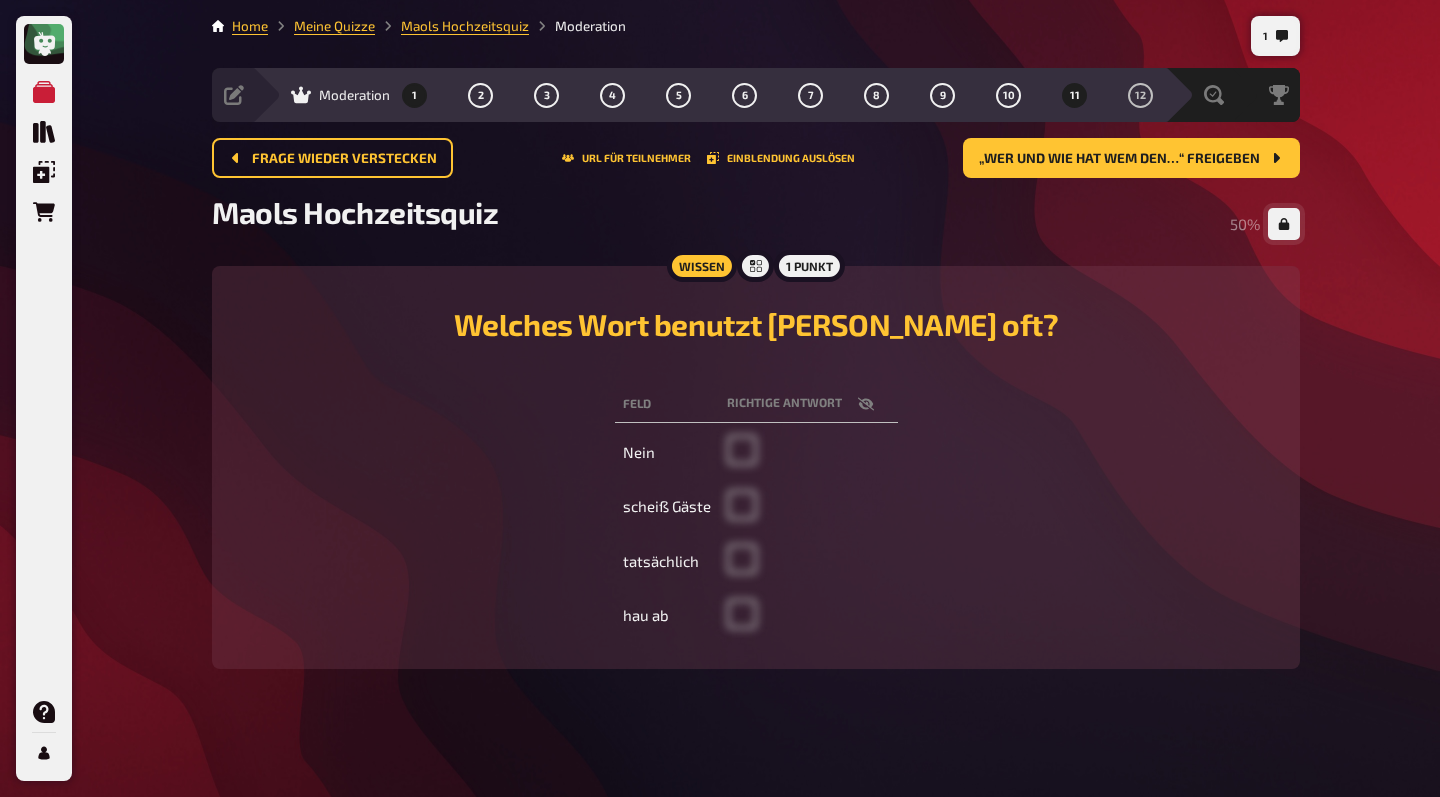 click on "1" at bounding box center [415, 95] 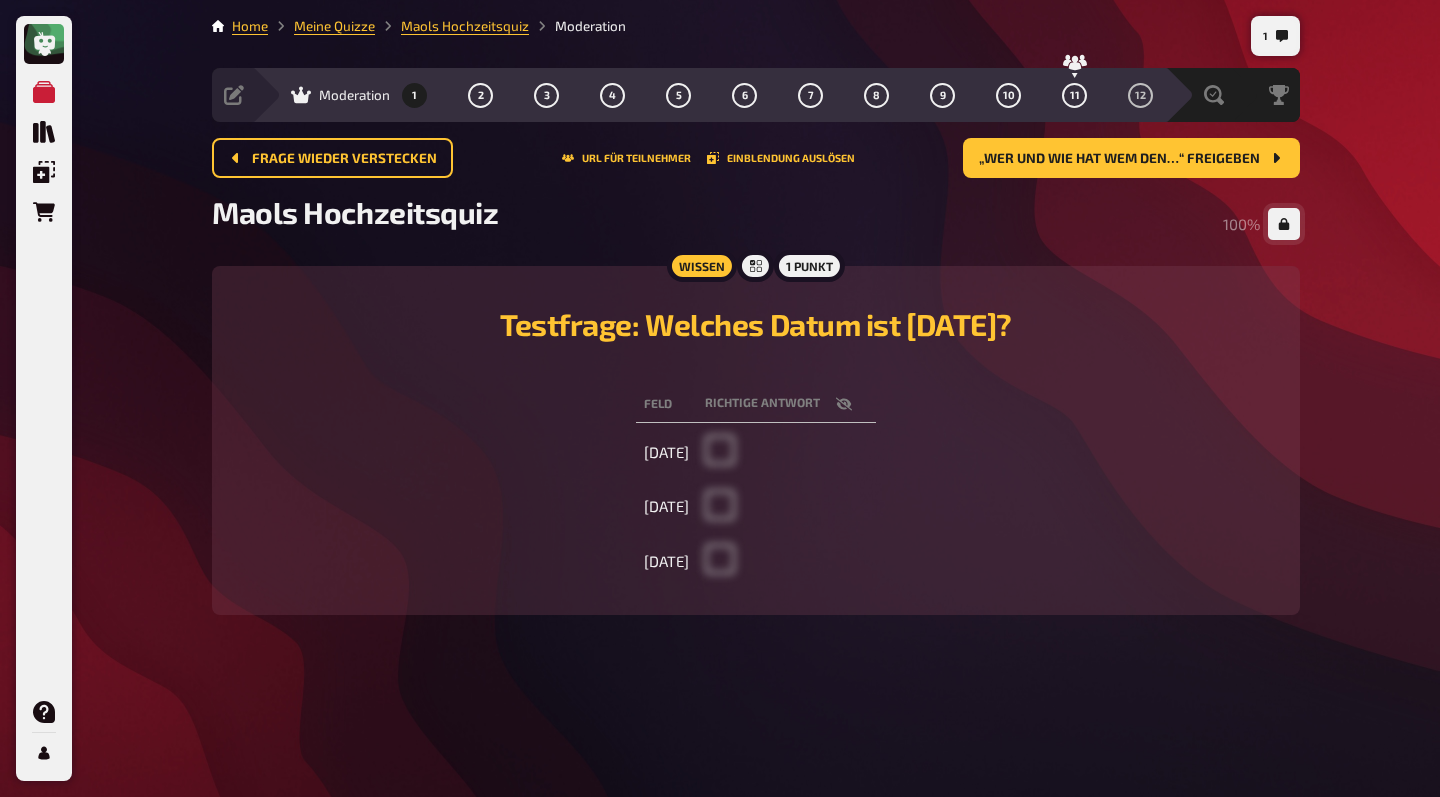 click on "Moderation" at bounding box center [354, 95] 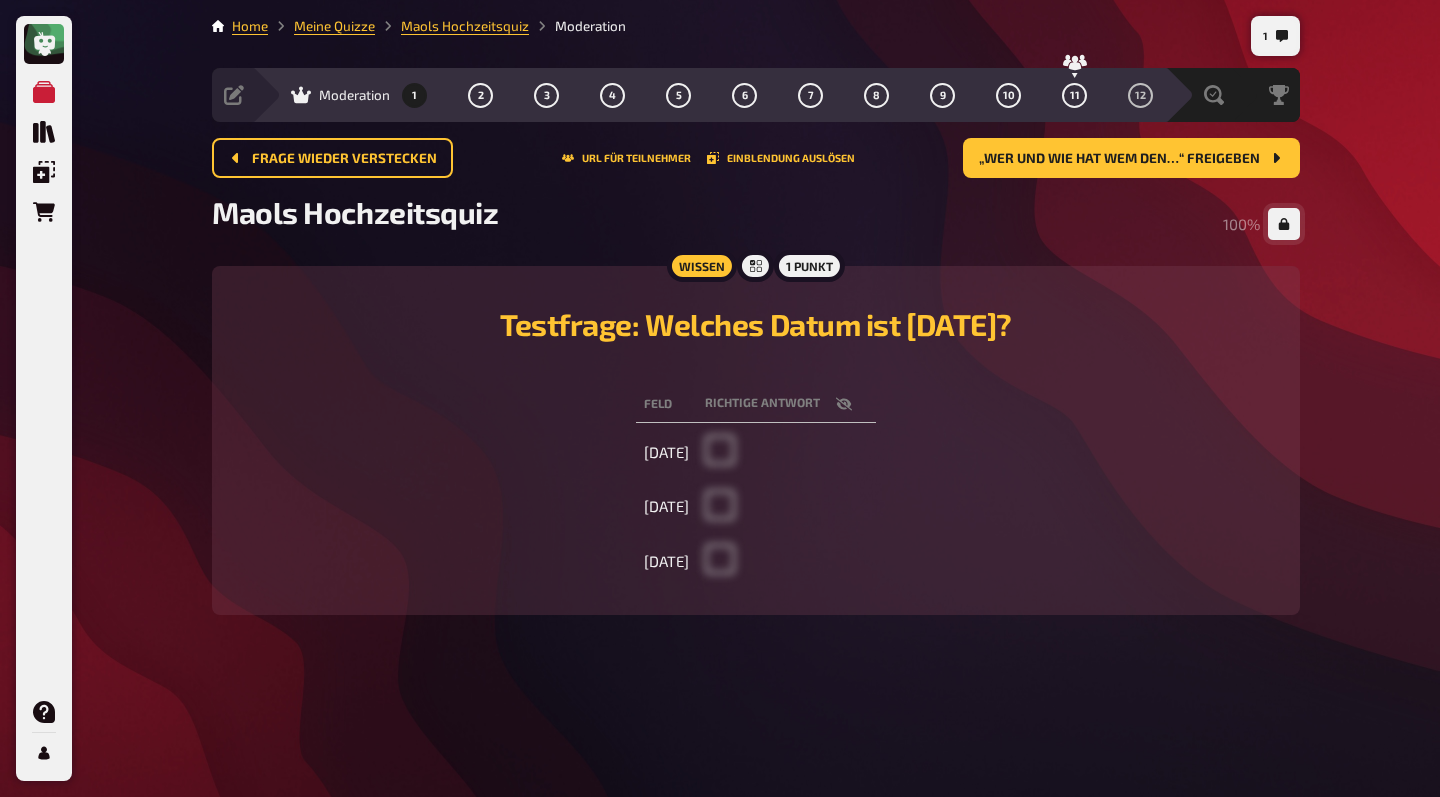 click on "1" at bounding box center (414, 95) 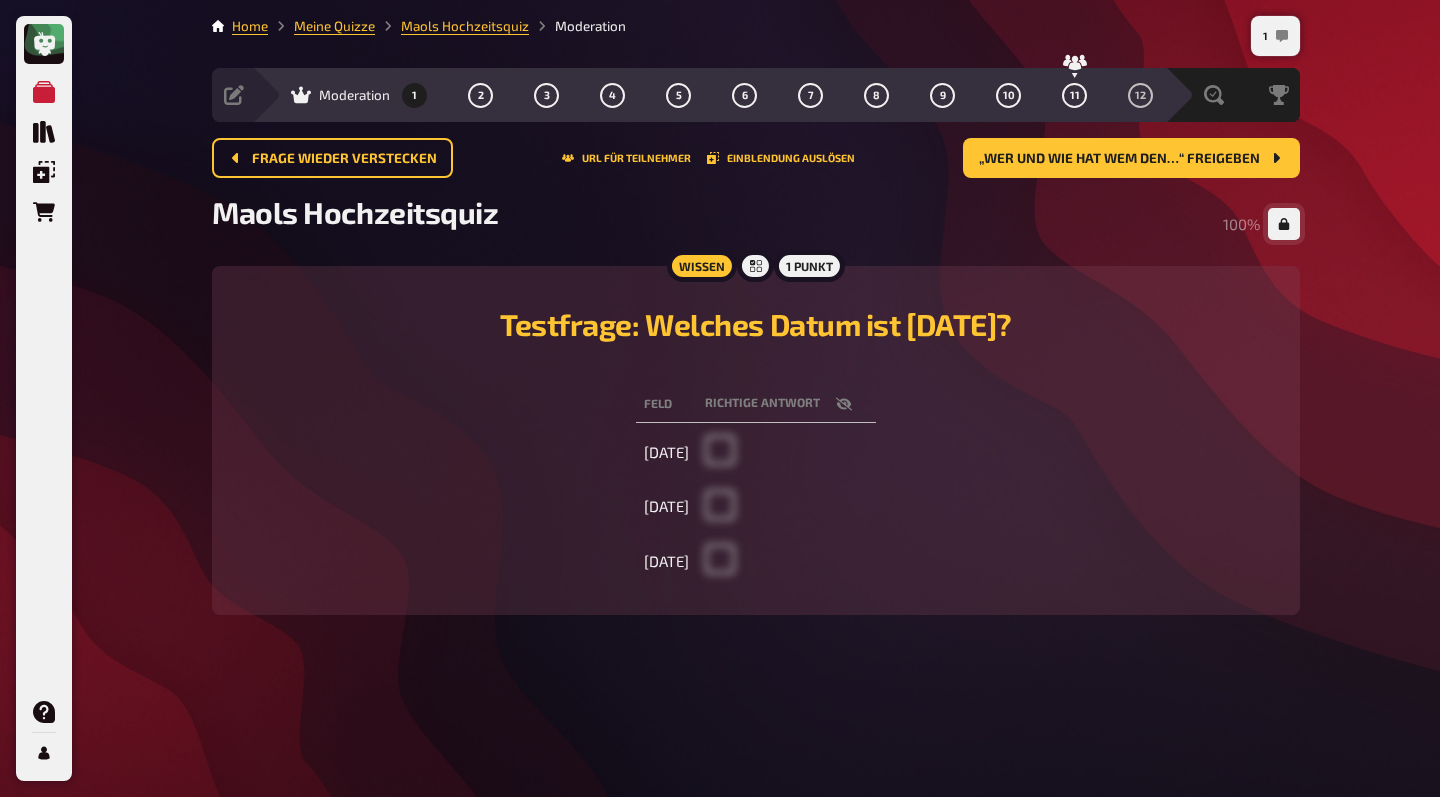 click on "1" at bounding box center (1275, 36) 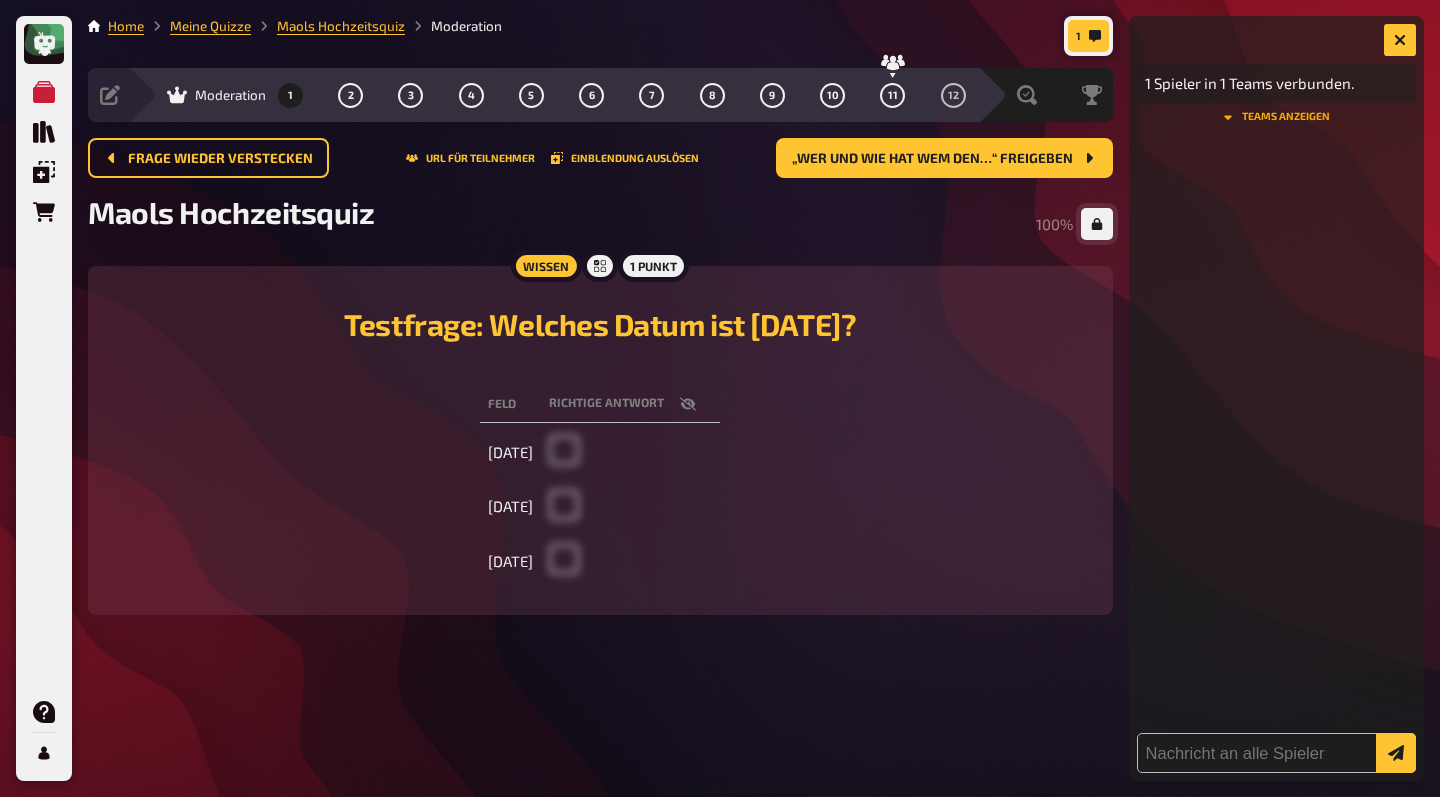 click on "Teams anzeigen" at bounding box center (1276, 117) 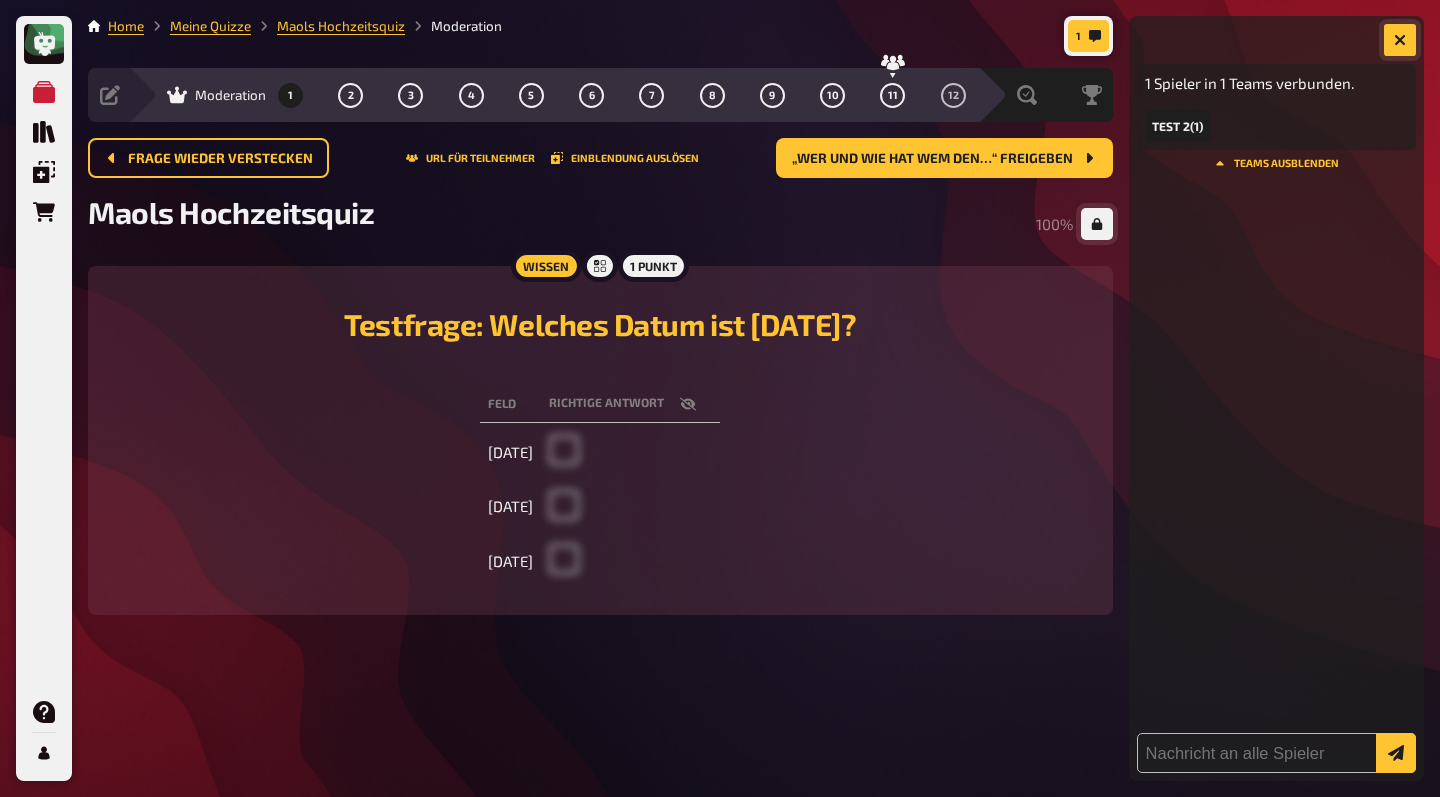 click at bounding box center [1400, 40] 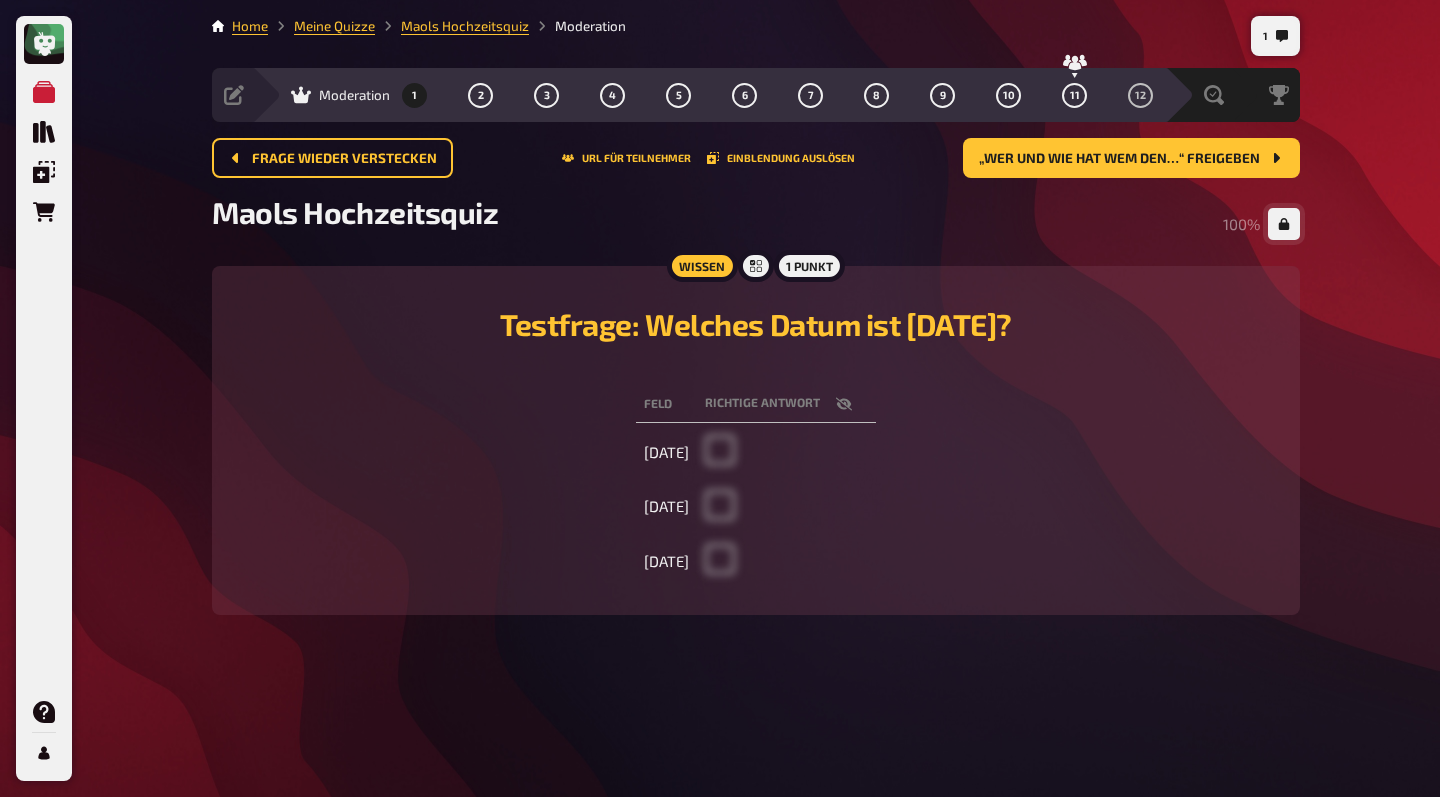 click on "Moderation 1 2 3 4 5 6 7 8 9 10 11 12" at bounding box center [708, 95] 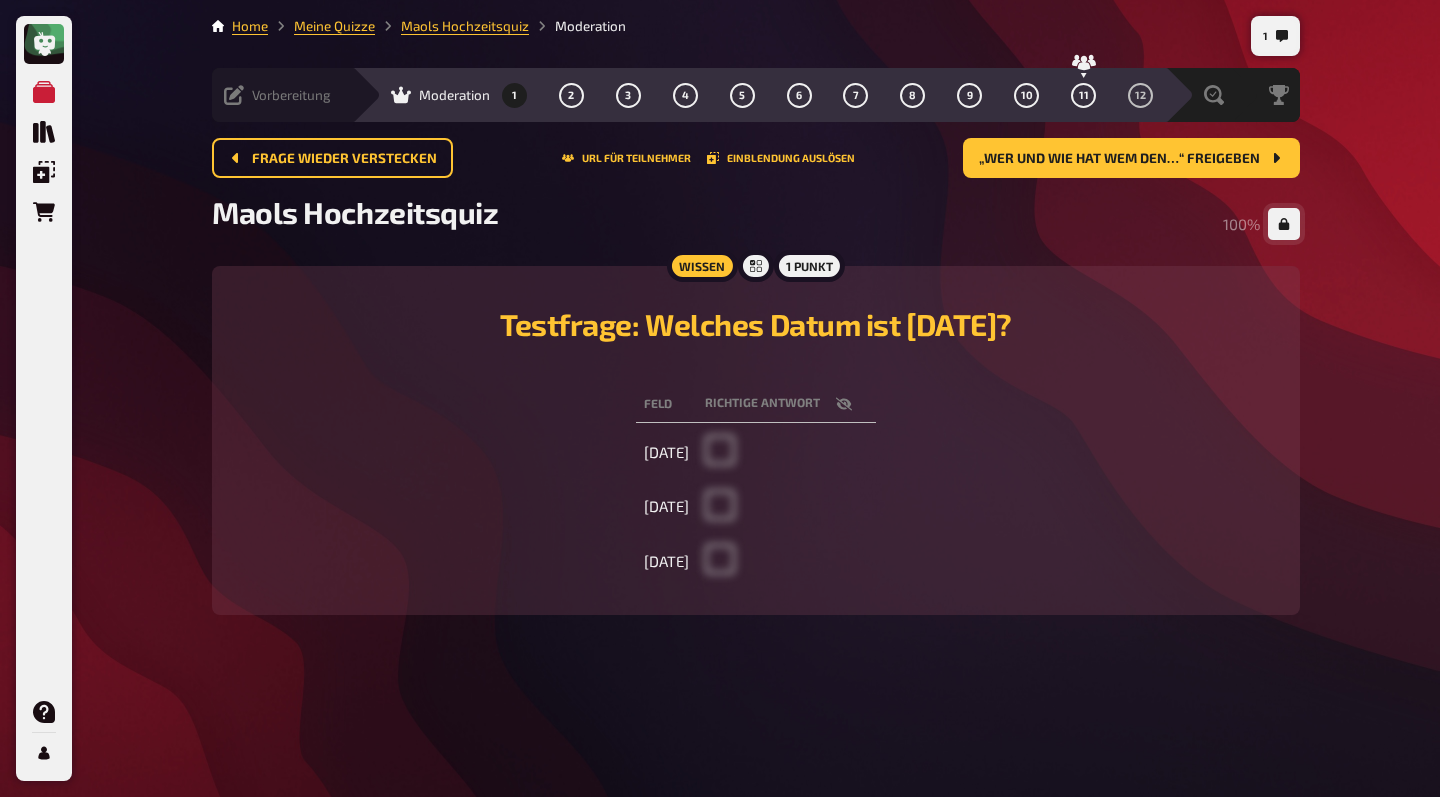 click 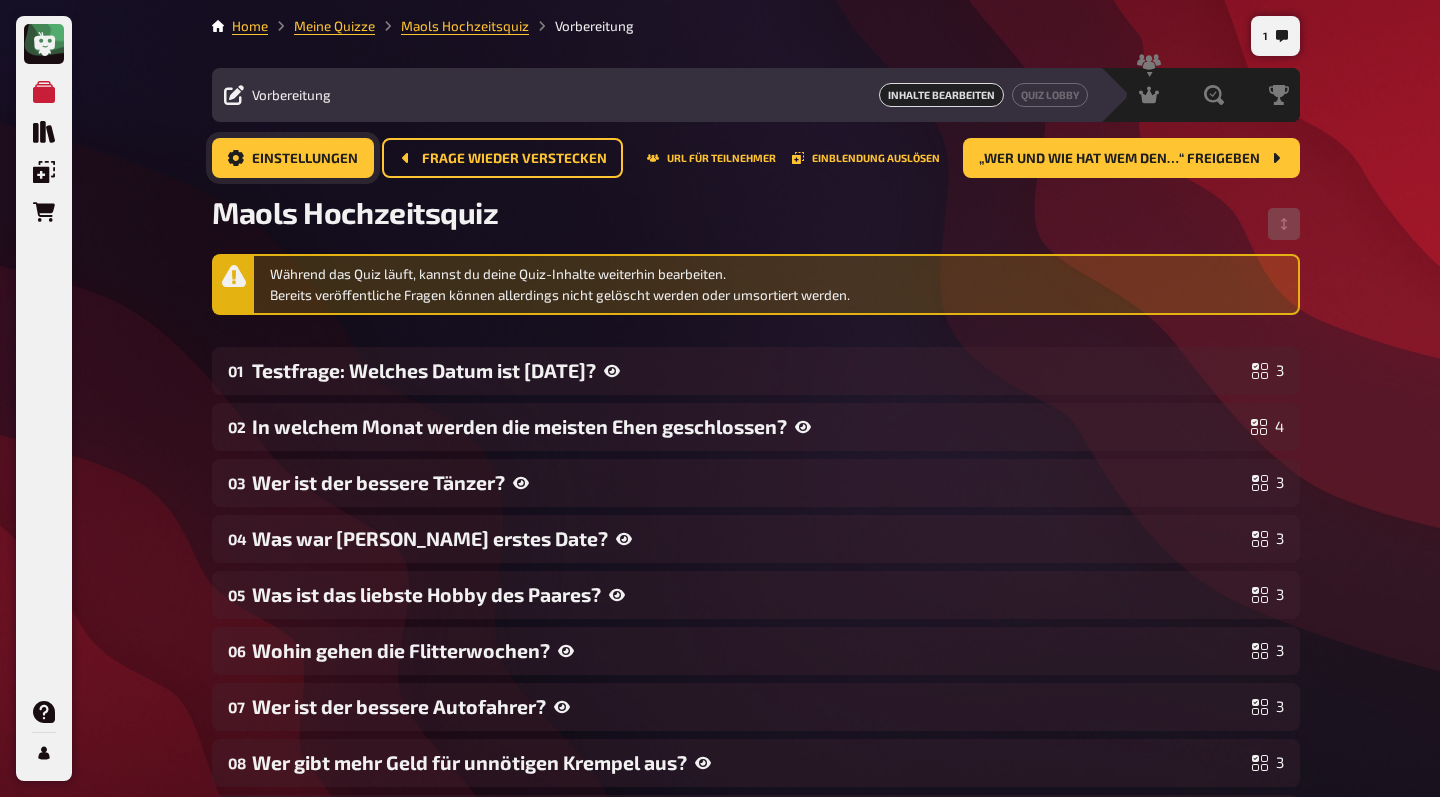 click on "Einstellungen" at bounding box center (293, 158) 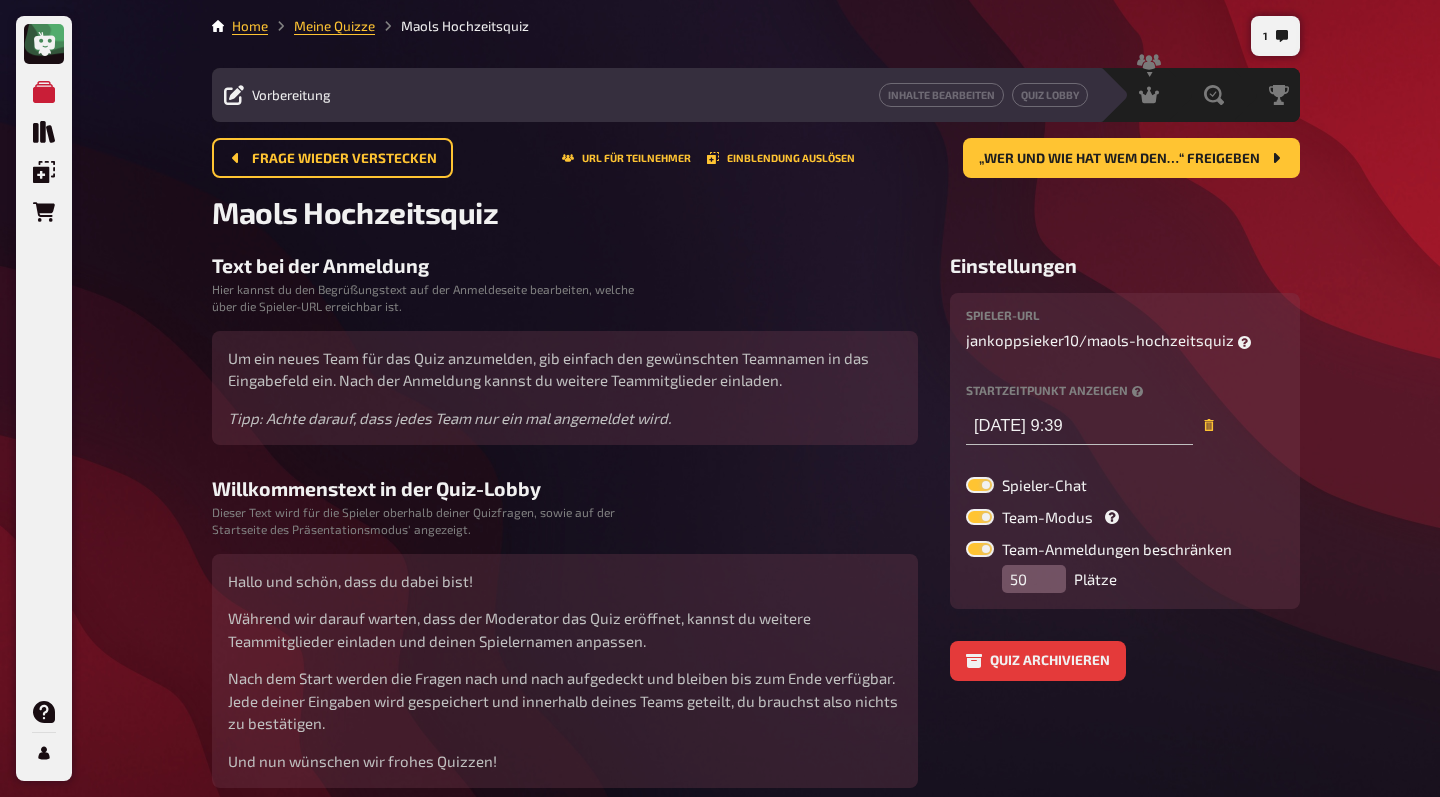 scroll, scrollTop: 15, scrollLeft: 0, axis: vertical 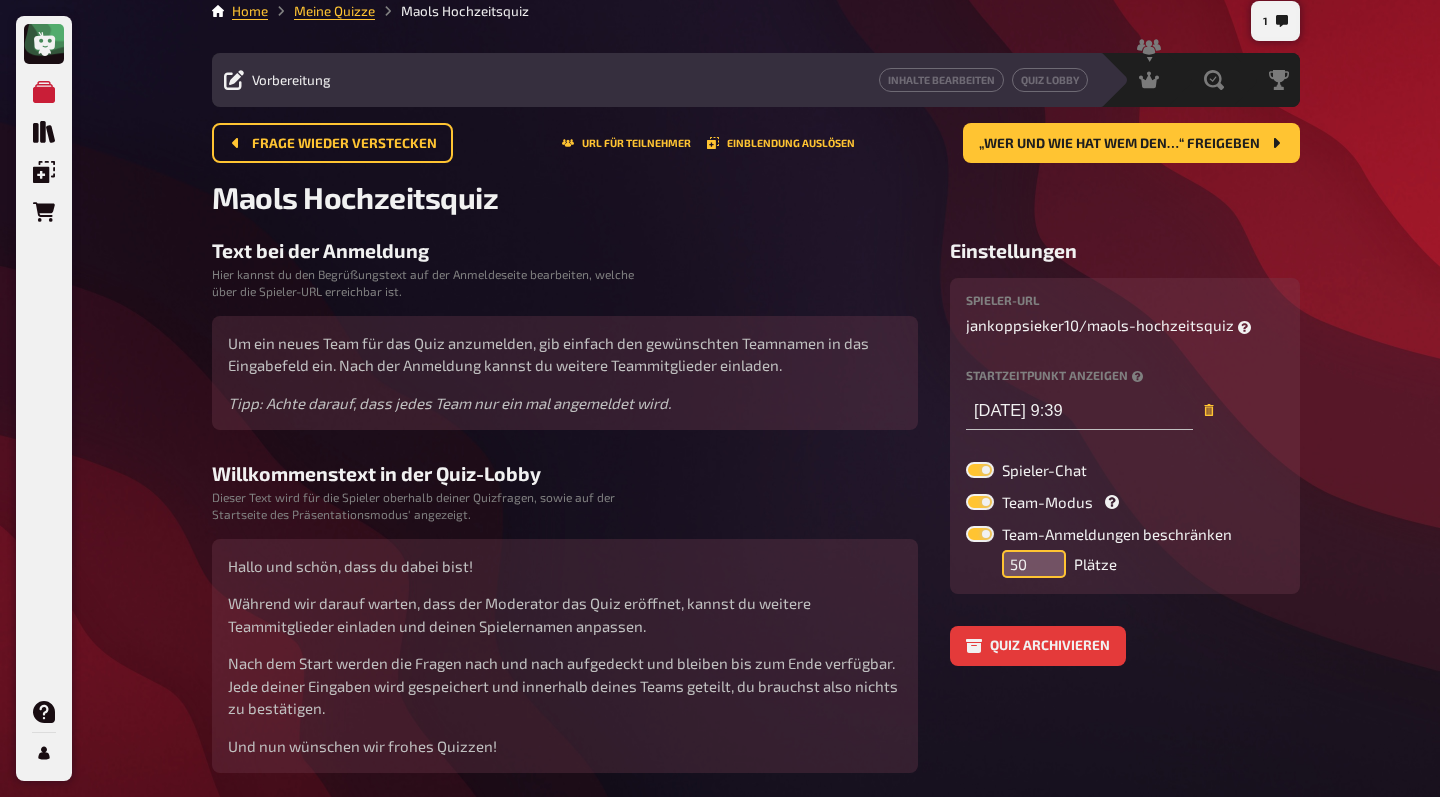 click on "50" at bounding box center (1034, 564) 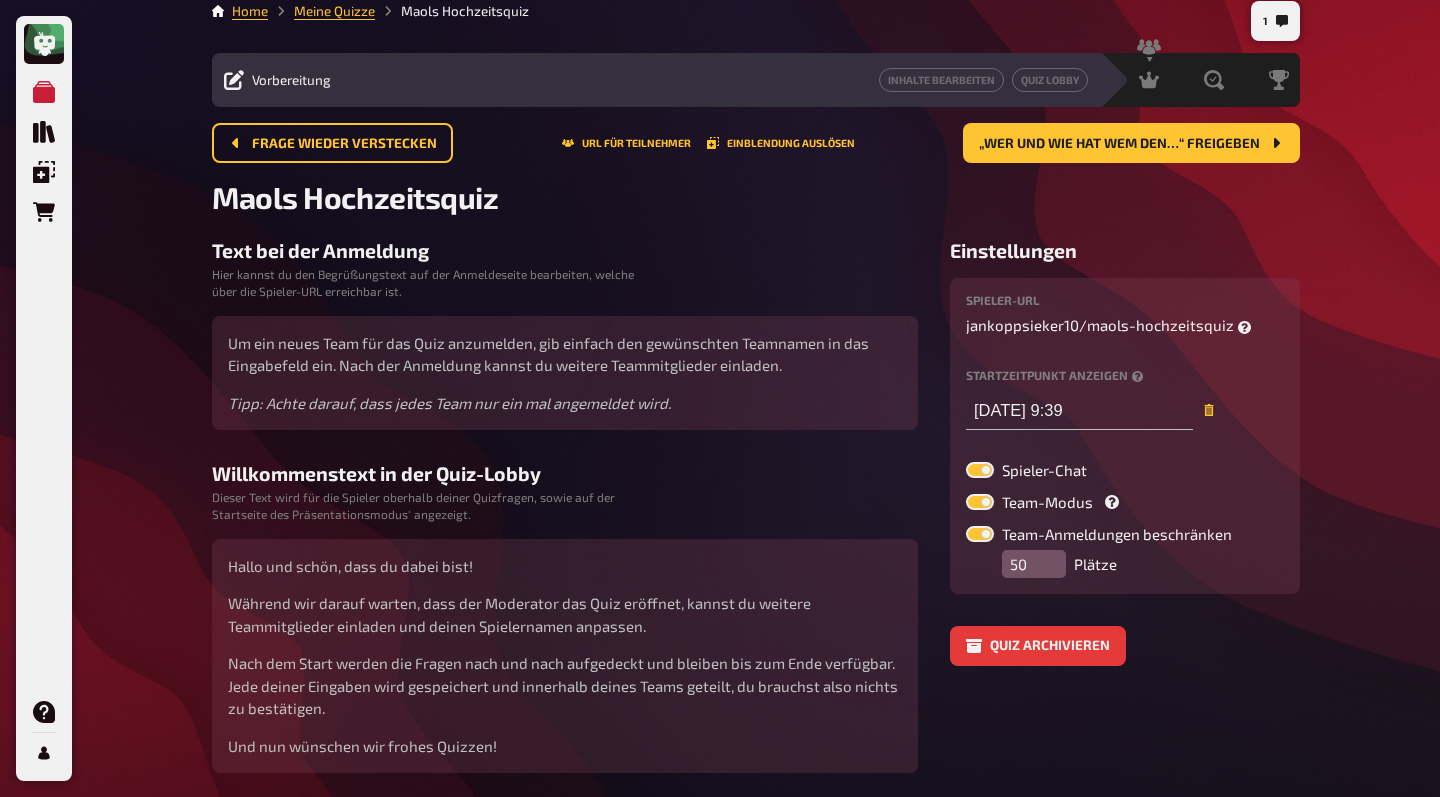 click on "Einstellungen Spieler-URL   jankoppsieker10 / maols-hochzeitsquiz Startzeitpunkt anzeigen 15.07.2025, 9:39 Spieler-Chat Team-Modus Team-Anmeldungen beschränken 50 Plätze Quiz archivieren" at bounding box center [1125, 452] 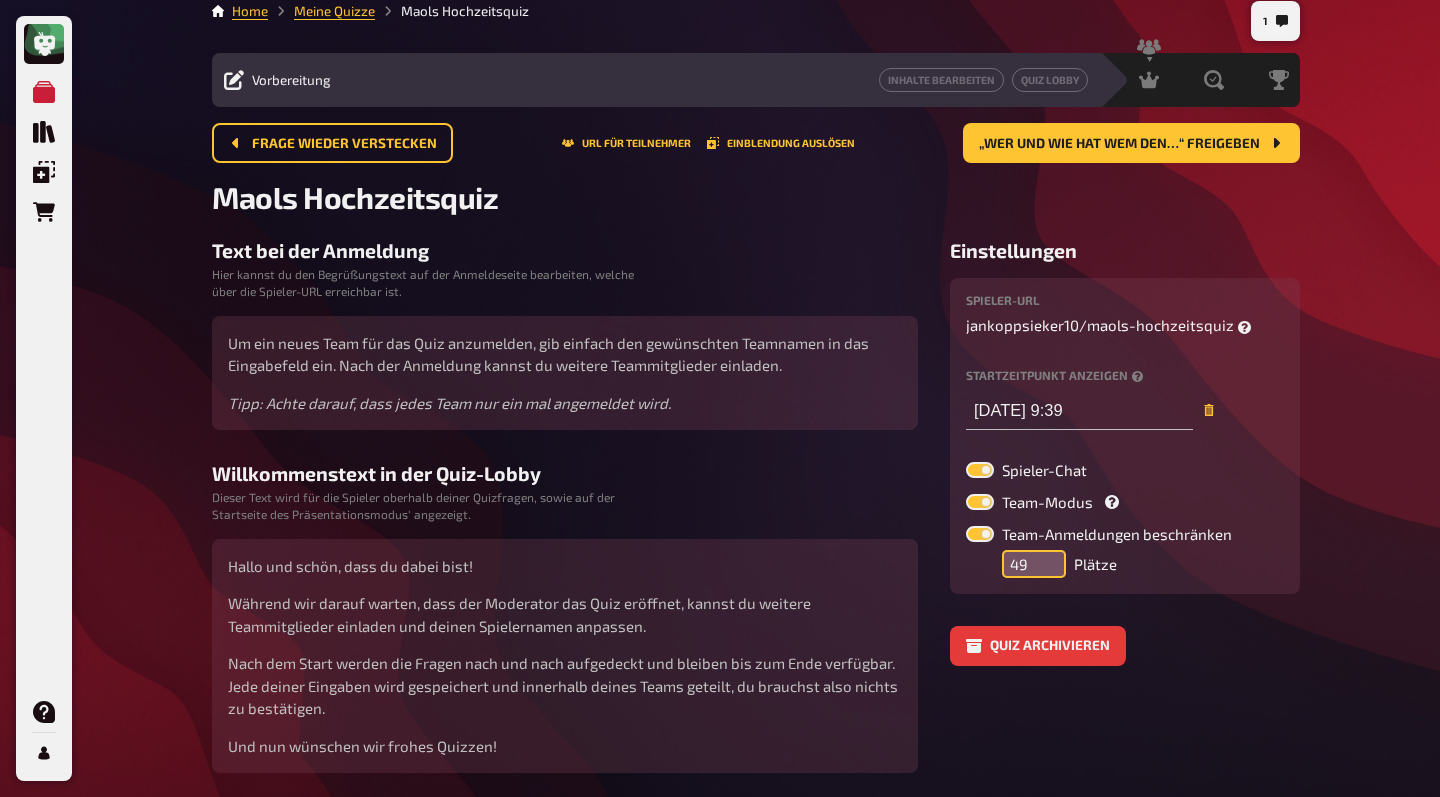 click on "49" at bounding box center [1034, 564] 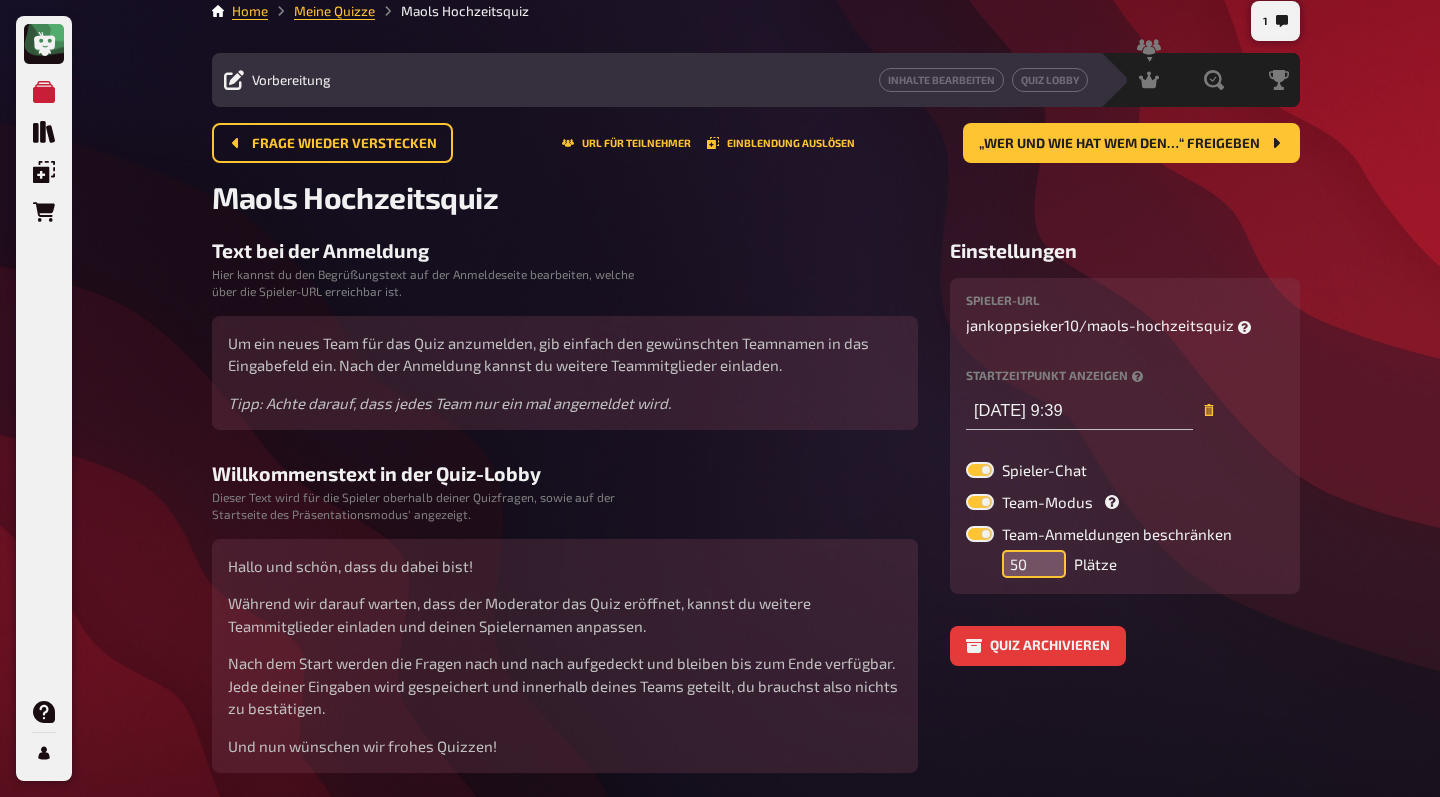 click on "50" at bounding box center (1034, 564) 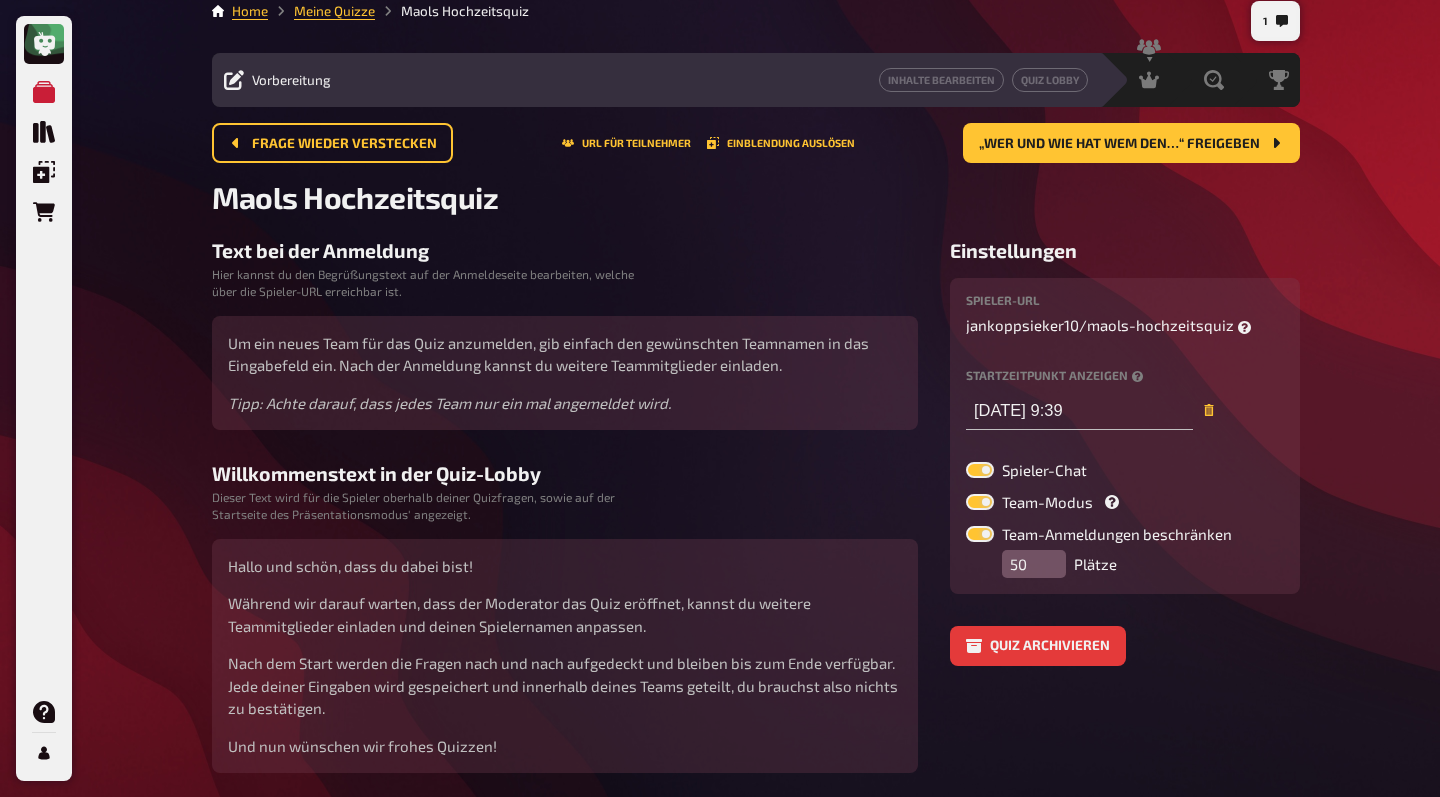 click on "1 Home Meine Quizze Maols Hochzeitsquiz Vorbereitung Inhalte Bearbeiten Quiz Lobby Moderation undefined Auswertung Siegerehrung Frage wieder verstecken URL für Teilnehmer Einblendung auslösen „Wer und wie hat wem den…“ freigeben „Wer und wie hat wem den…“ freigeben Maols Hochzeitsquiz Text bei der Anmeldung Hier kannst du den Begrüßungstext auf der Anmeldeseite bearbeiten, welche über die Spieler-URL erreichbar ist. Um ein neues Team für das Quiz anzumelden, gib einfach den gewünschten Teamnamen in das Eingabefeld ein. Nach der Anmeldung kannst du weitere Teammitglieder einladen. Tipp: Achte darauf, dass jedes Team nur ein mal angemeldet wird. Willkommenstext in der Quiz-Lobby Dieser Text wird für die Spieler oberhalb deiner Quizfragen, sowie auf der Startseite des Präsentationsmodus' angezeigt. Hallo und schön, dass du dabei bist! Während wir darauf warten, dass der Moderator das Quiz eröffnet, kannst du weitere Teammitglieder einladen und deinen Spielernamen anpassen. Einstellungen" at bounding box center (756, 427) 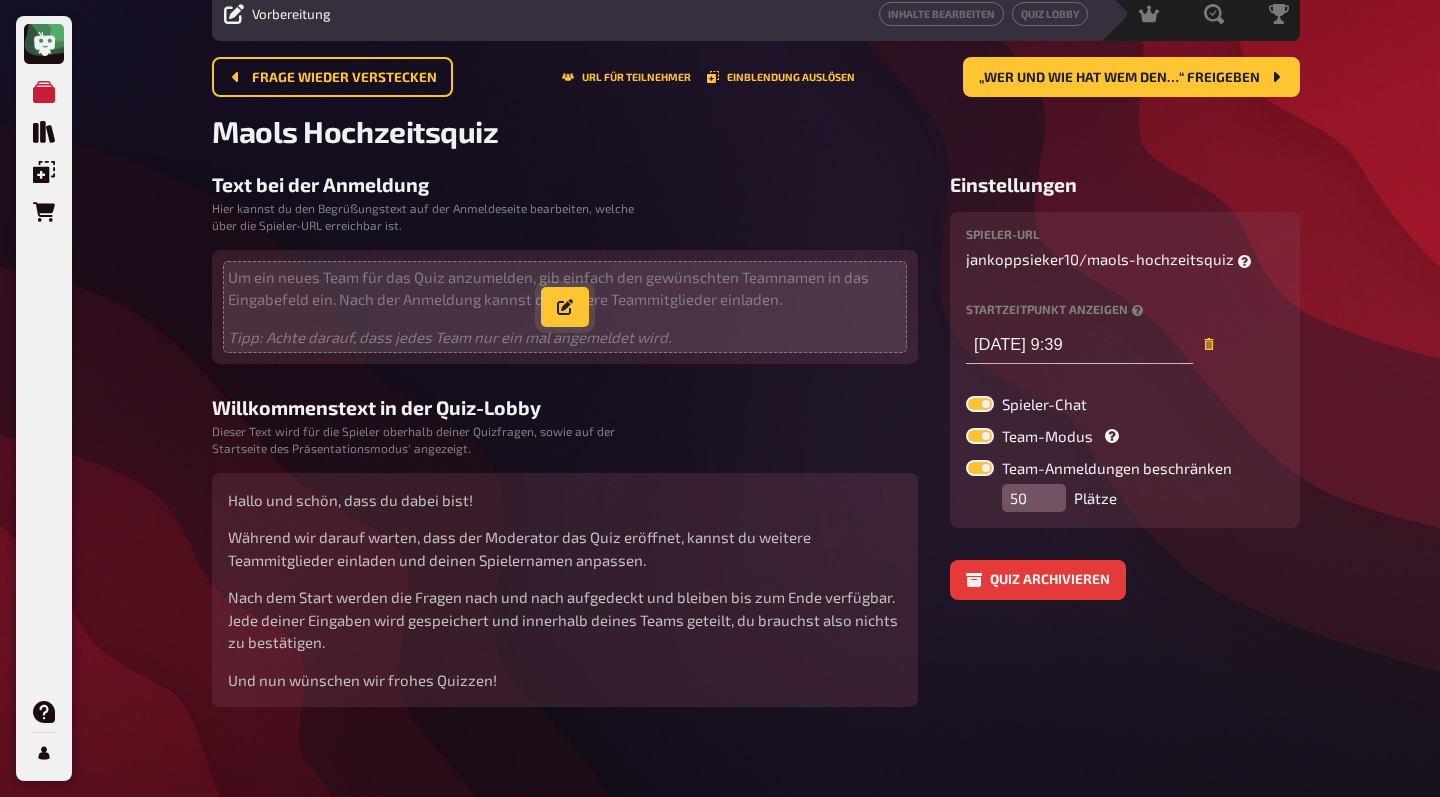 scroll, scrollTop: 79, scrollLeft: 0, axis: vertical 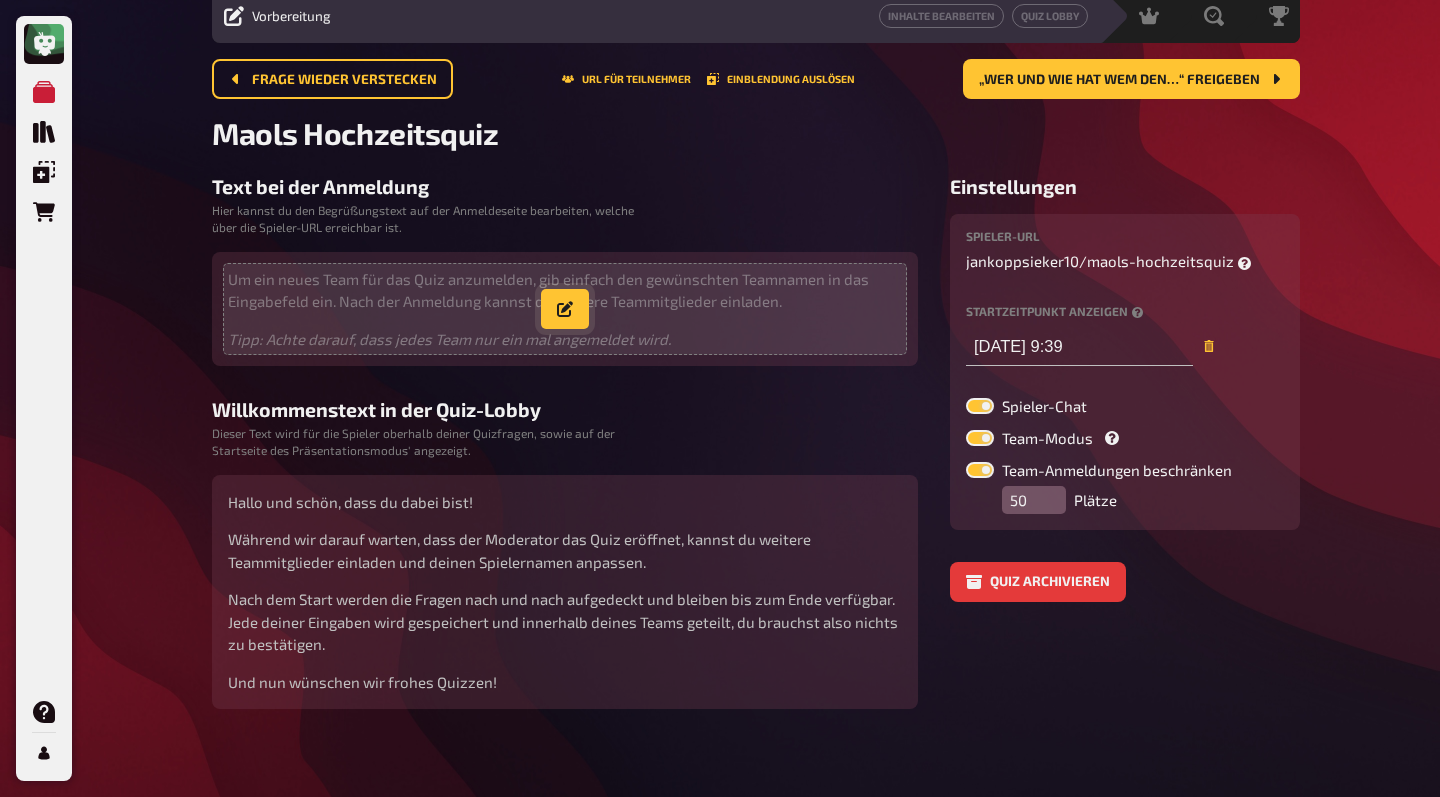 click at bounding box center [565, 309] 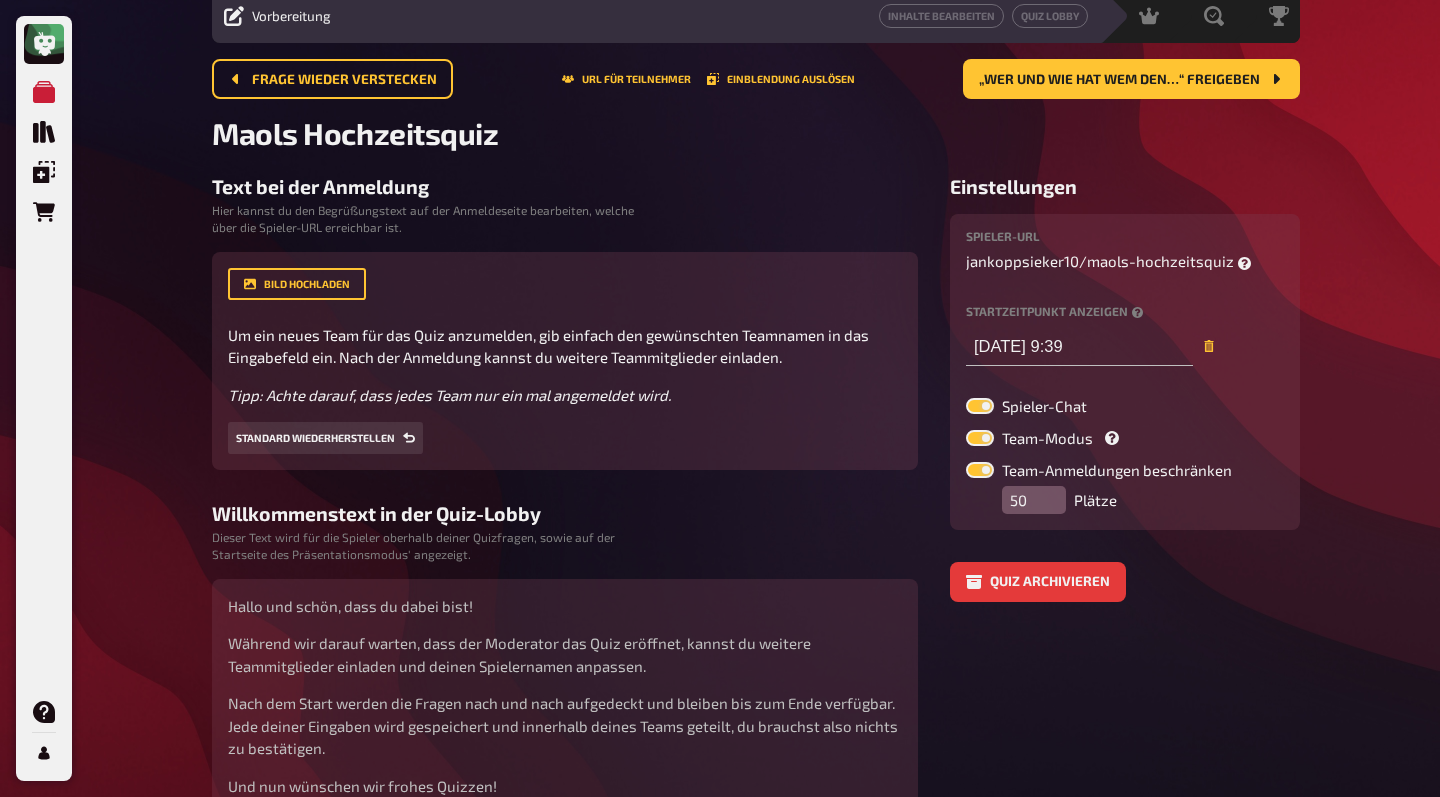 click on "Bild hochladen Um ein neues Team für das Quiz anzumelden, gib einfach den gewünschten Teamnamen in das Eingabefeld ein. Nach der Anmeldung kannst du weitere Teammitglieder einladen. Tipp: Achte darauf, dass jedes Team nur ein mal angemeldet wird. Hier hinziehen für Dateiupload Standard wiederherstellen" at bounding box center (565, 361) 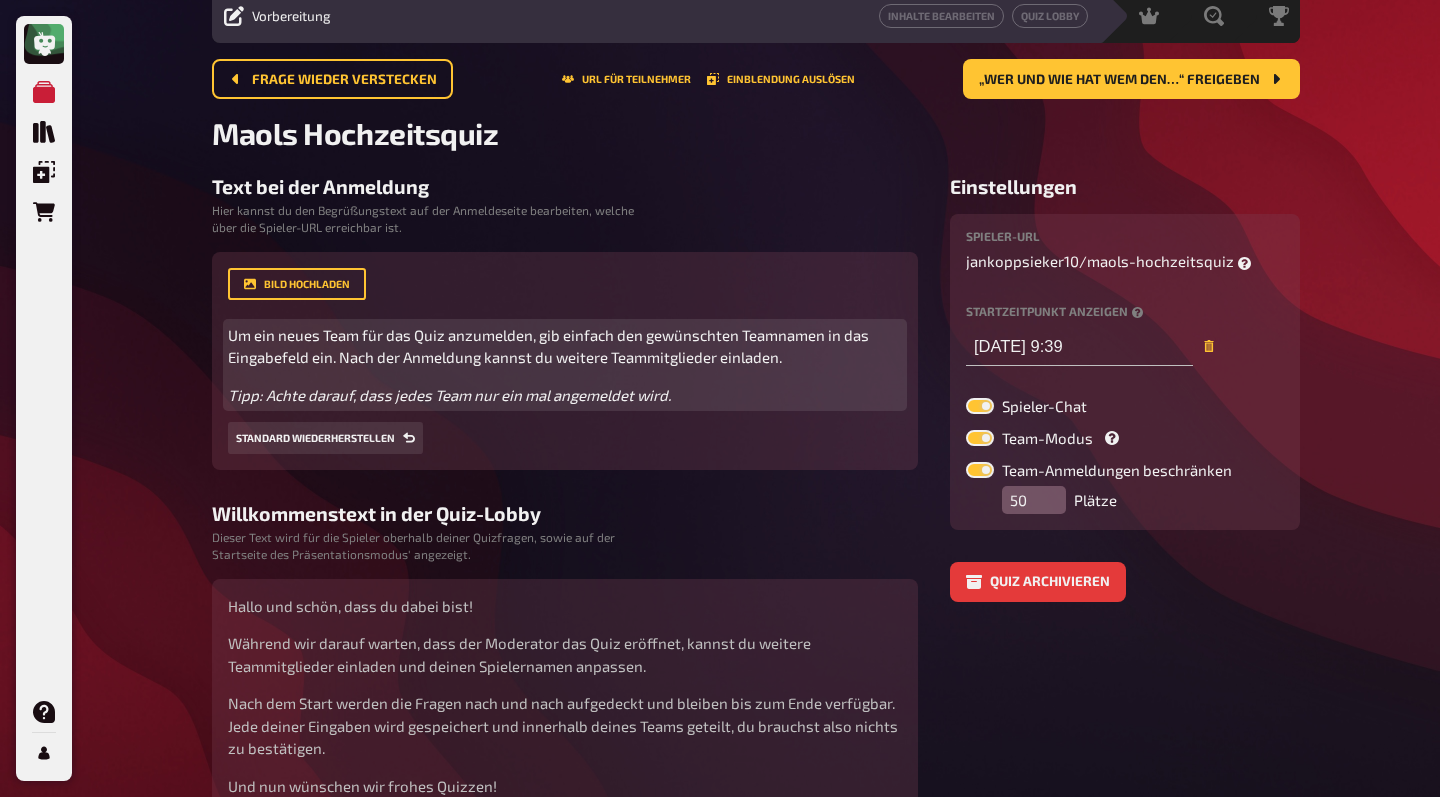 click on "Tipp: Achte darauf, dass jedes Team nur ein mal angemeldet wird." at bounding box center [565, 395] 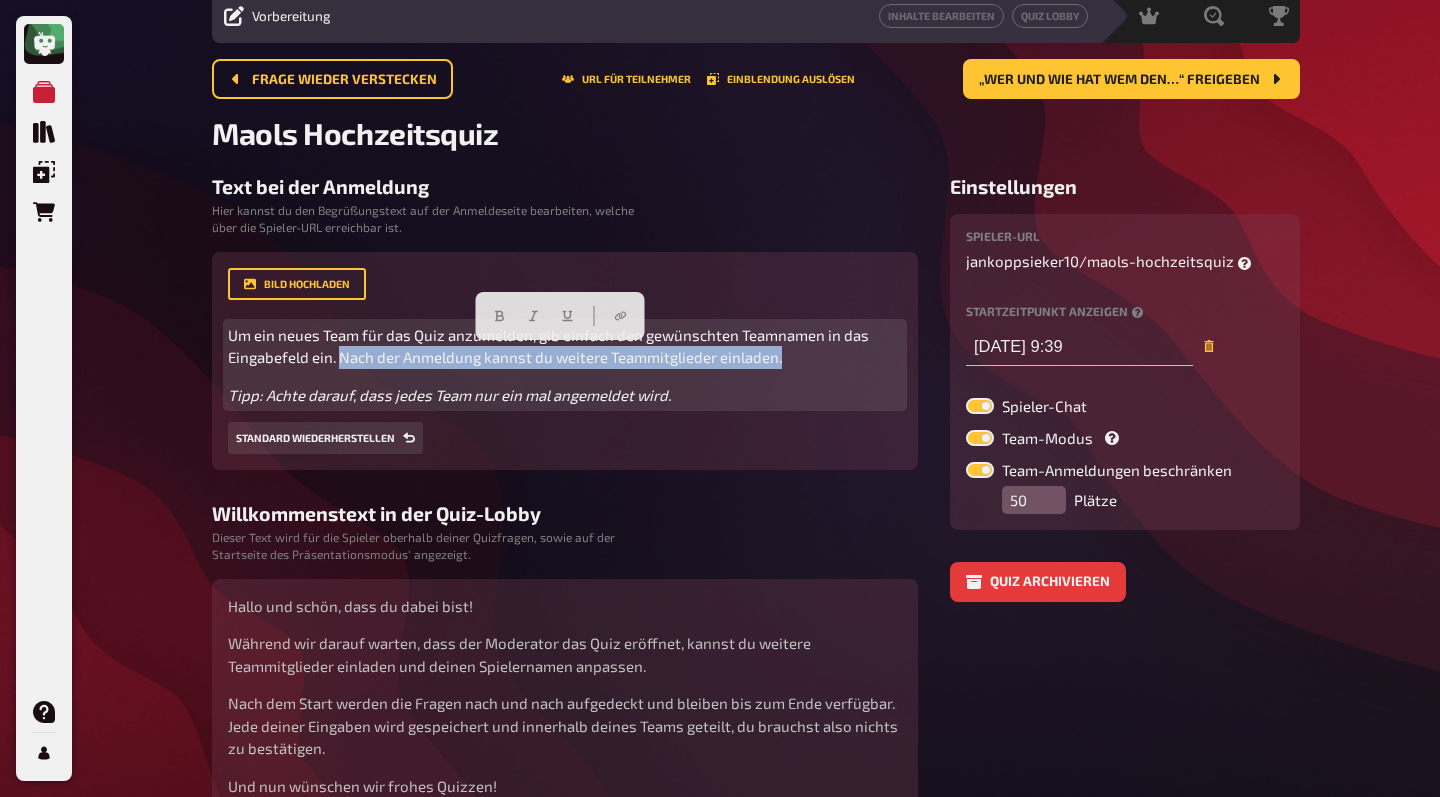 drag, startPoint x: 795, startPoint y: 356, endPoint x: 343, endPoint y: 358, distance: 452.00443 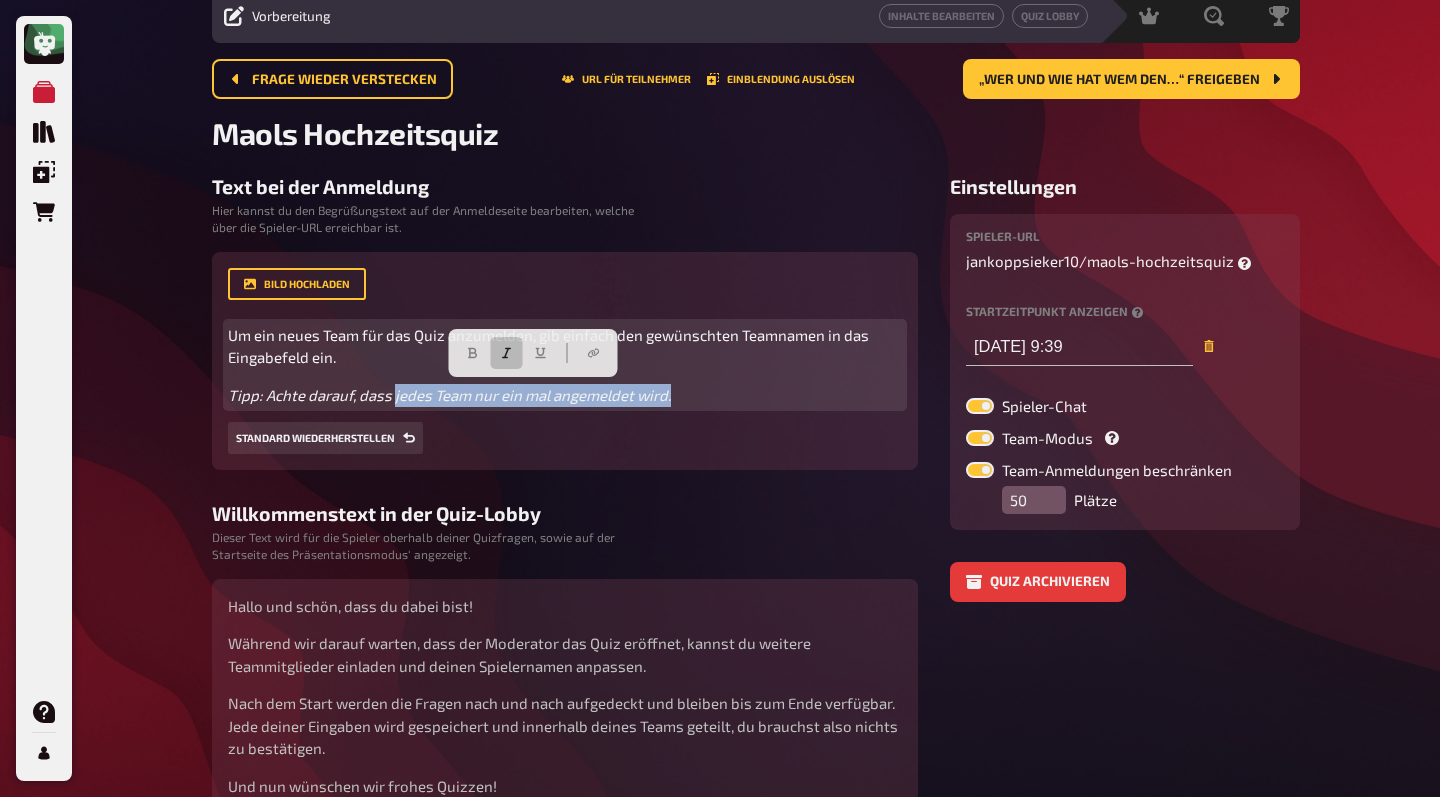 drag, startPoint x: 696, startPoint y: 392, endPoint x: 393, endPoint y: 400, distance: 303.1056 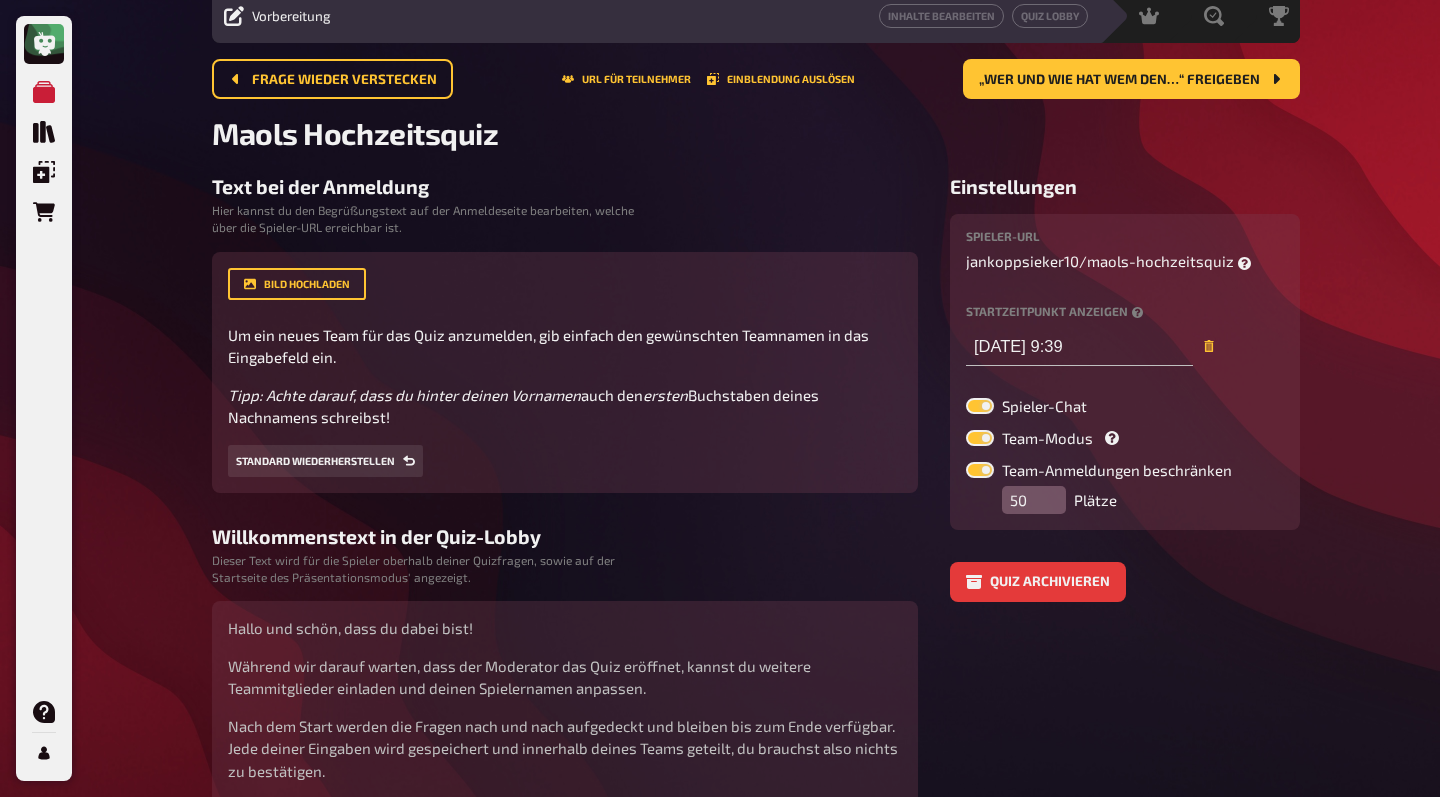 click on "Bild hochladen Um ein neues Team für das Quiz anzumelden, gib einfach den gewünschten Teamnamen in das Eingabefeld ein.  Tipp: Achte darauf, dass du hinter deinen Vornamen  auch   den  ersten  Buchstaben deines Nachnamens schreibst!   Hier hinziehen für Dateiupload Standard wiederherstellen" at bounding box center [565, 372] 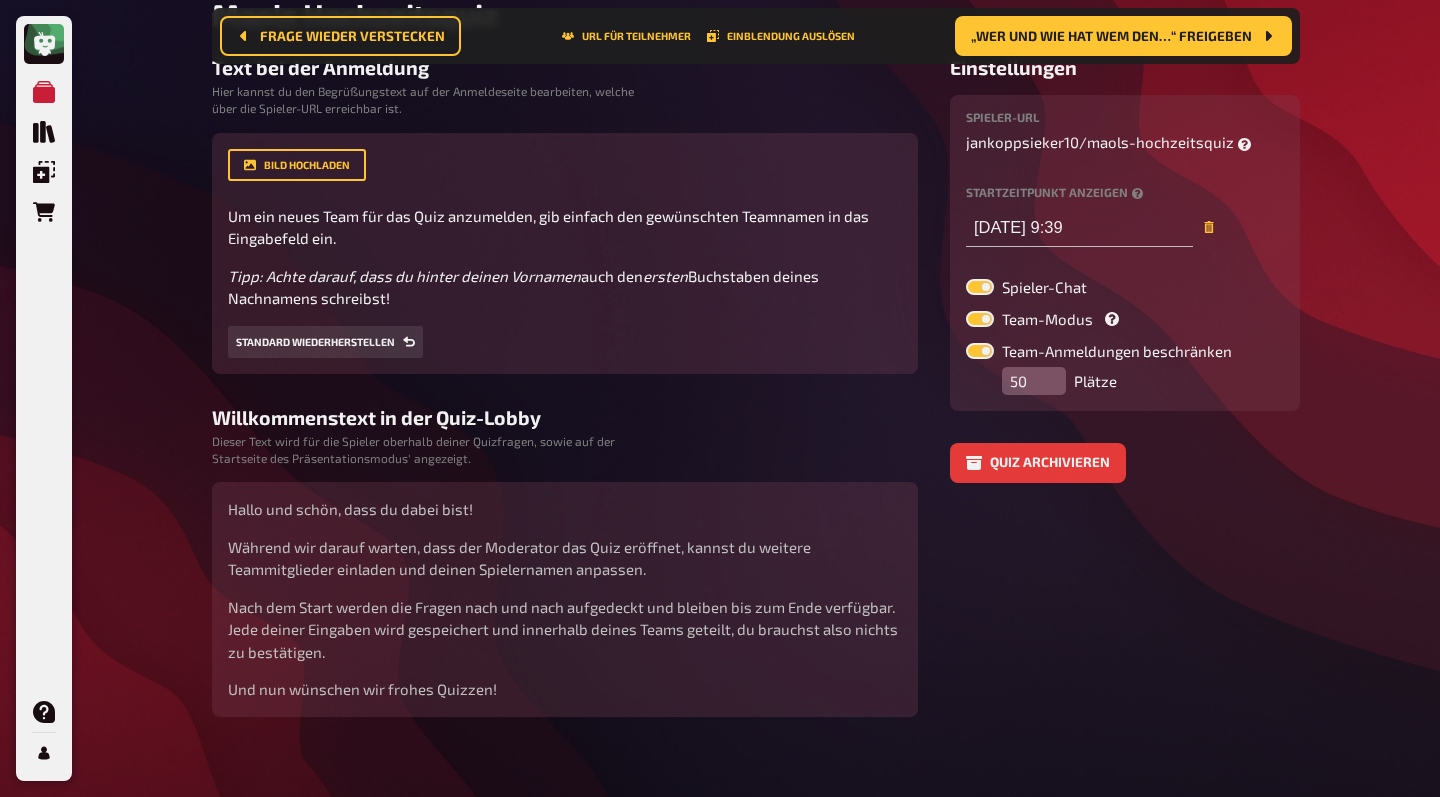 scroll, scrollTop: 212, scrollLeft: 0, axis: vertical 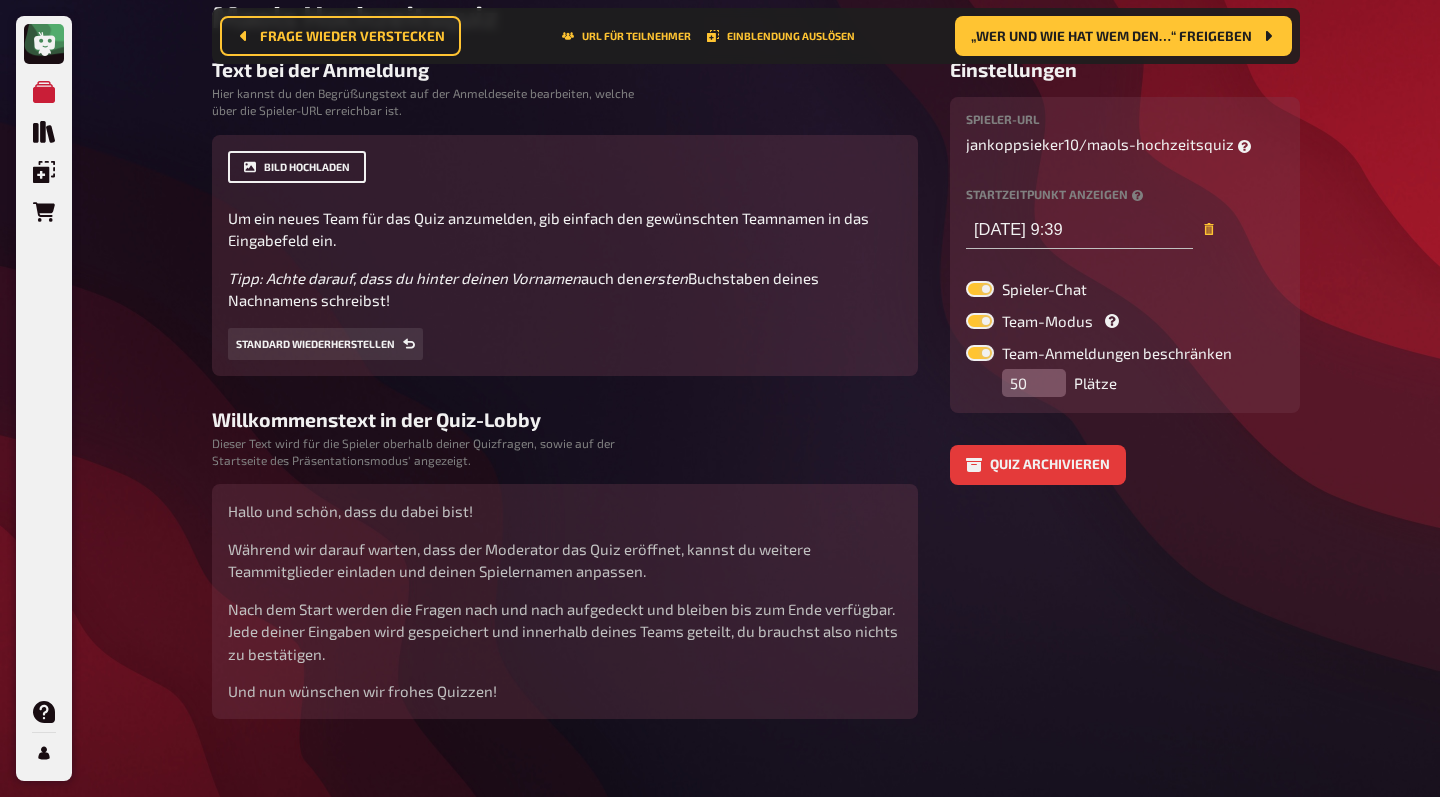 click on "Bild hochladen" at bounding box center [297, 167] 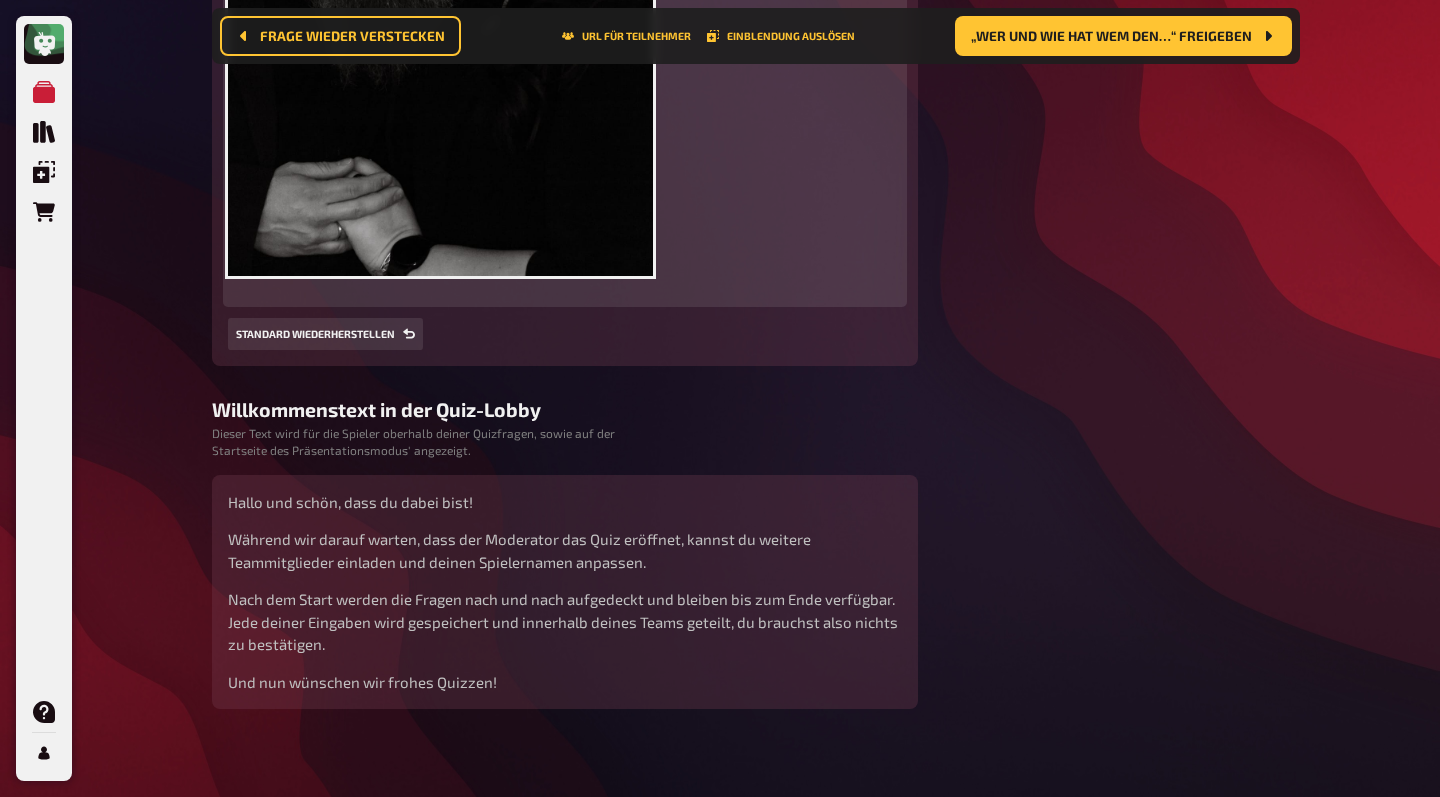 scroll, scrollTop: 899, scrollLeft: 0, axis: vertical 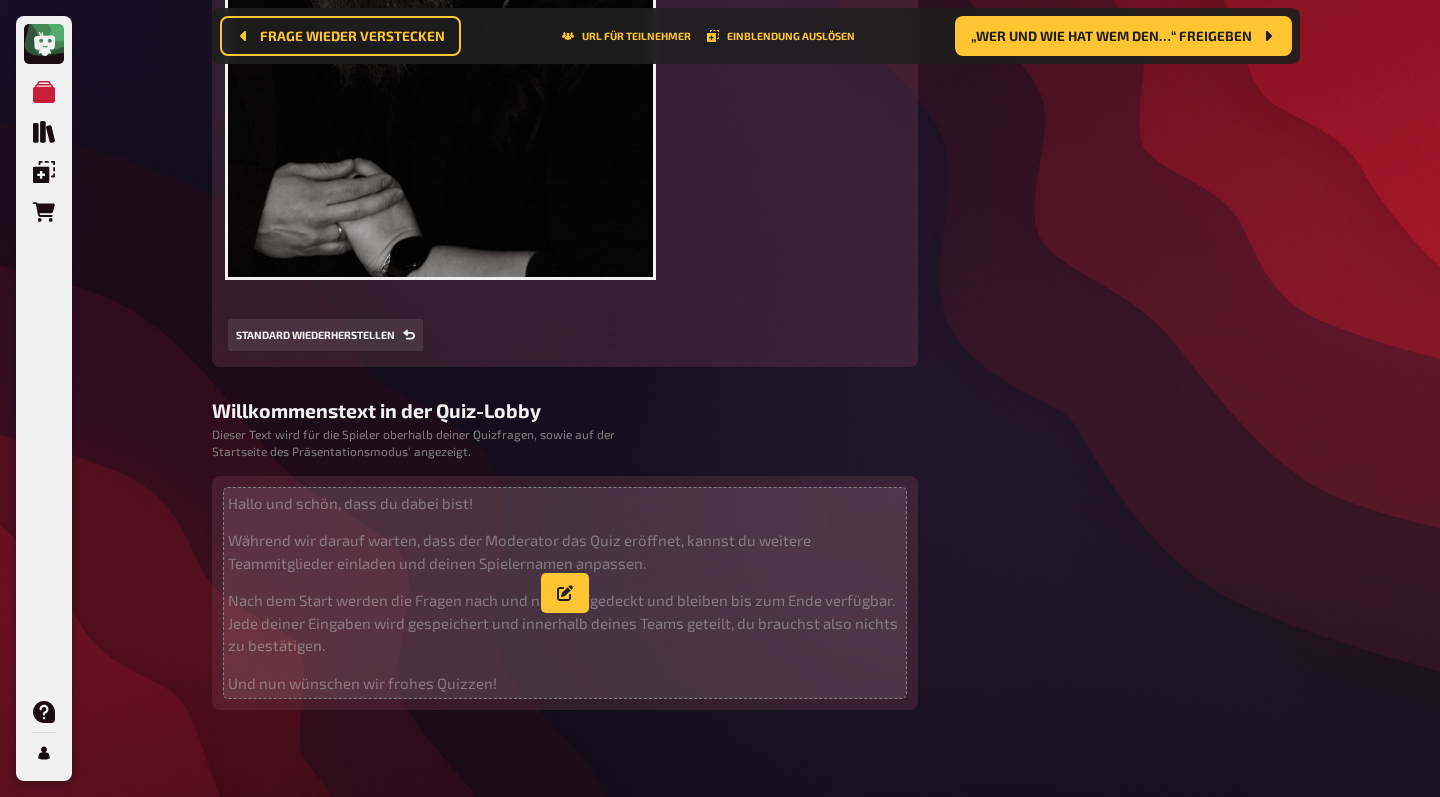 click on "Während wir darauf warten, dass der Moderator das Quiz eröffnet, kannst du weitere Teammitglieder einladen und deinen Spielernamen anpassen." at bounding box center (565, 551) 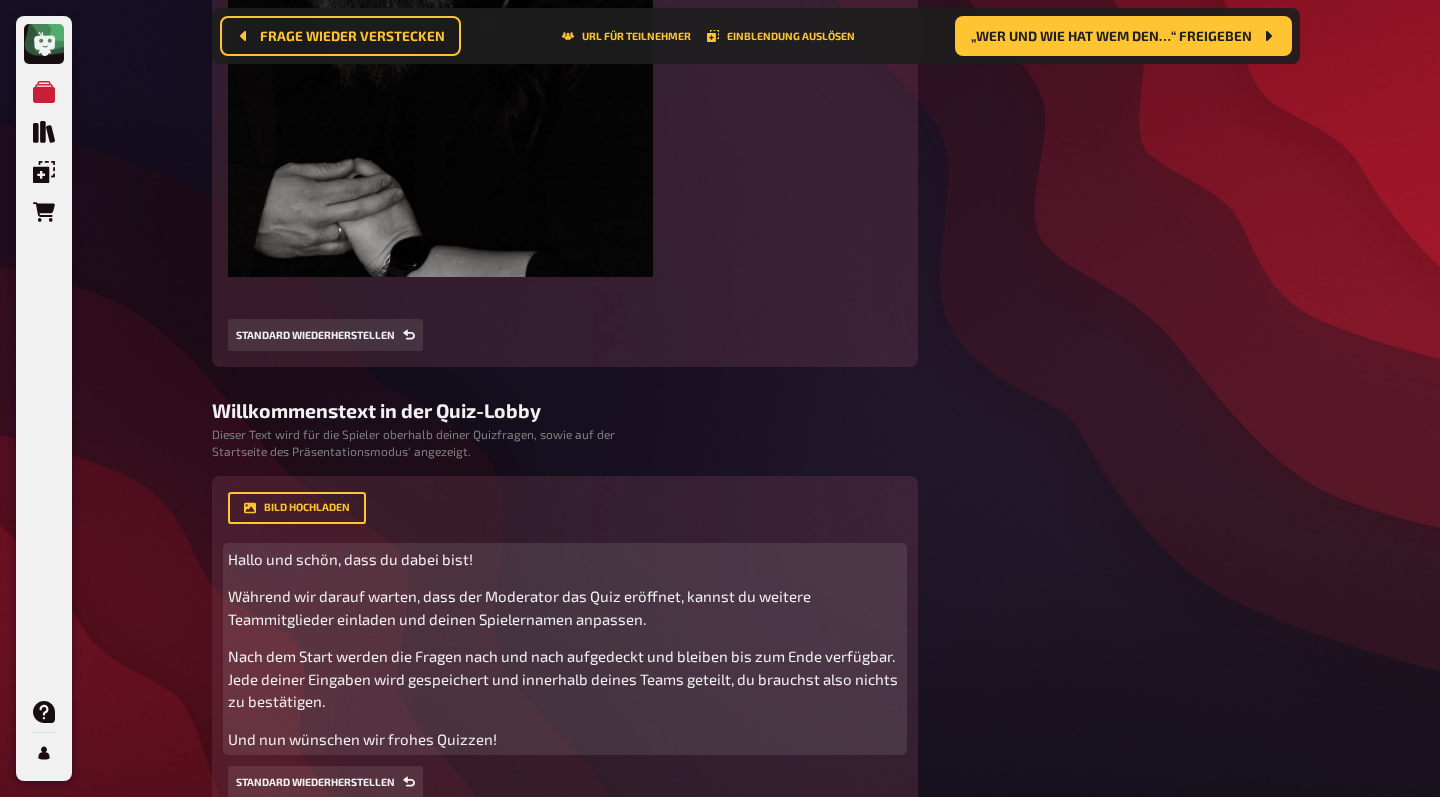 click on "Während wir darauf warten, dass der Moderator das Quiz eröffnet, kannst du weitere Teammitglieder einladen und deinen Spielernamen anpassen." at bounding box center [521, 607] 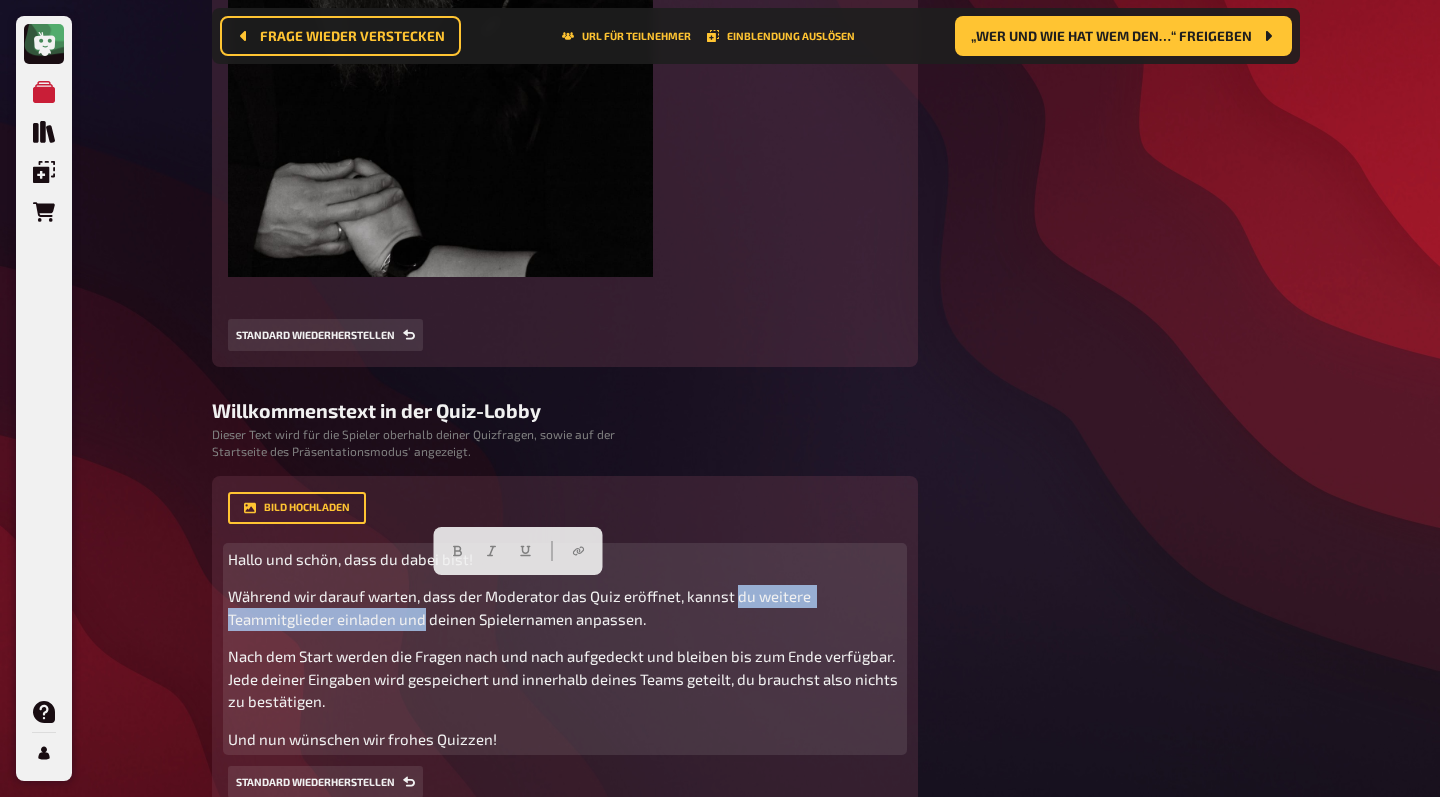 drag, startPoint x: 735, startPoint y: 595, endPoint x: 415, endPoint y: 606, distance: 320.189 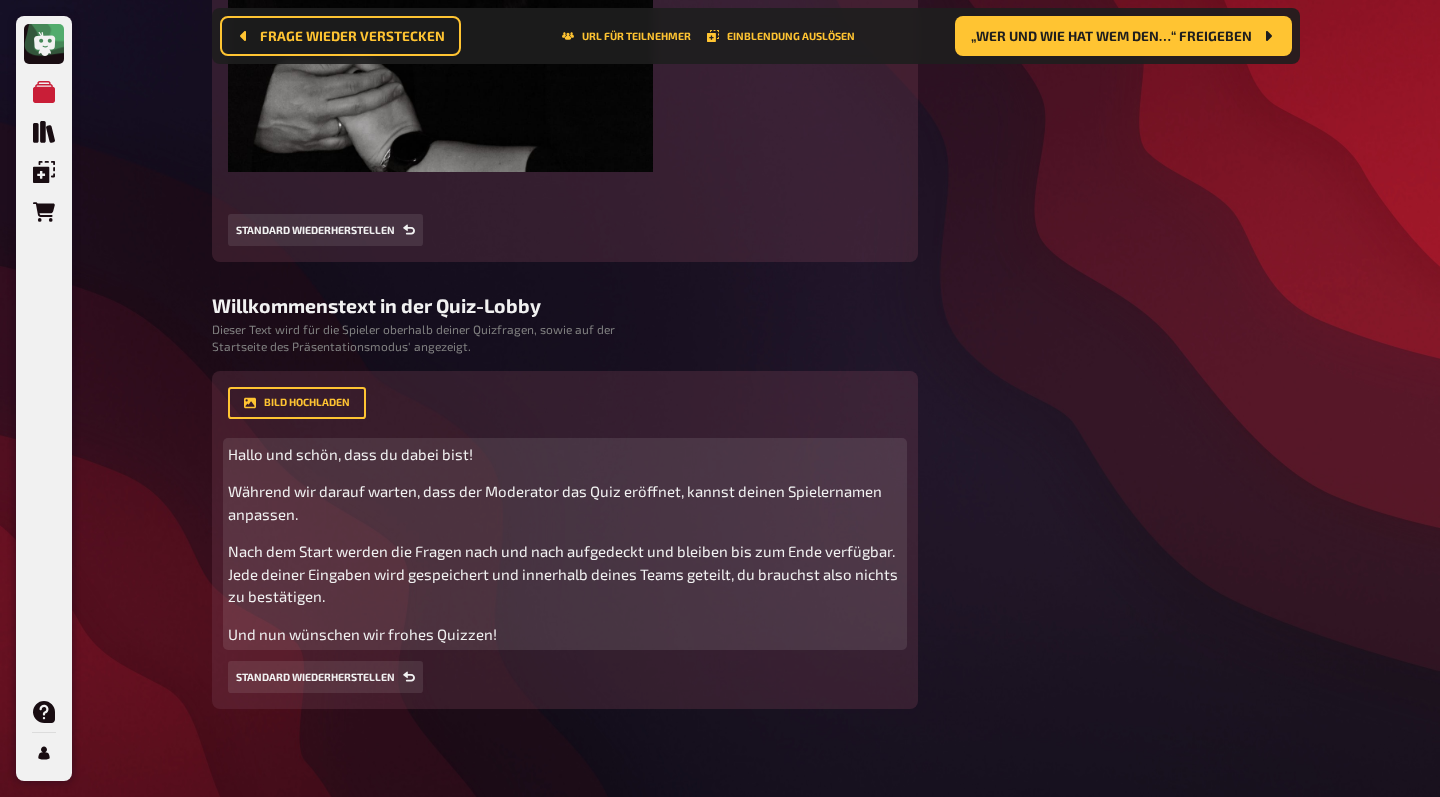 scroll, scrollTop: 1003, scrollLeft: 0, axis: vertical 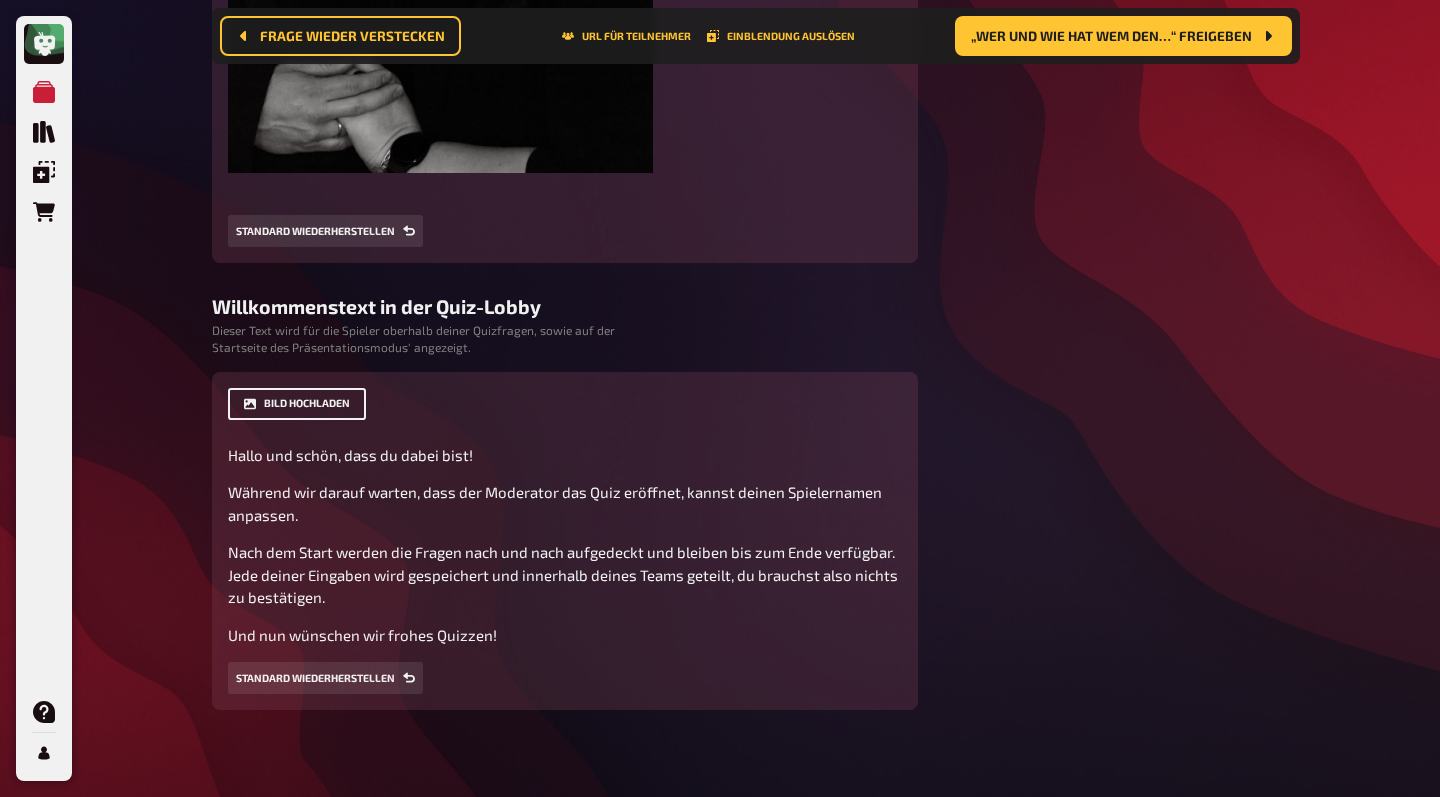 click on "Bild hochladen" at bounding box center [297, 404] 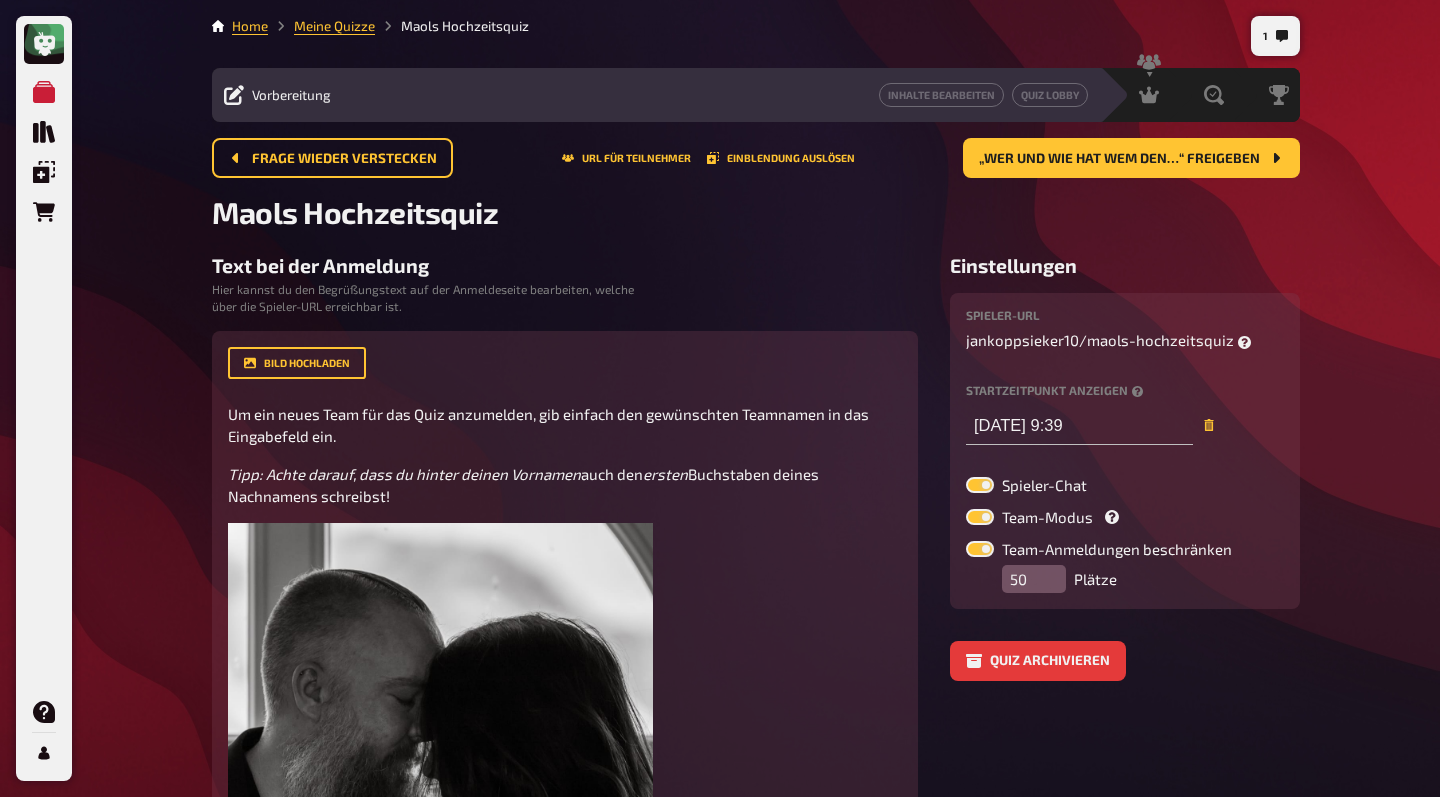scroll, scrollTop: 0, scrollLeft: 0, axis: both 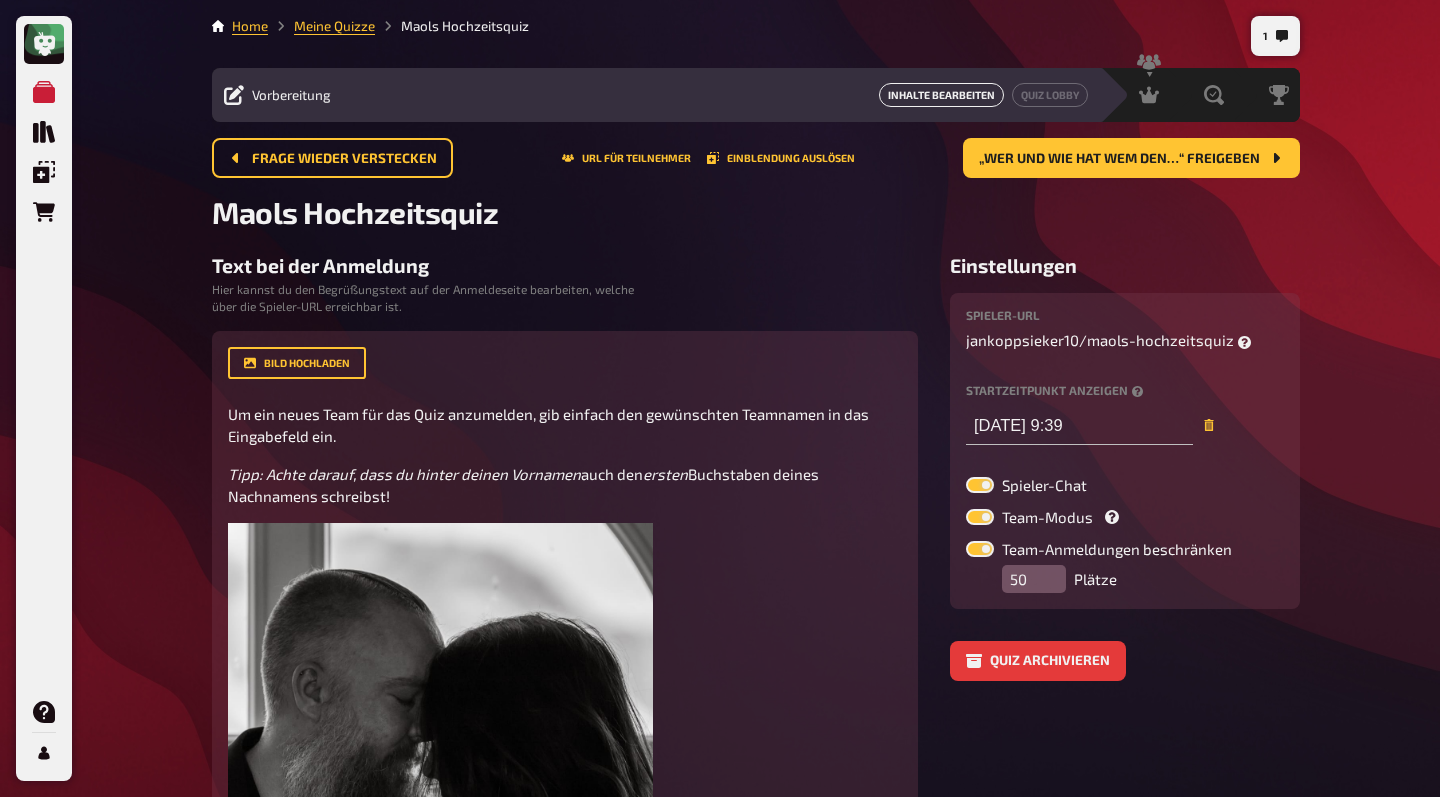 click on "Inhalte Bearbeiten" at bounding box center [941, 95] 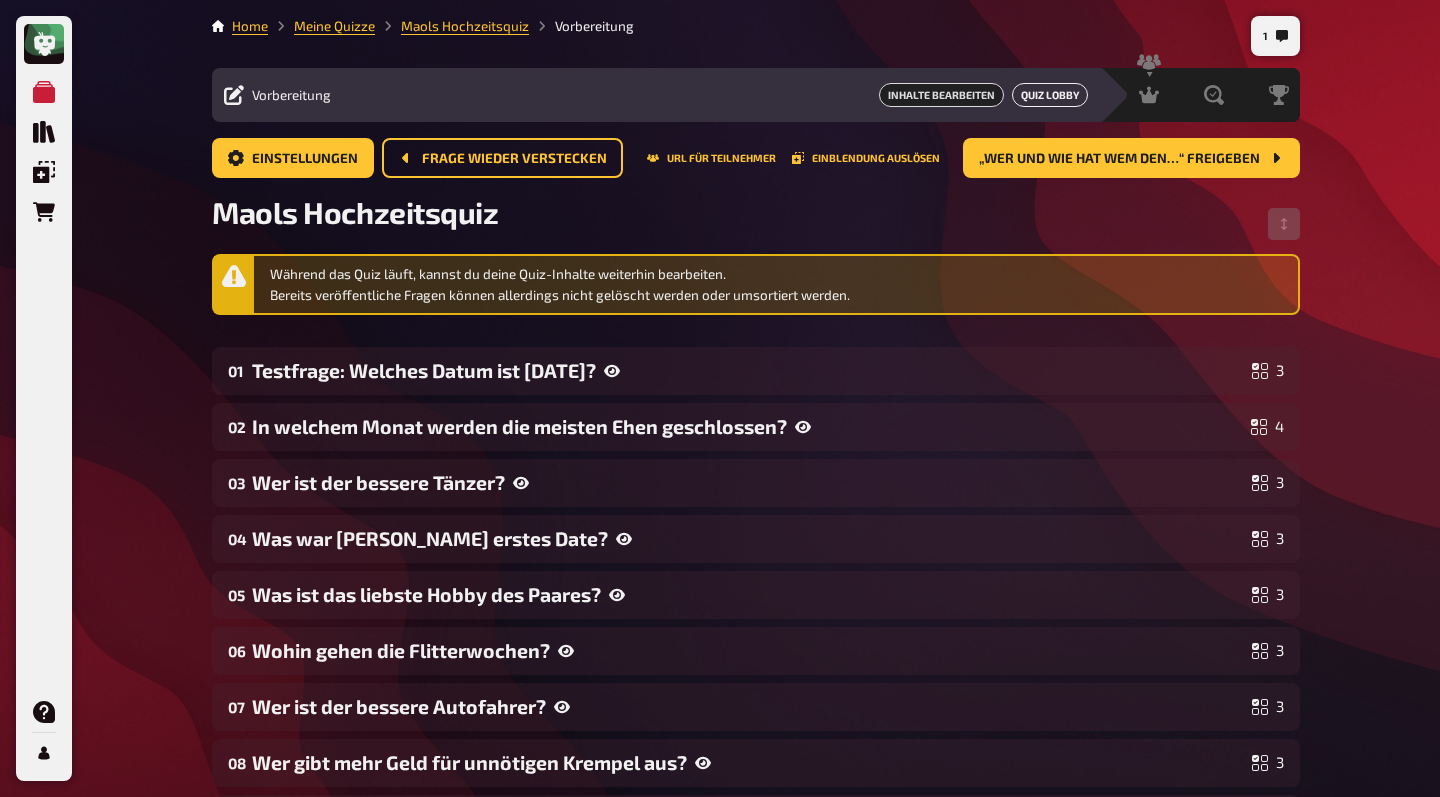 click on "Quiz Lobby" at bounding box center [1050, 95] 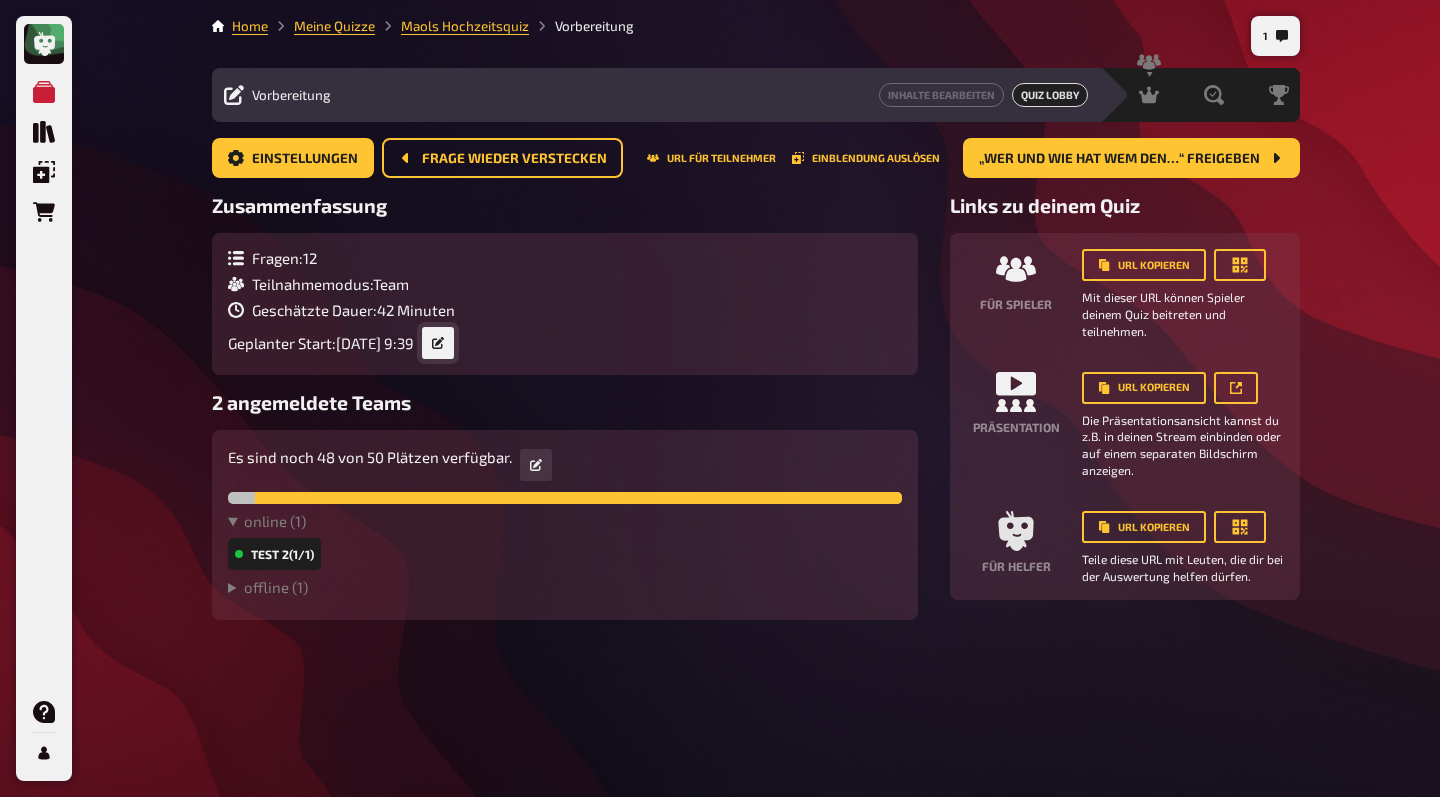 click at bounding box center [438, 343] 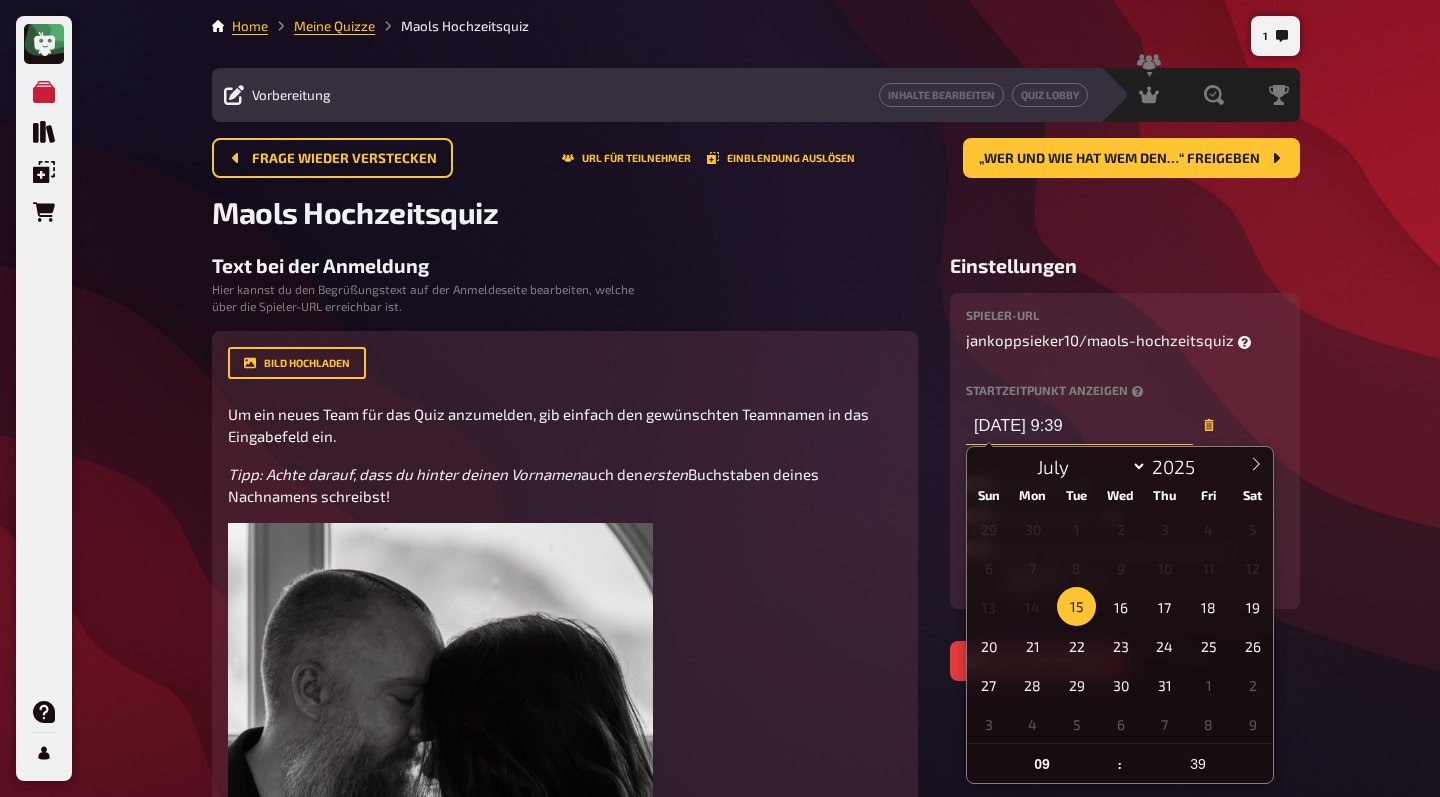 click on "15.07.2025, 9:39" at bounding box center (1079, 425) 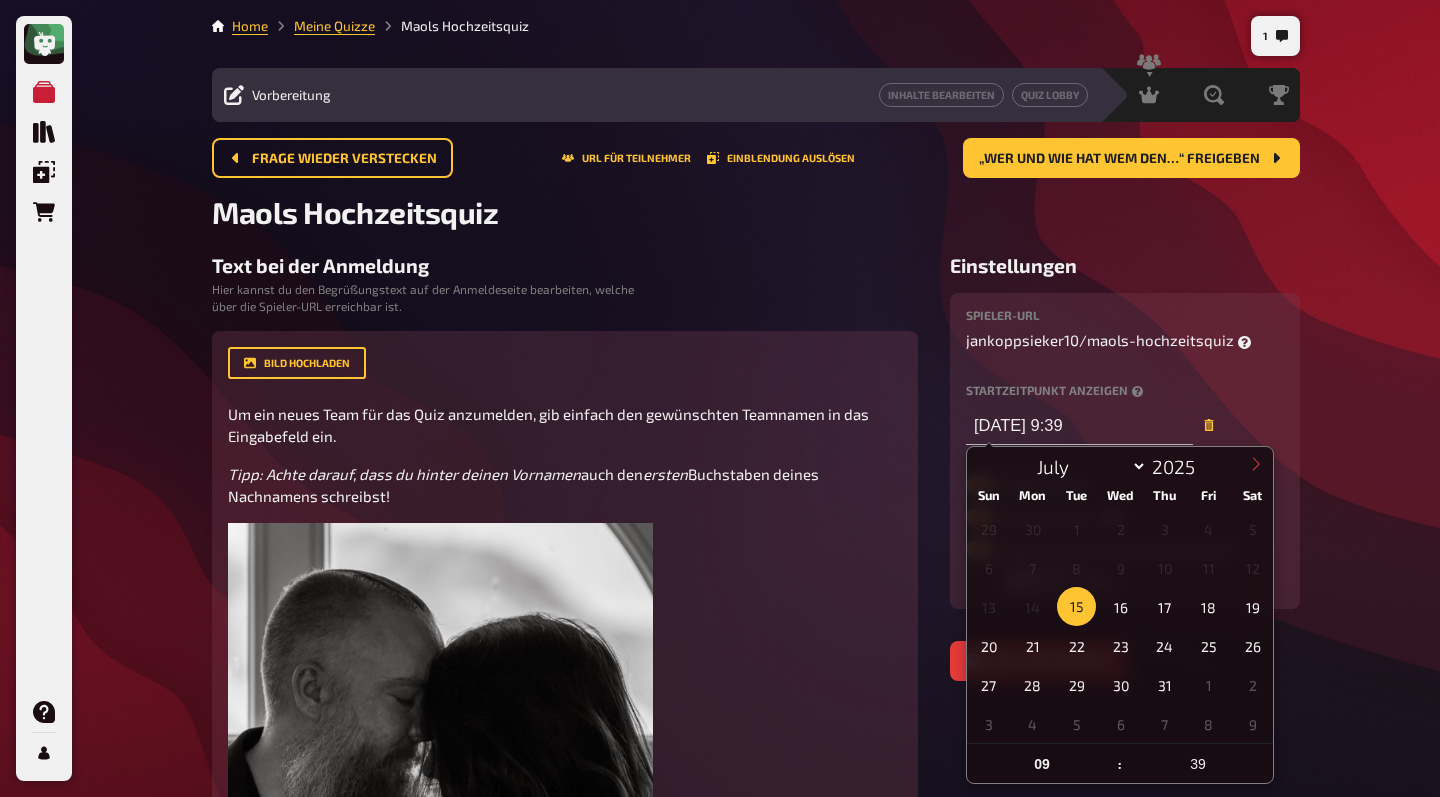 click 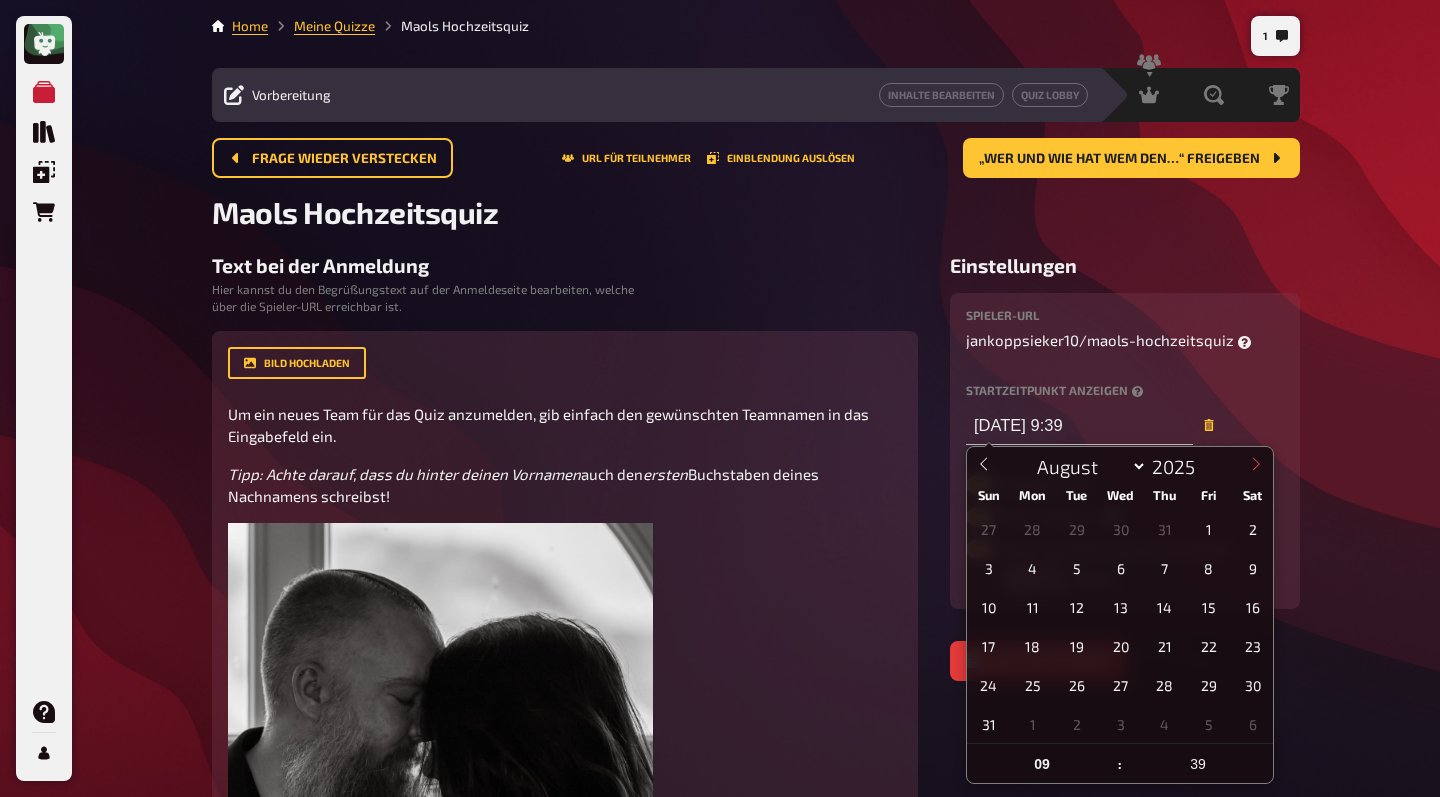click 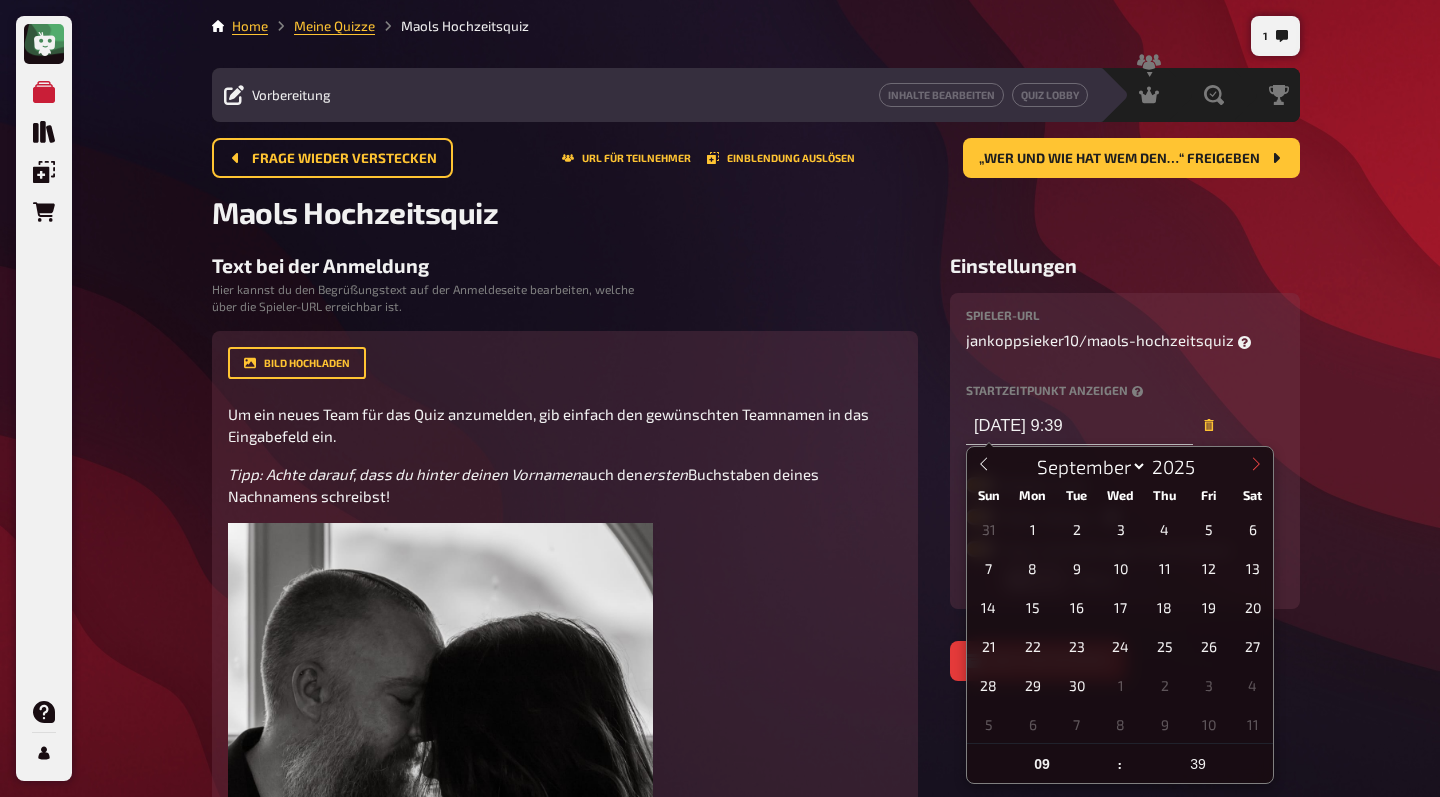click 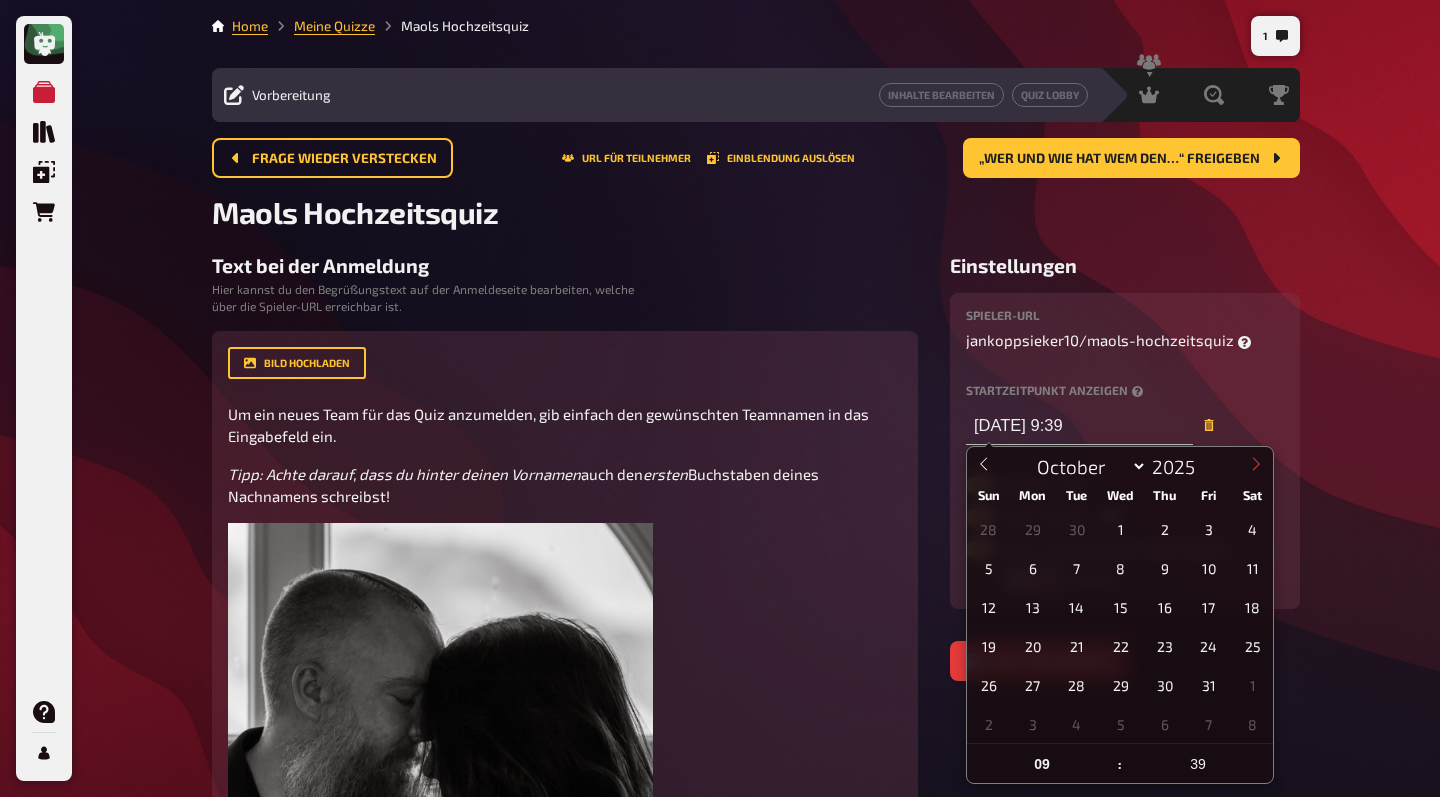 click 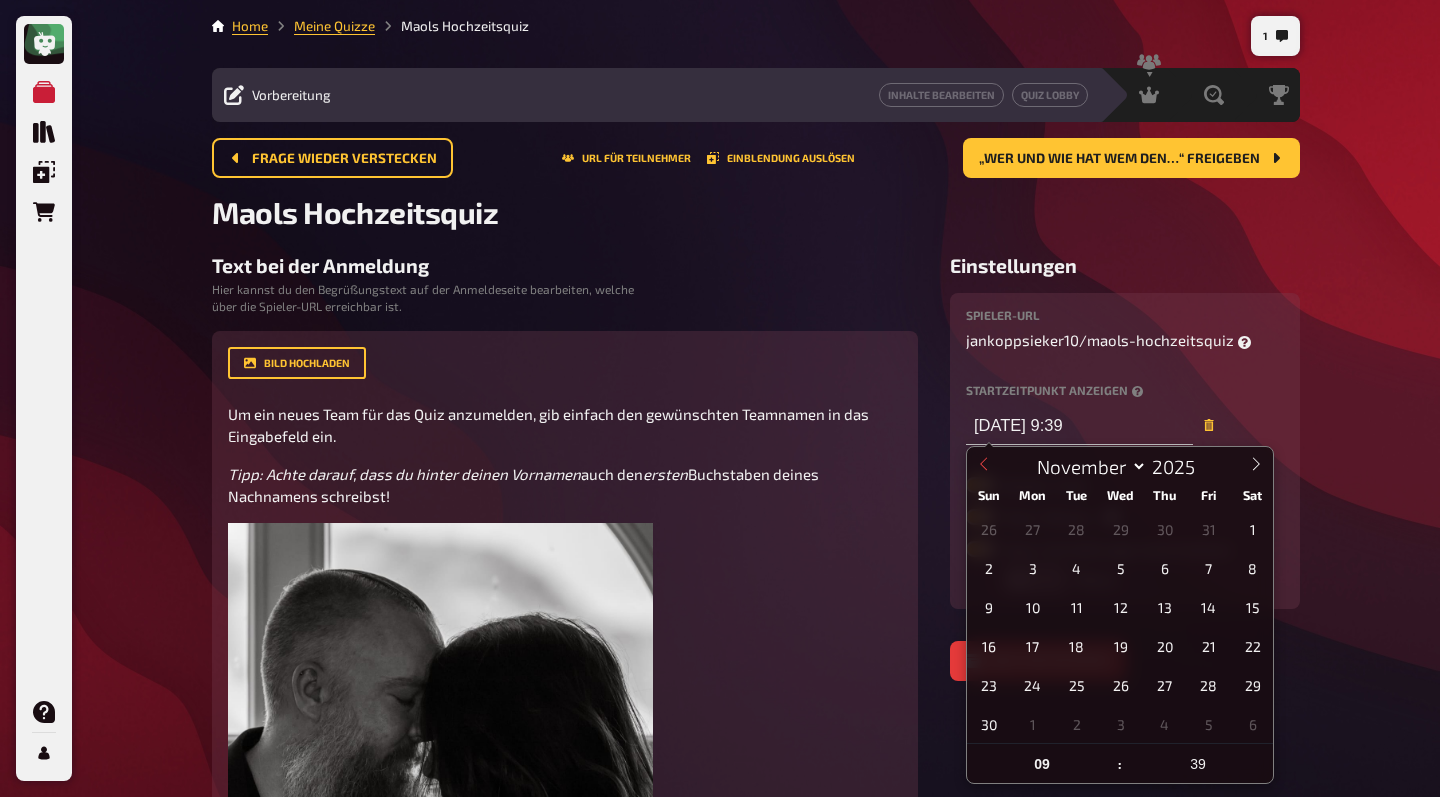 click at bounding box center (984, 464) 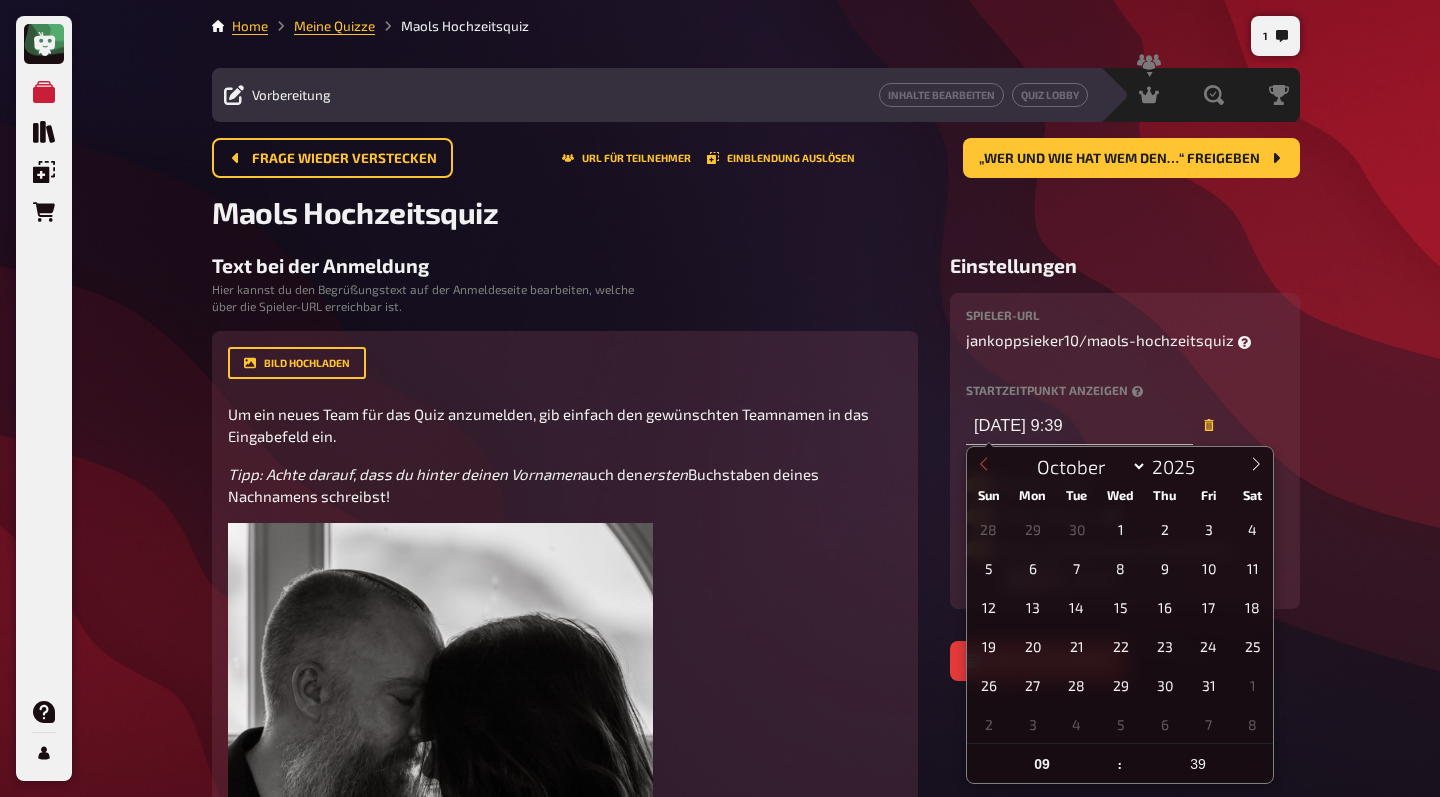 click at bounding box center (984, 464) 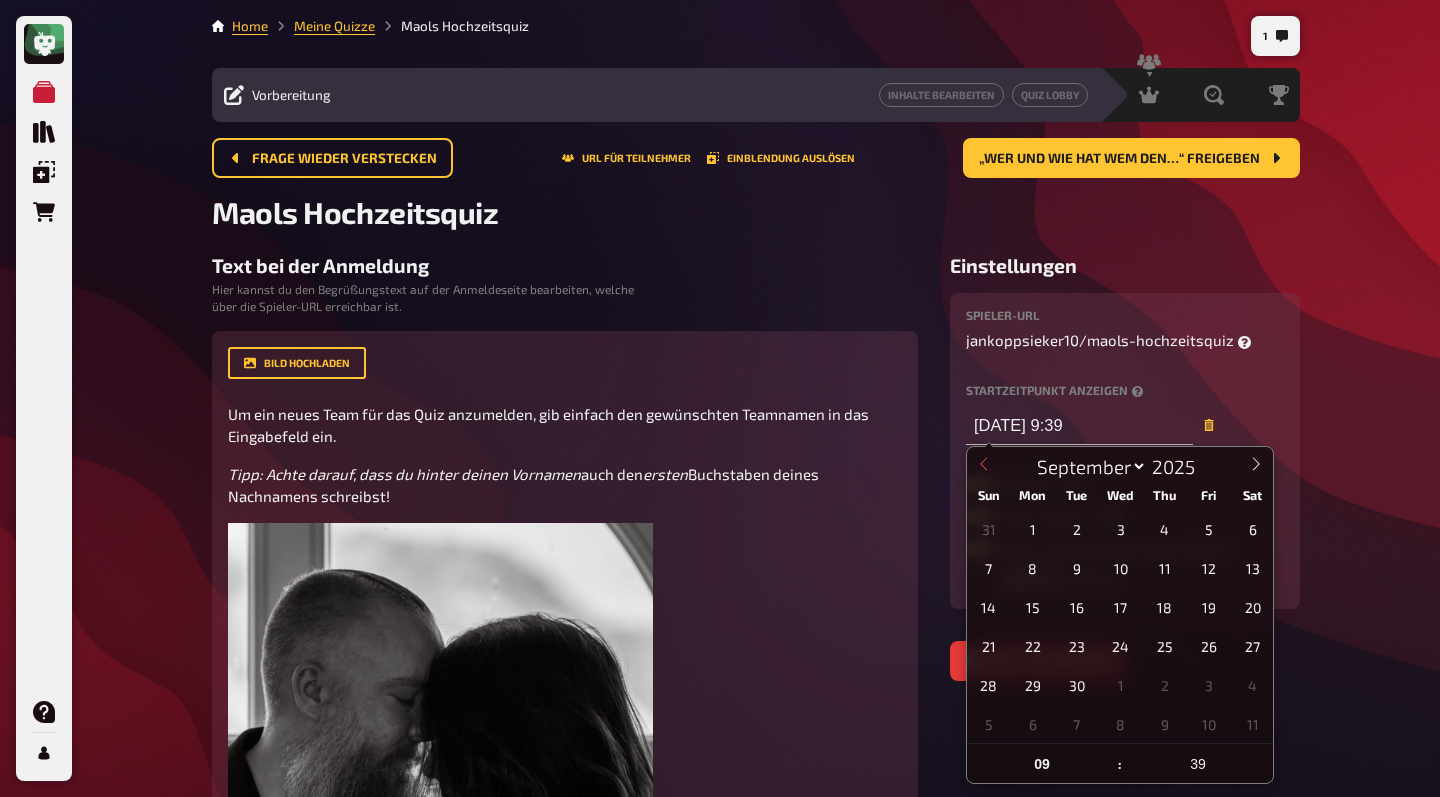 click at bounding box center (984, 464) 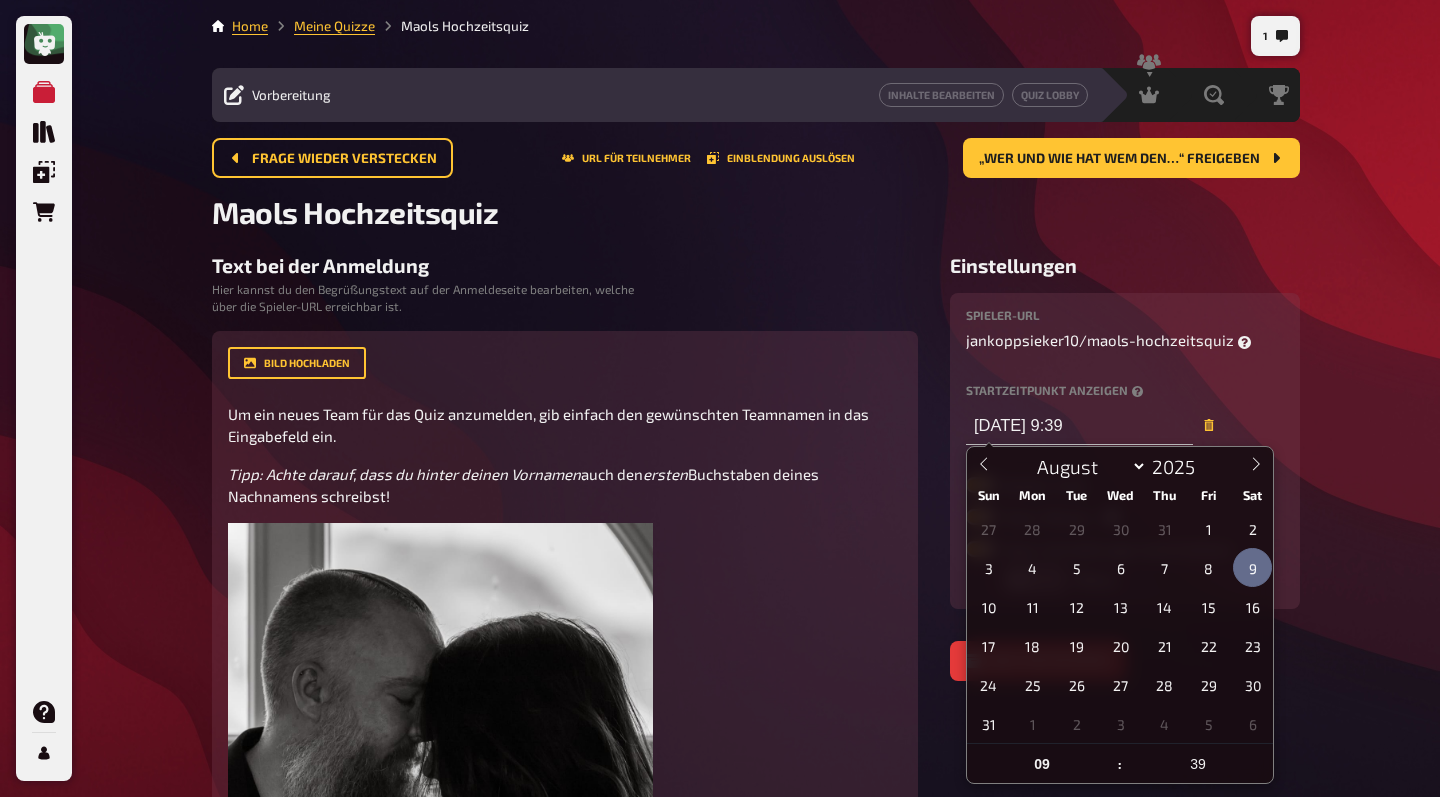 click on "9" at bounding box center [1252, 567] 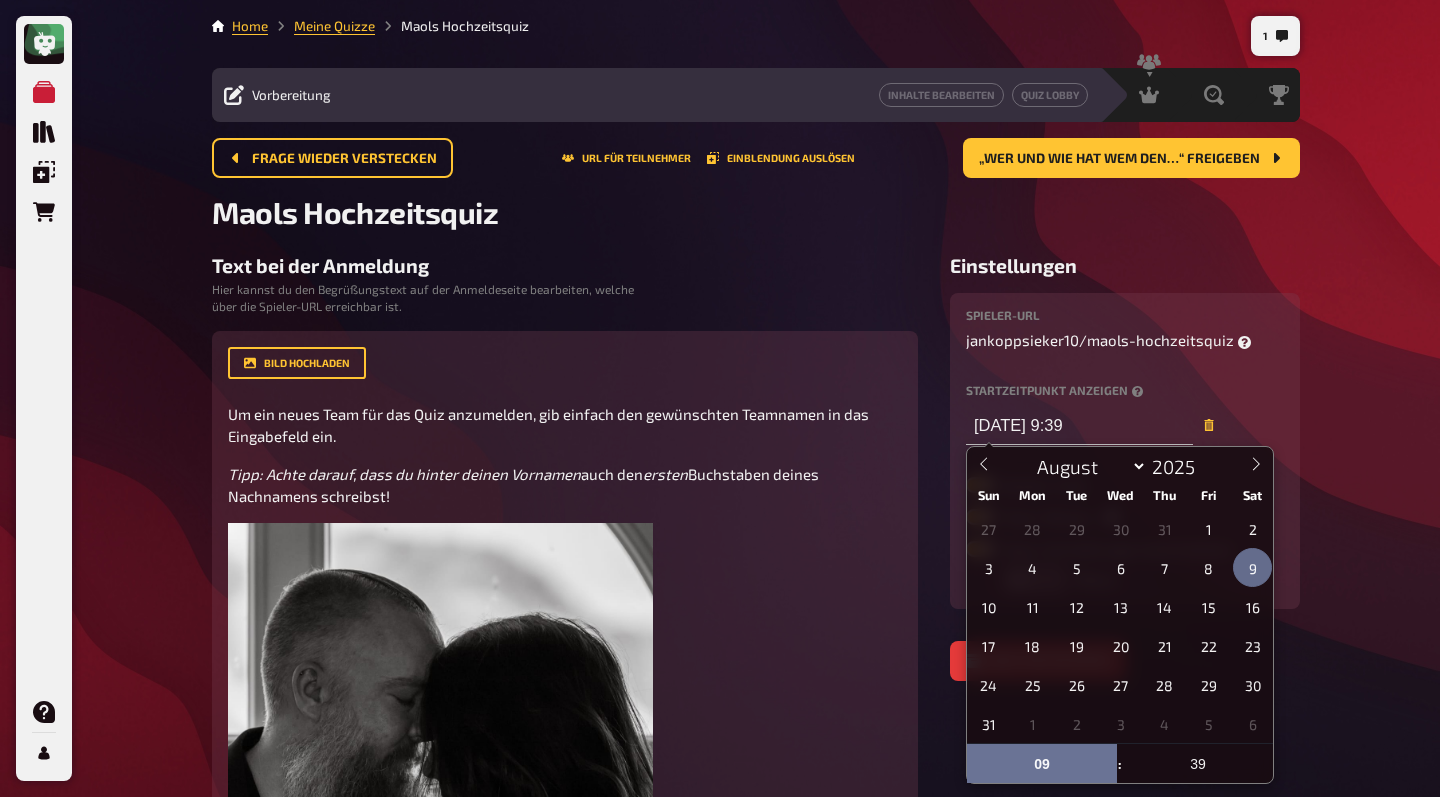 type on "09.08.2025, 9:39" 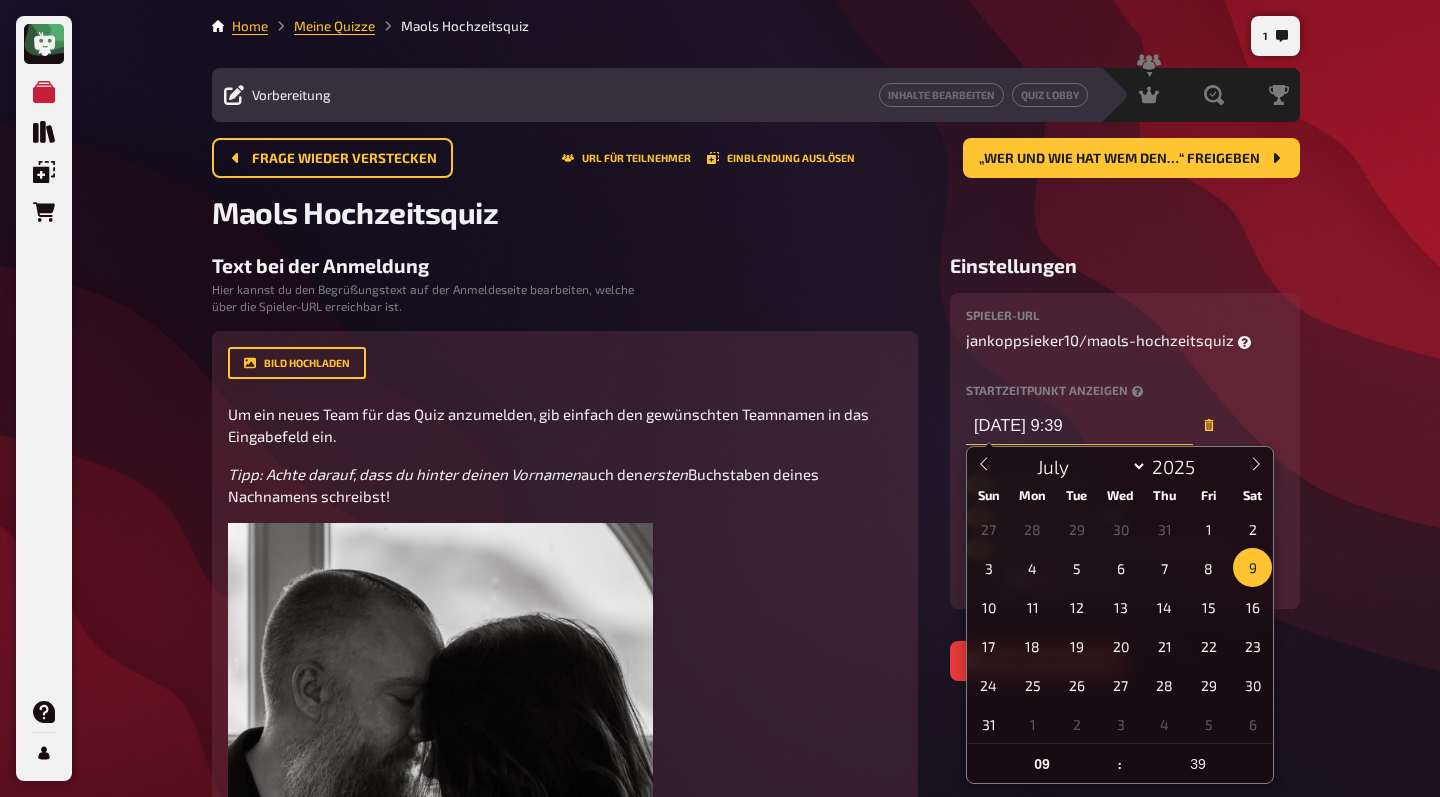 click on "09.08.2025, 9:39" at bounding box center (1079, 425) 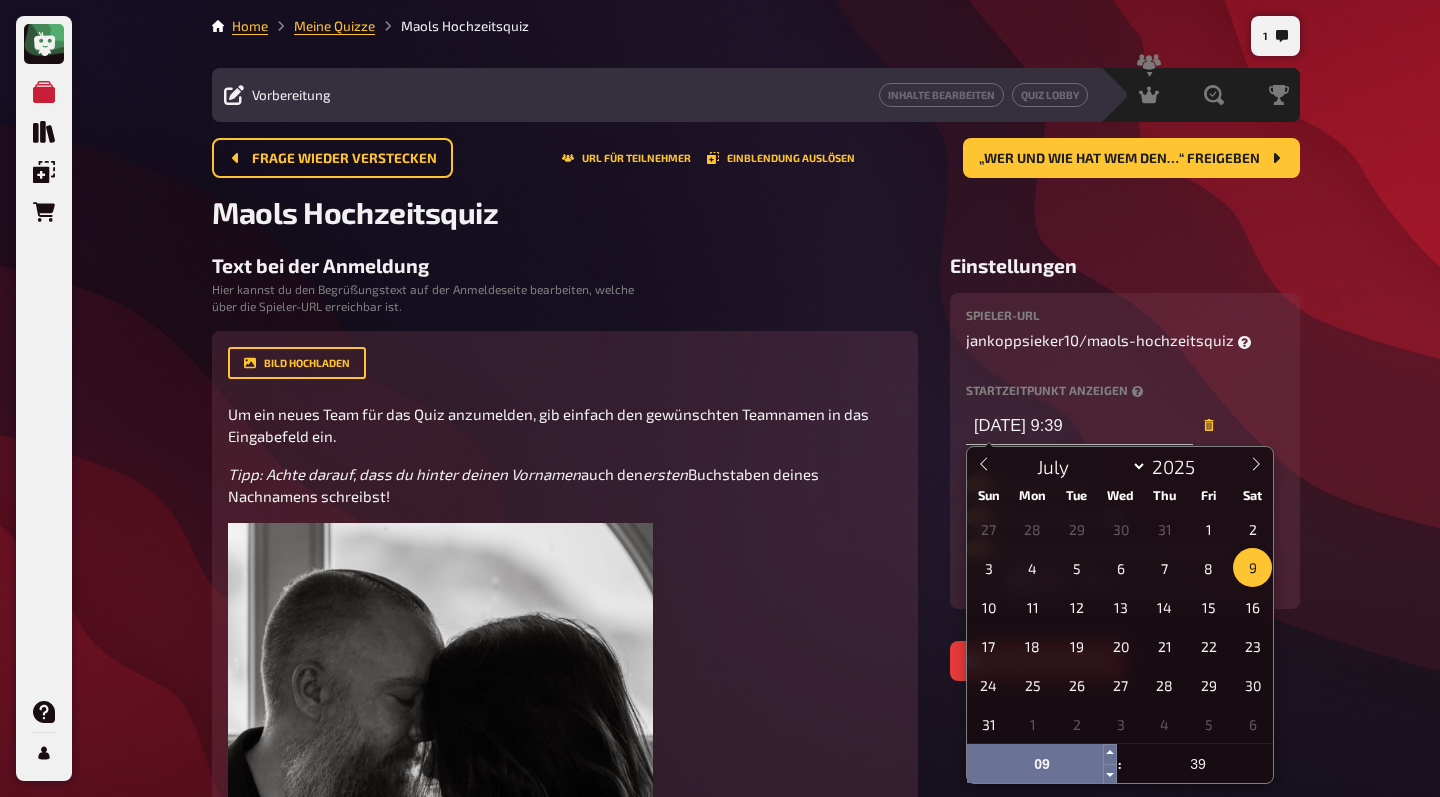 click on "09" at bounding box center [1042, 764] 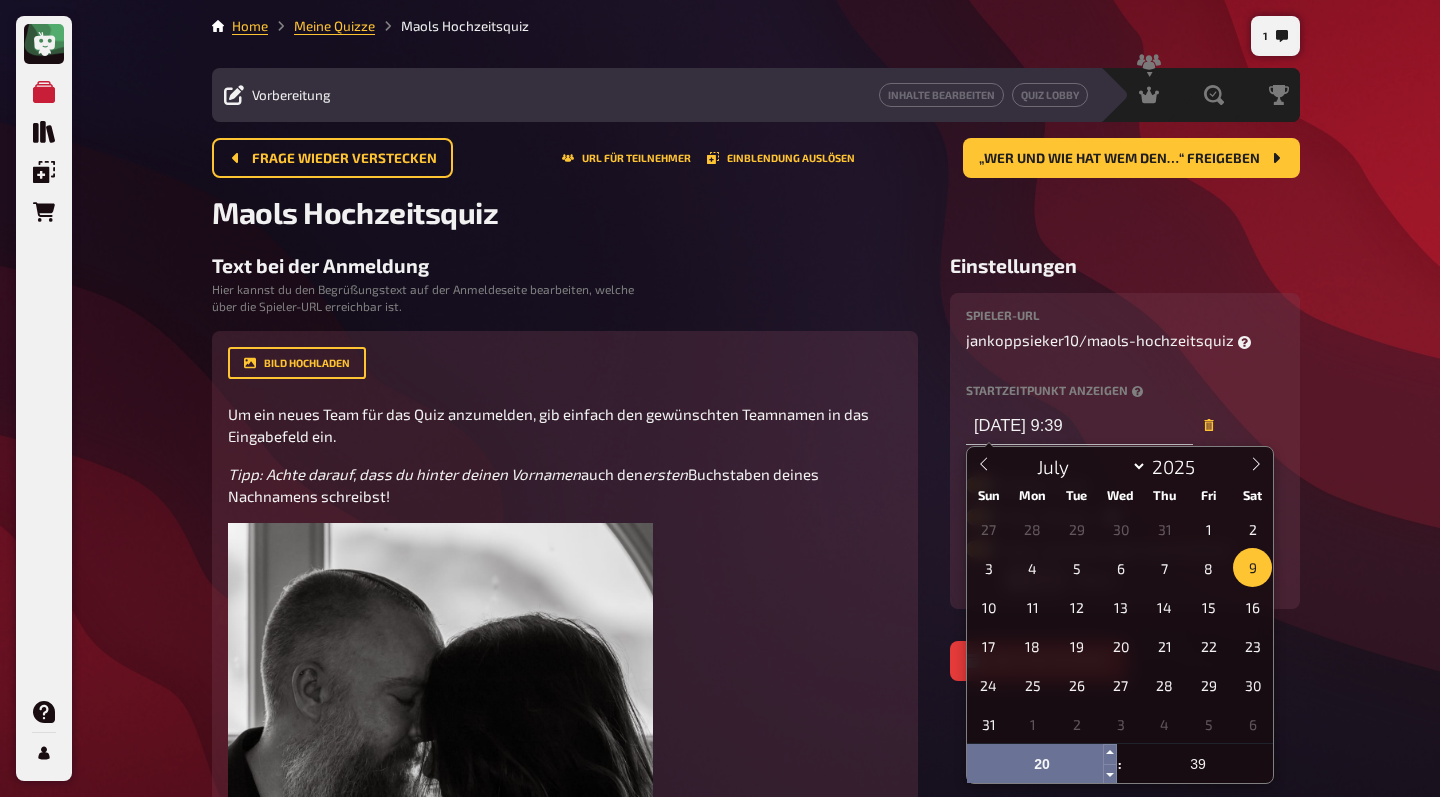 type on "20" 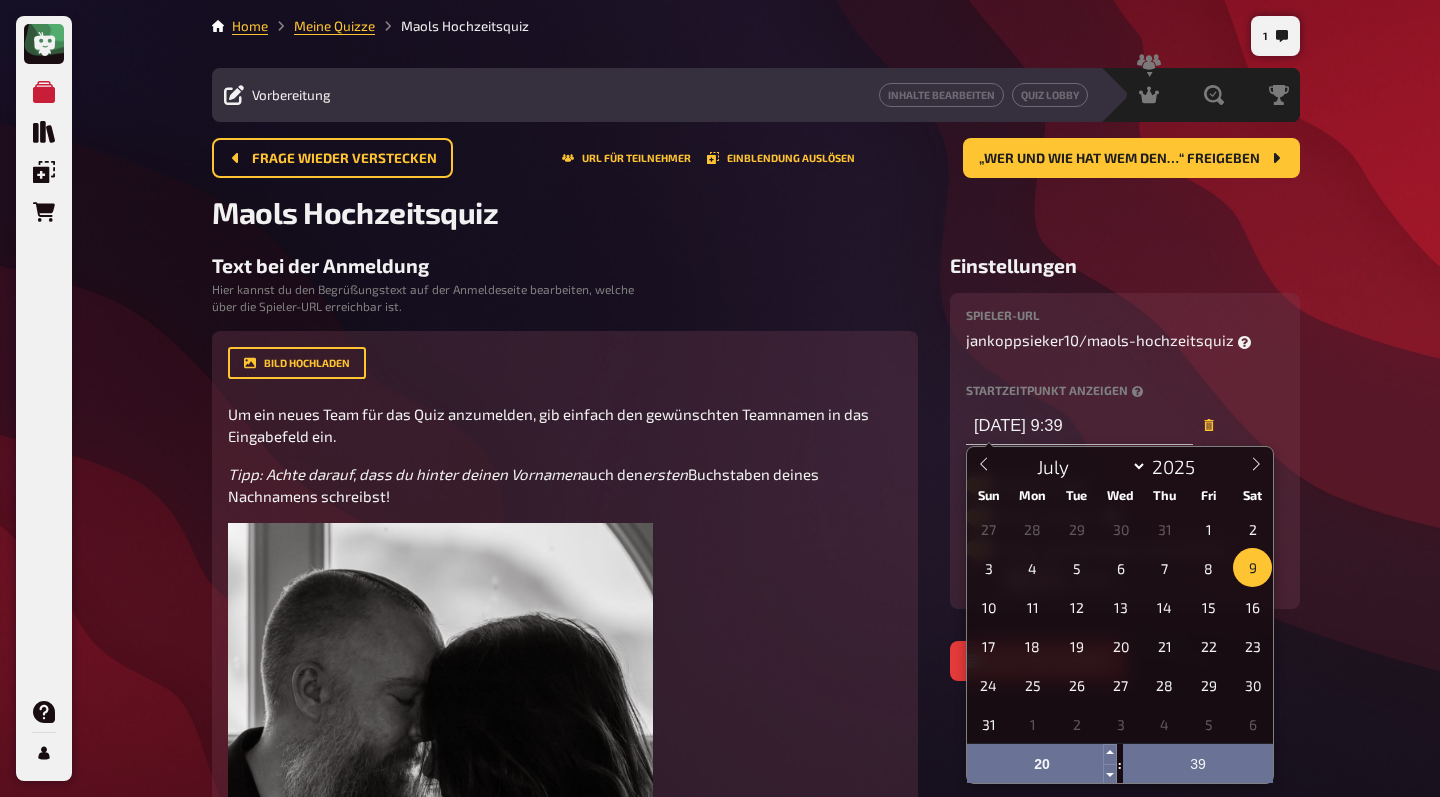 type on "09.08.2025, 20:39" 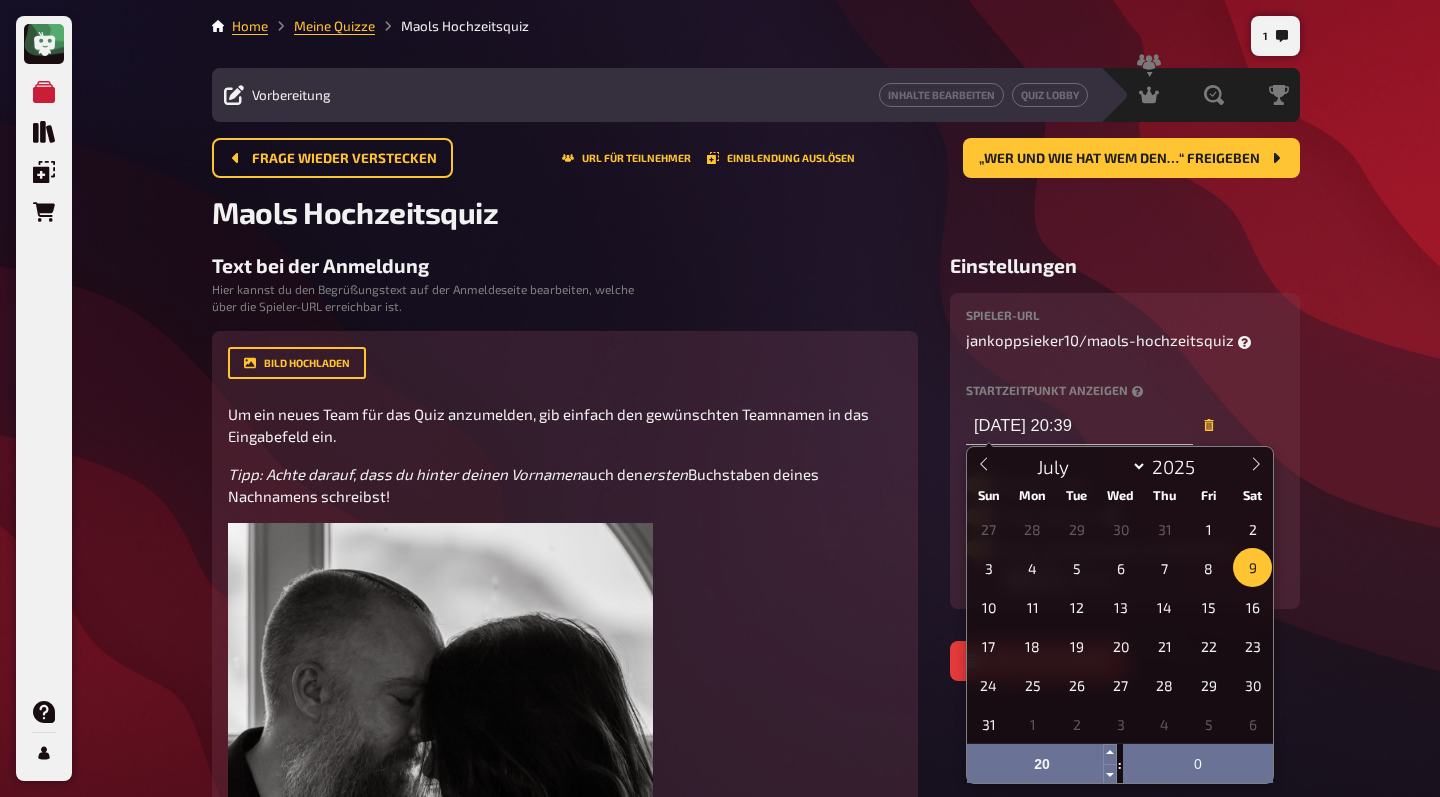 type on "00" 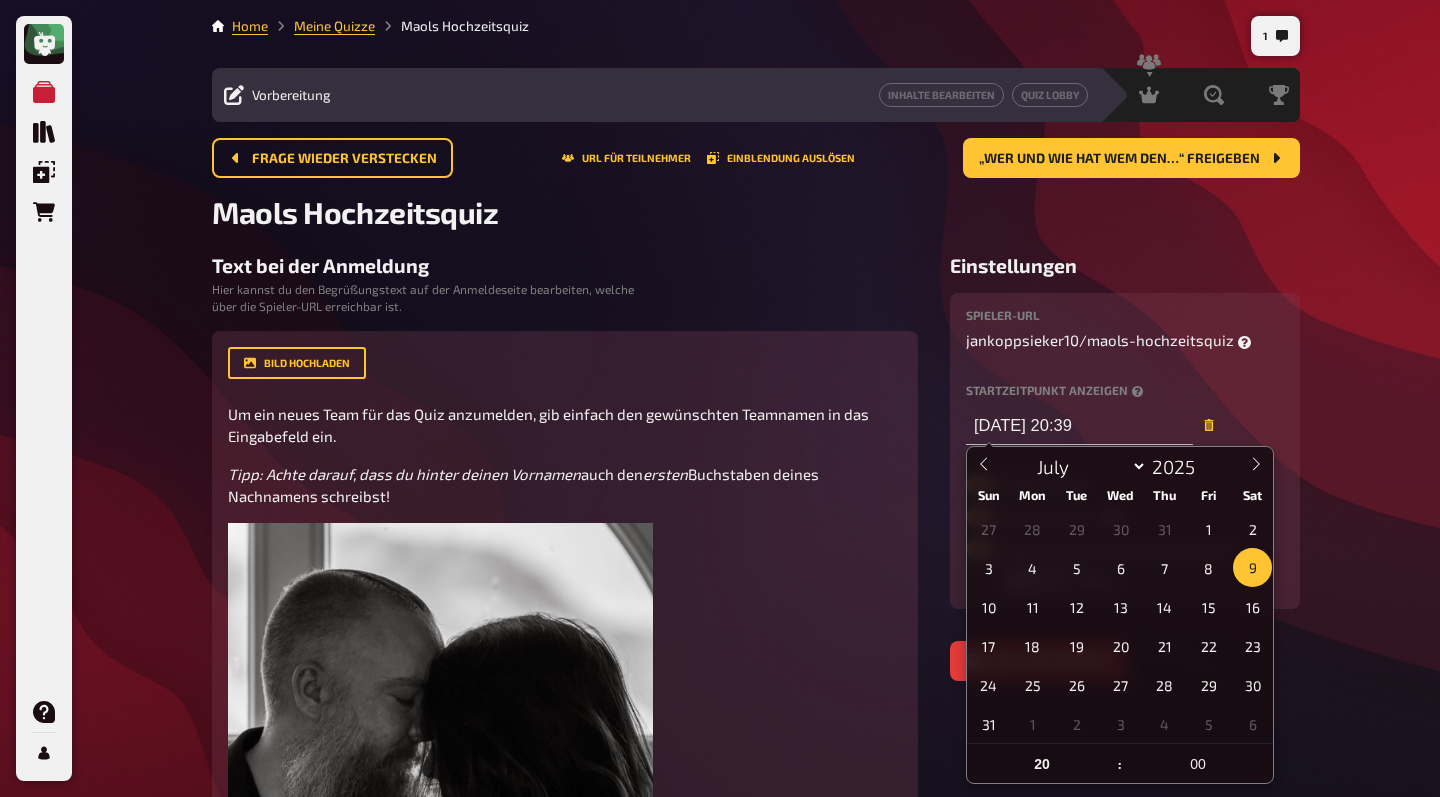 type on "09.08.2025, 20:00" 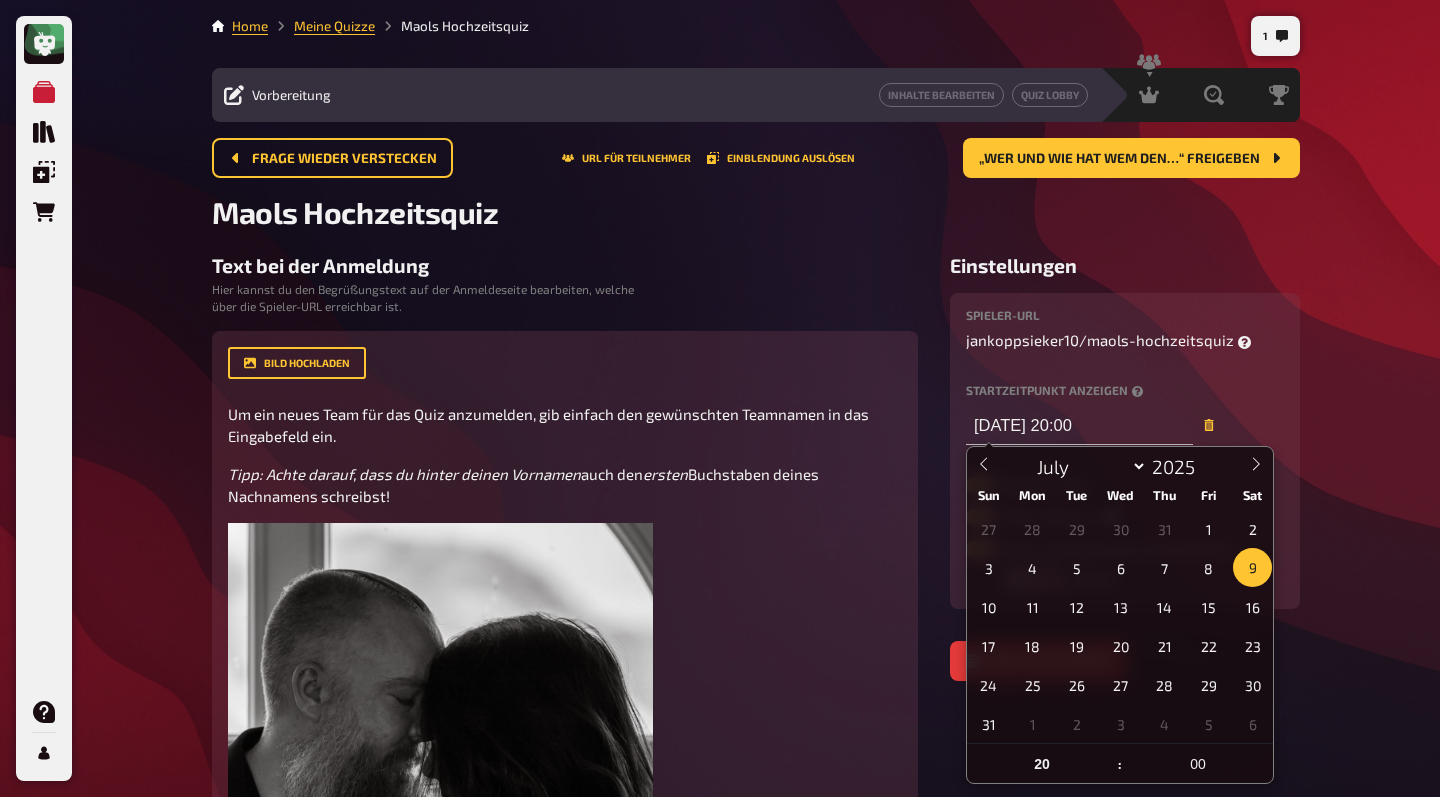 click on "Meine Quizze Quiz Sammlung Einblendungen Bestellungen Hilfe Profil 1 Home Meine Quizze Maols Hochzeitsquiz Vorbereitung Inhalte Bearbeiten Quiz Lobby Moderation undefined Auswertung Siegerehrung Frage wieder verstecken URL für Teilnehmer Einblendung auslösen „Wer und wie hat wem den…“ freigeben „Wer und wie hat wem den…“ freigeben Maols Hochzeitsquiz Text bei der Anmeldung Hier kannst du den Begrüßungstext auf der Anmeldeseite bearbeiten, welche über die Spieler-URL erreichbar ist. Bild hochladen Um ein neues Team für das Quiz anzumelden, gib einfach den gewünschten Teamnamen in das Eingabefeld ein.  Tipp: Achte darauf, dass du hinter deinen Vornamen  auch   den  ersten  Buchstaben deines Nachnamens schreibst! ﻿   Hier hinziehen für Dateiupload Standard wiederherstellen Willkommenstext in der Quiz-Lobby Dieser Text wird für die Spieler oberhalb deiner Quizfragen, sowie auf der Startseite des Präsentationsmodus' angezeigt. Bild hochladen Hallo und schön, dass du dabei bist! ﻿   / 50" at bounding box center (720, 1224) 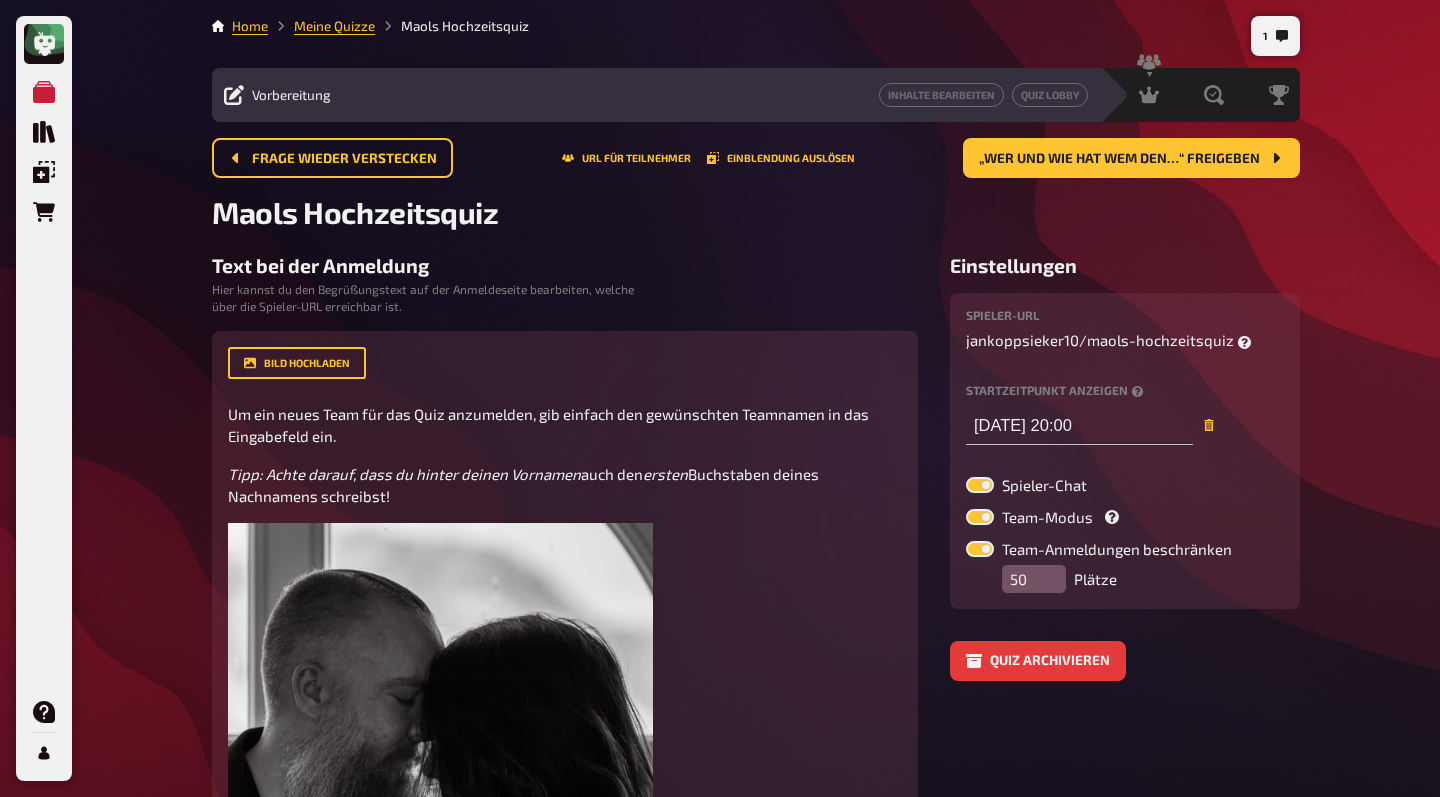 scroll, scrollTop: 0, scrollLeft: 0, axis: both 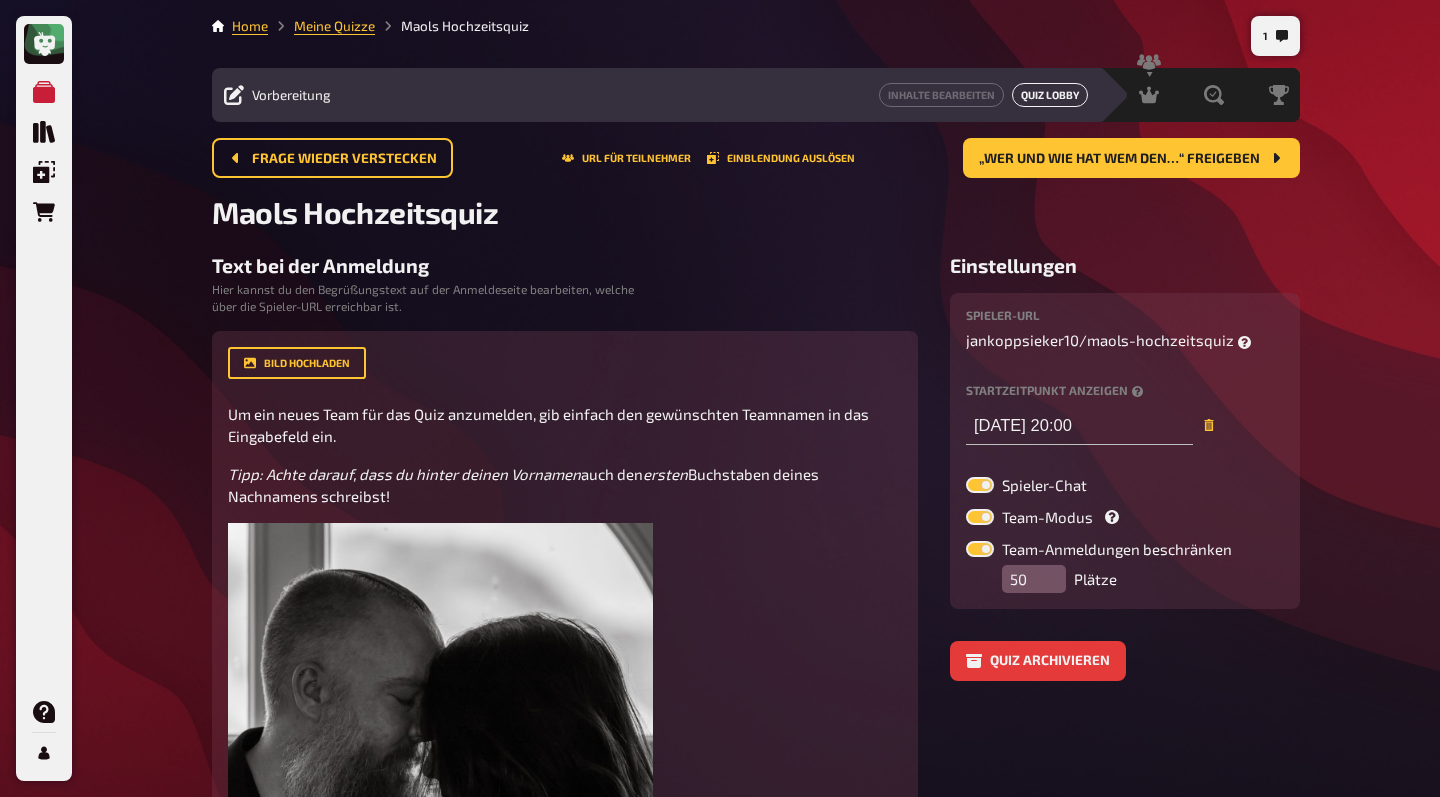 click on "Quiz Lobby" at bounding box center (1050, 95) 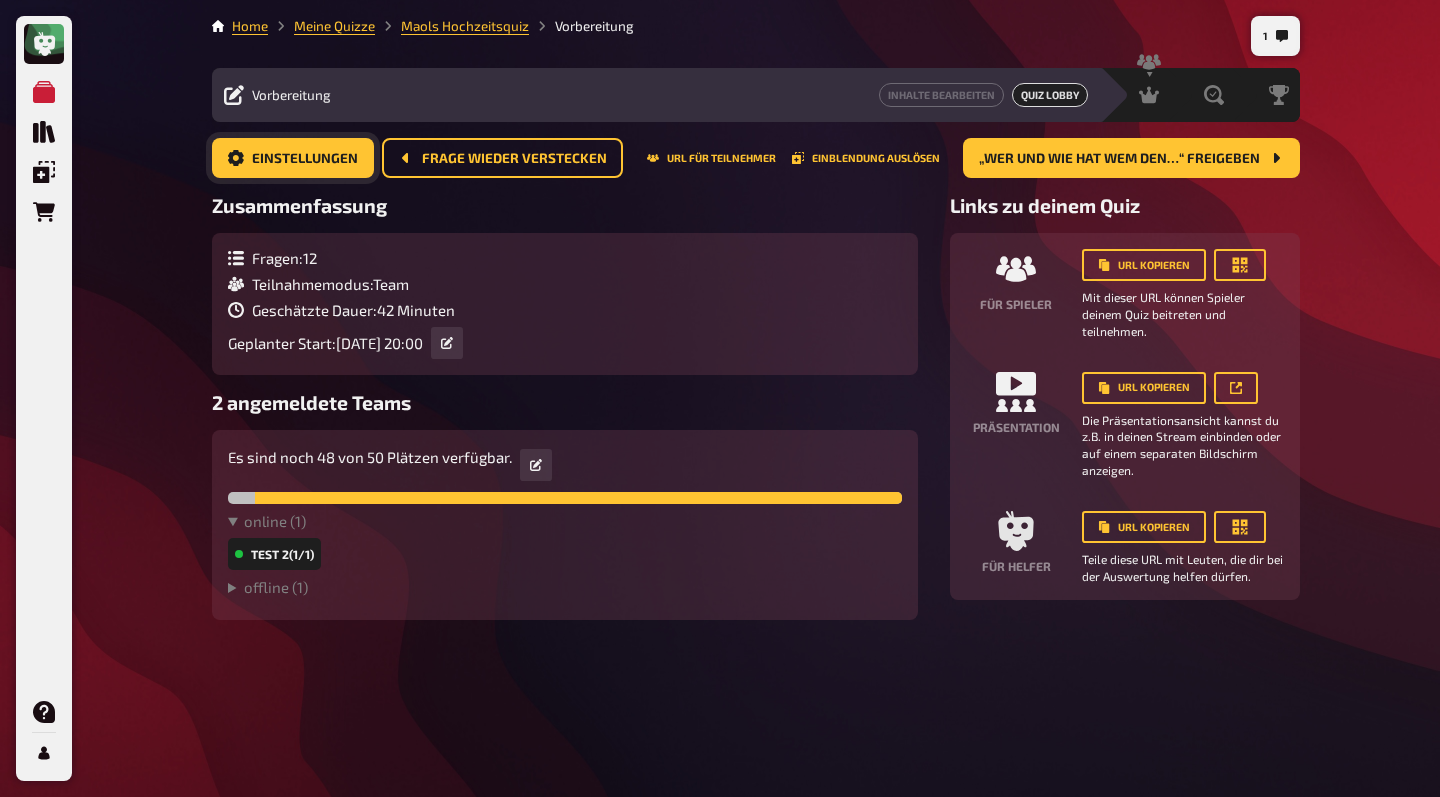 click on "Einstellungen" at bounding box center [305, 159] 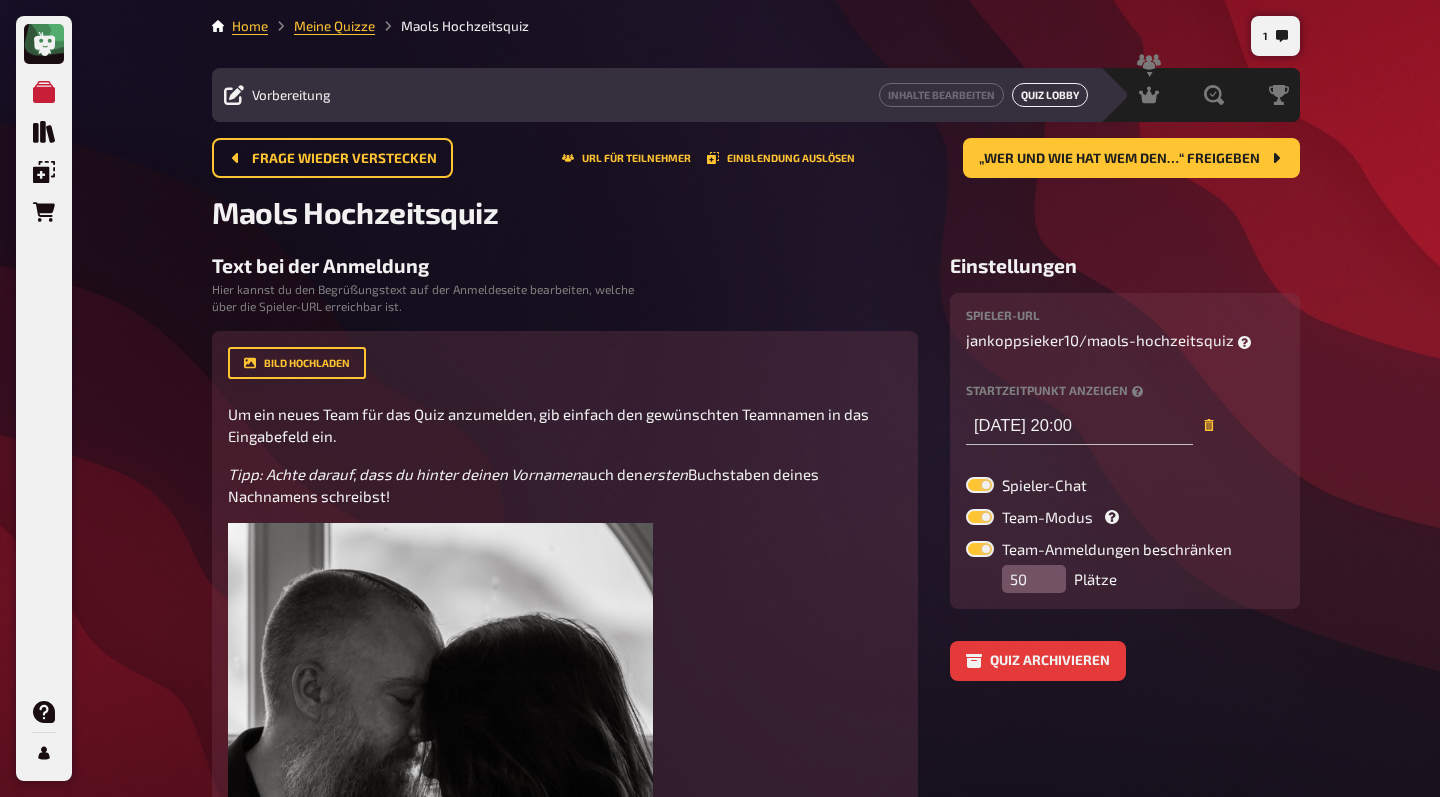 click on "Quiz Lobby" at bounding box center (1050, 95) 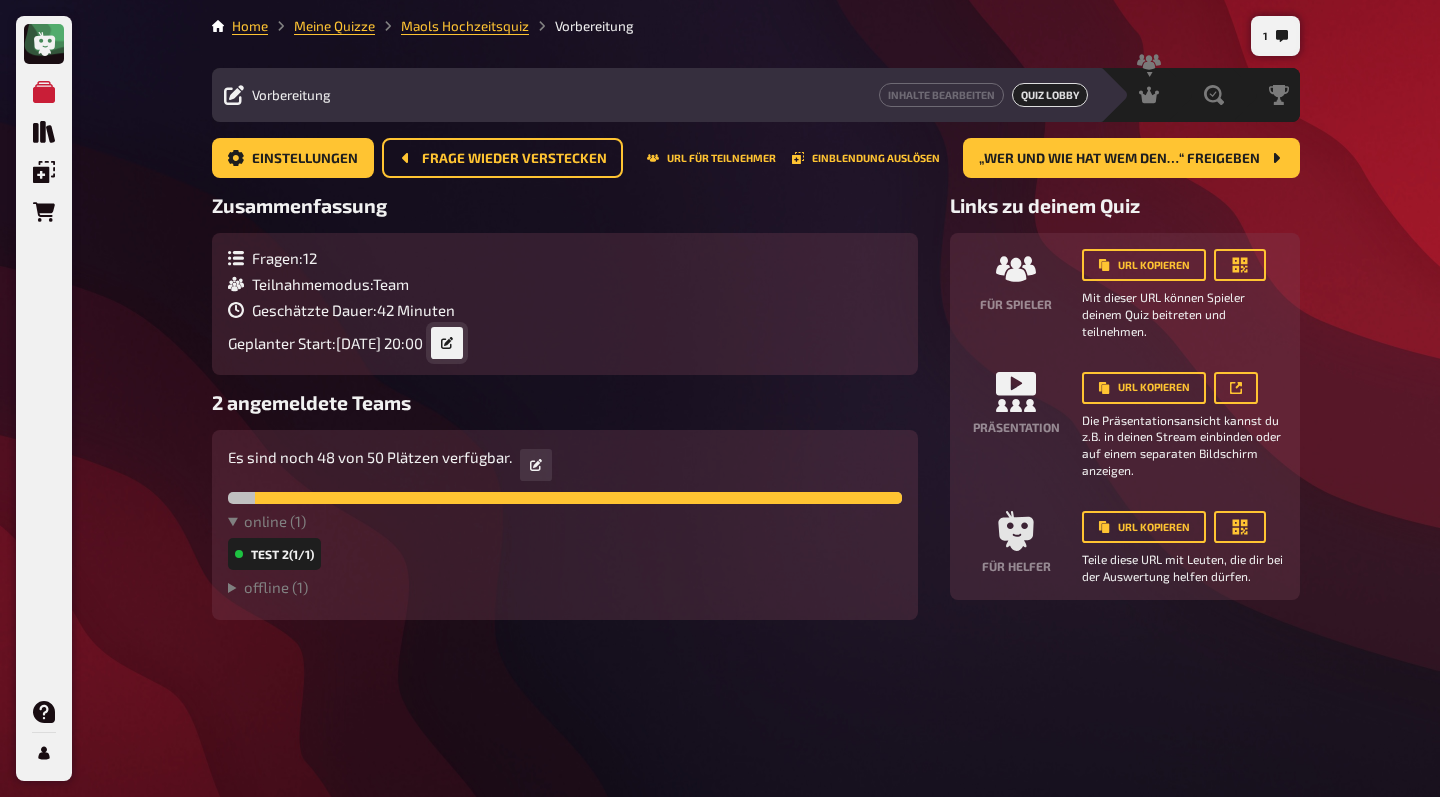 click at bounding box center (447, 343) 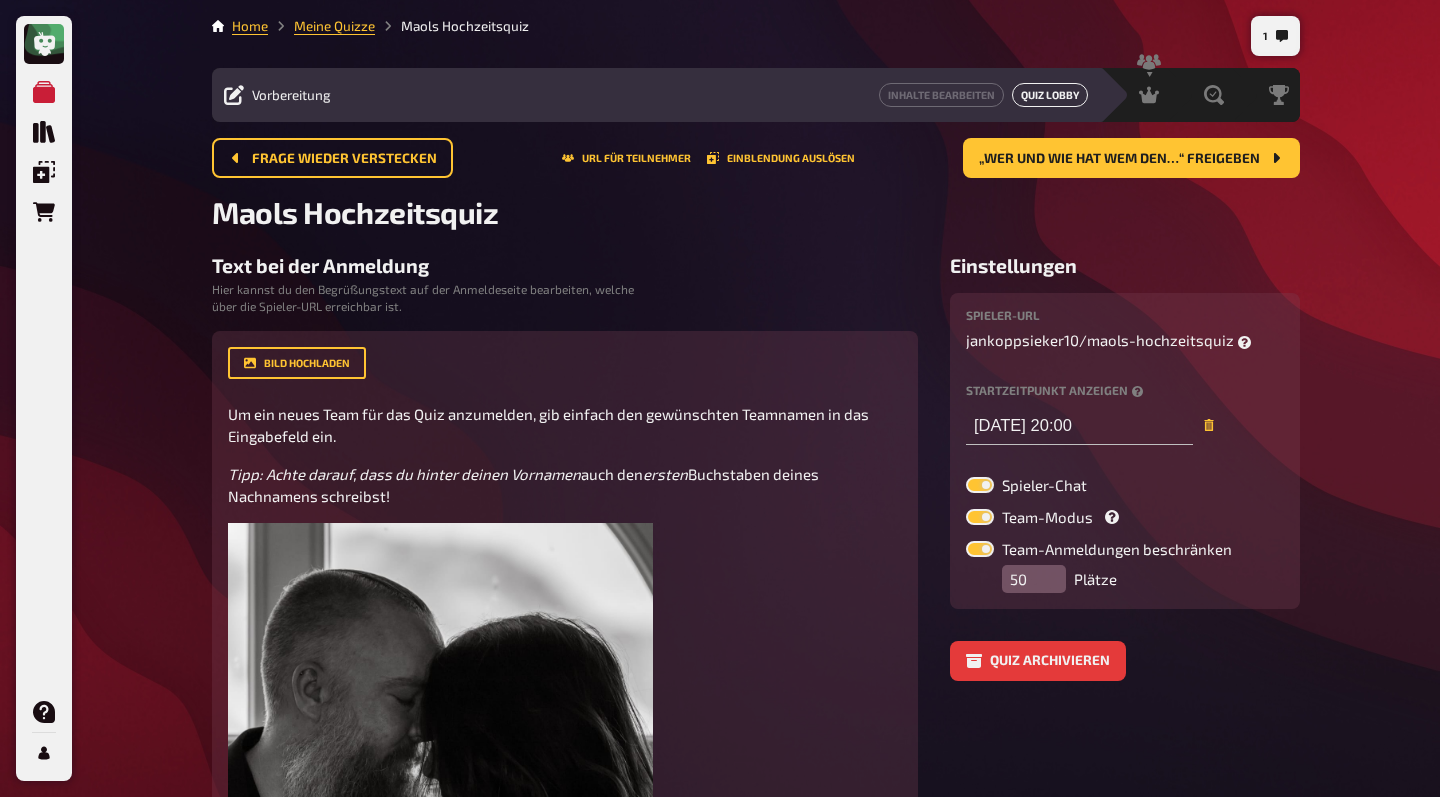 click on "Quiz Lobby" at bounding box center [1050, 95] 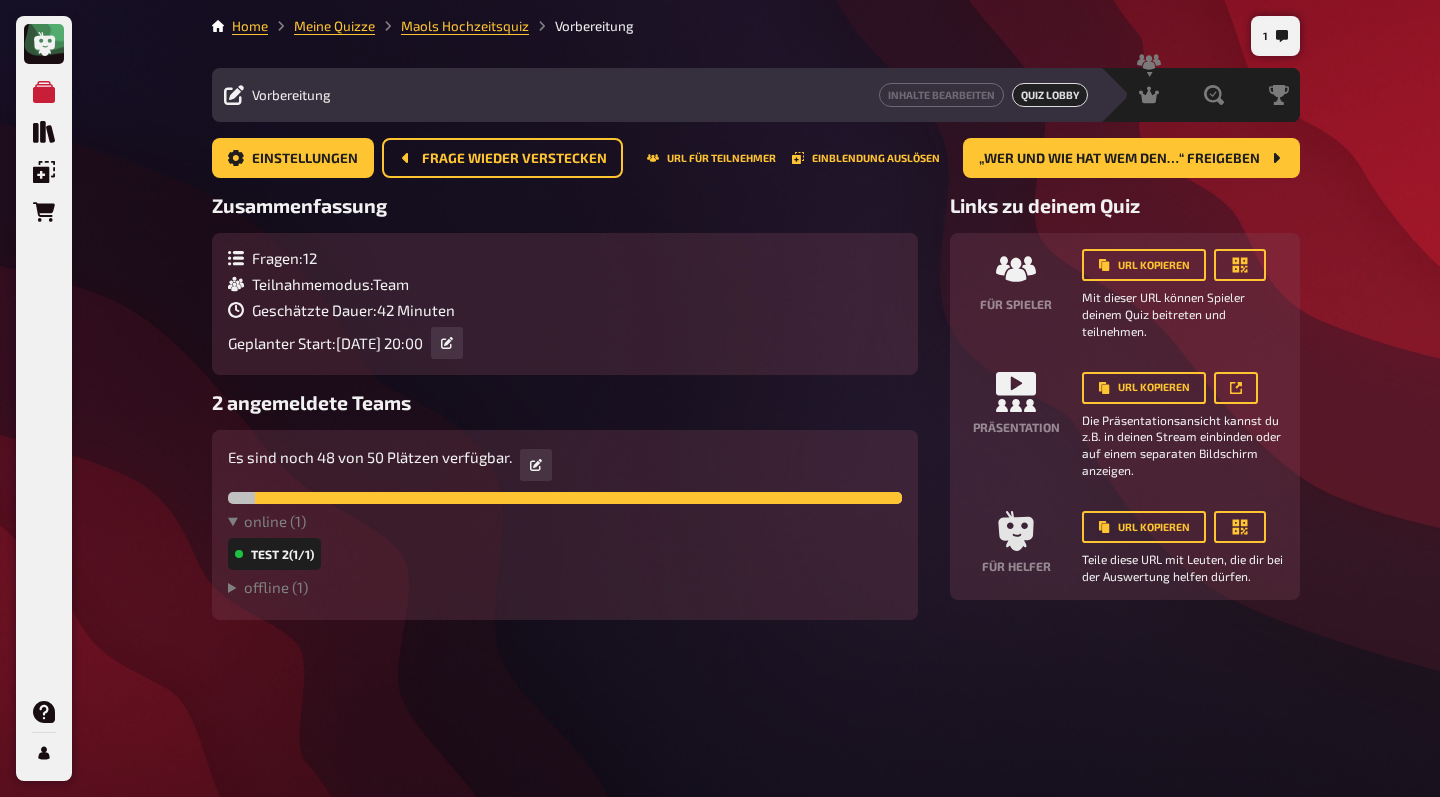 click on "Test 2  (1/1)" at bounding box center [274, 554] 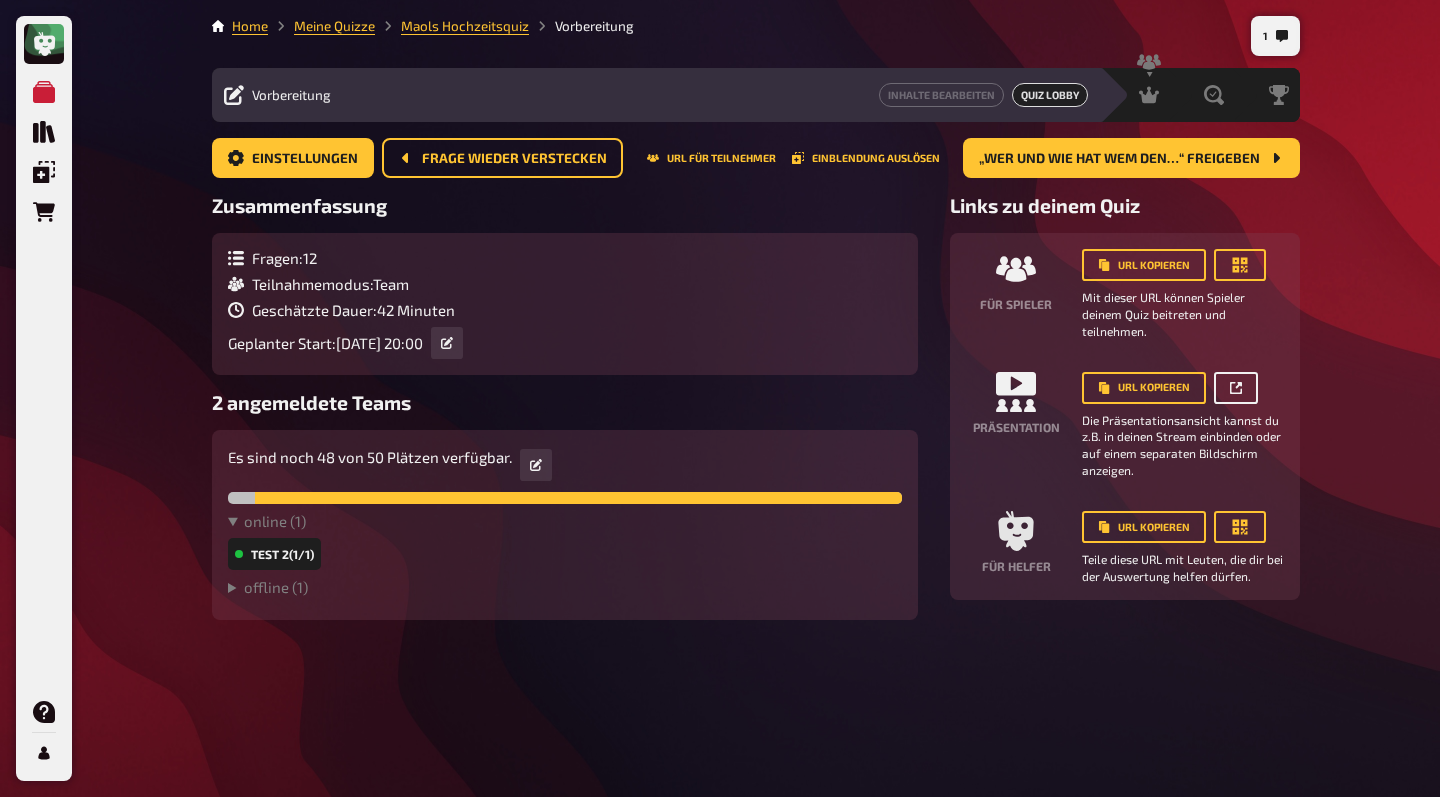click at bounding box center [1236, 388] 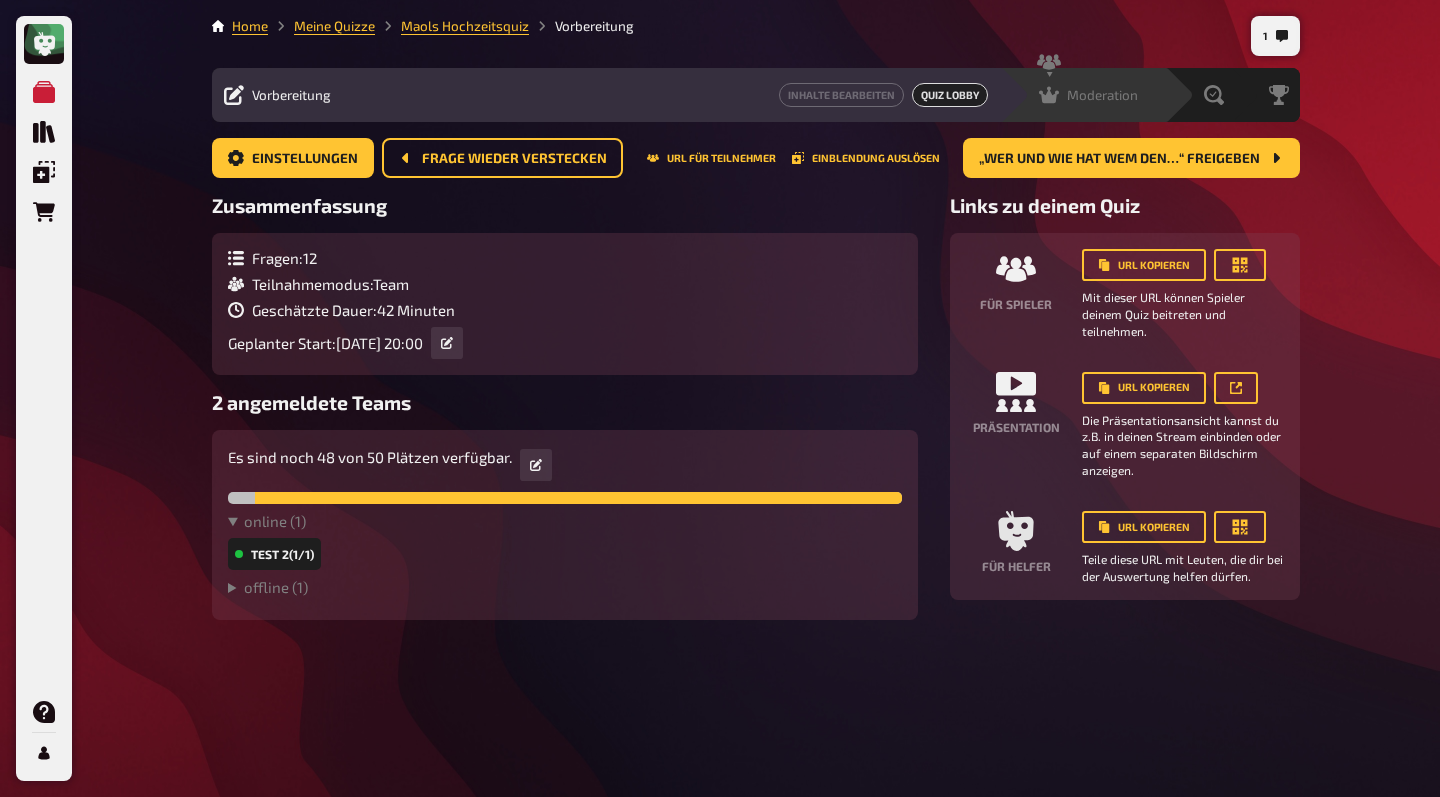 click on "Moderation undefined" at bounding box center [1082, 95] 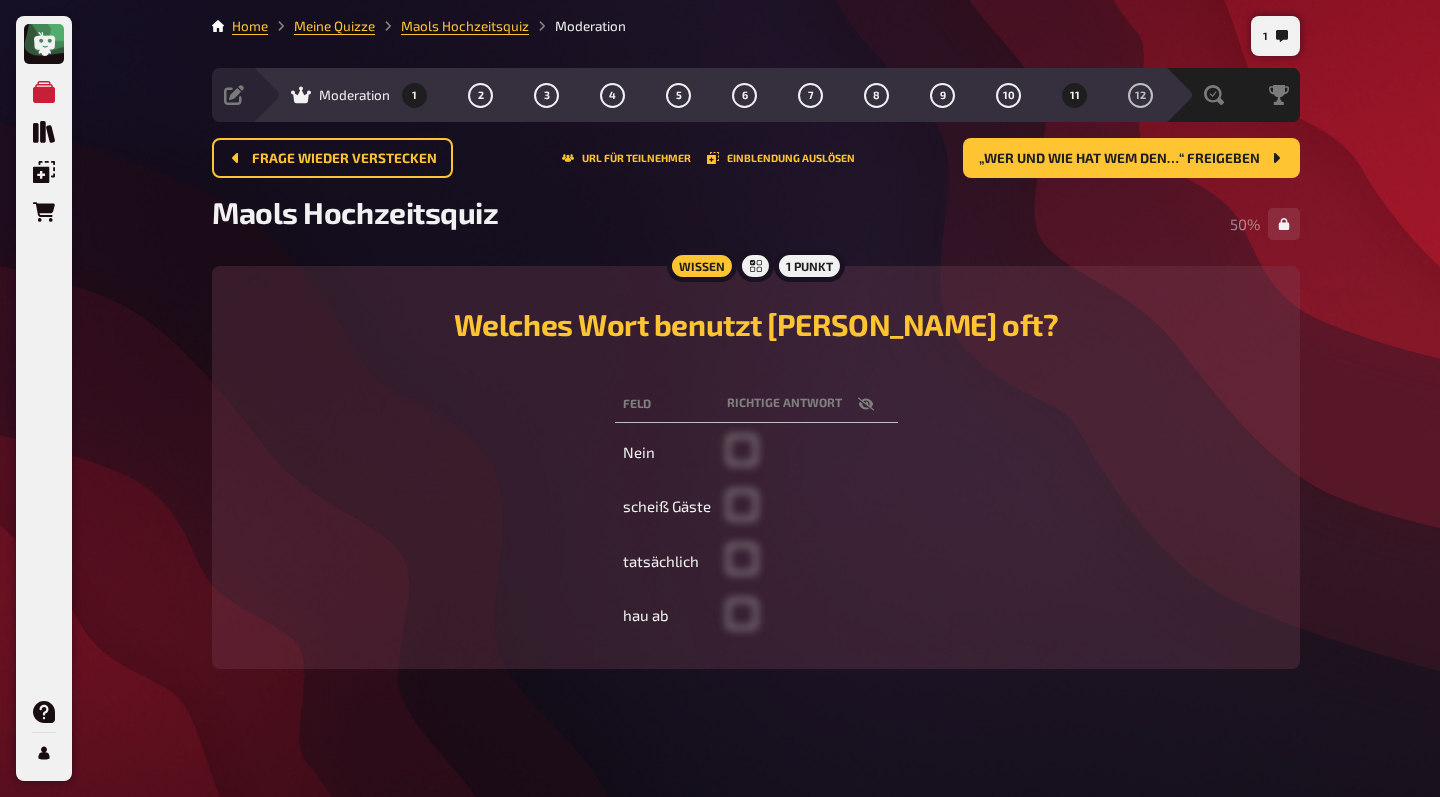 click on "1" at bounding box center (415, 95) 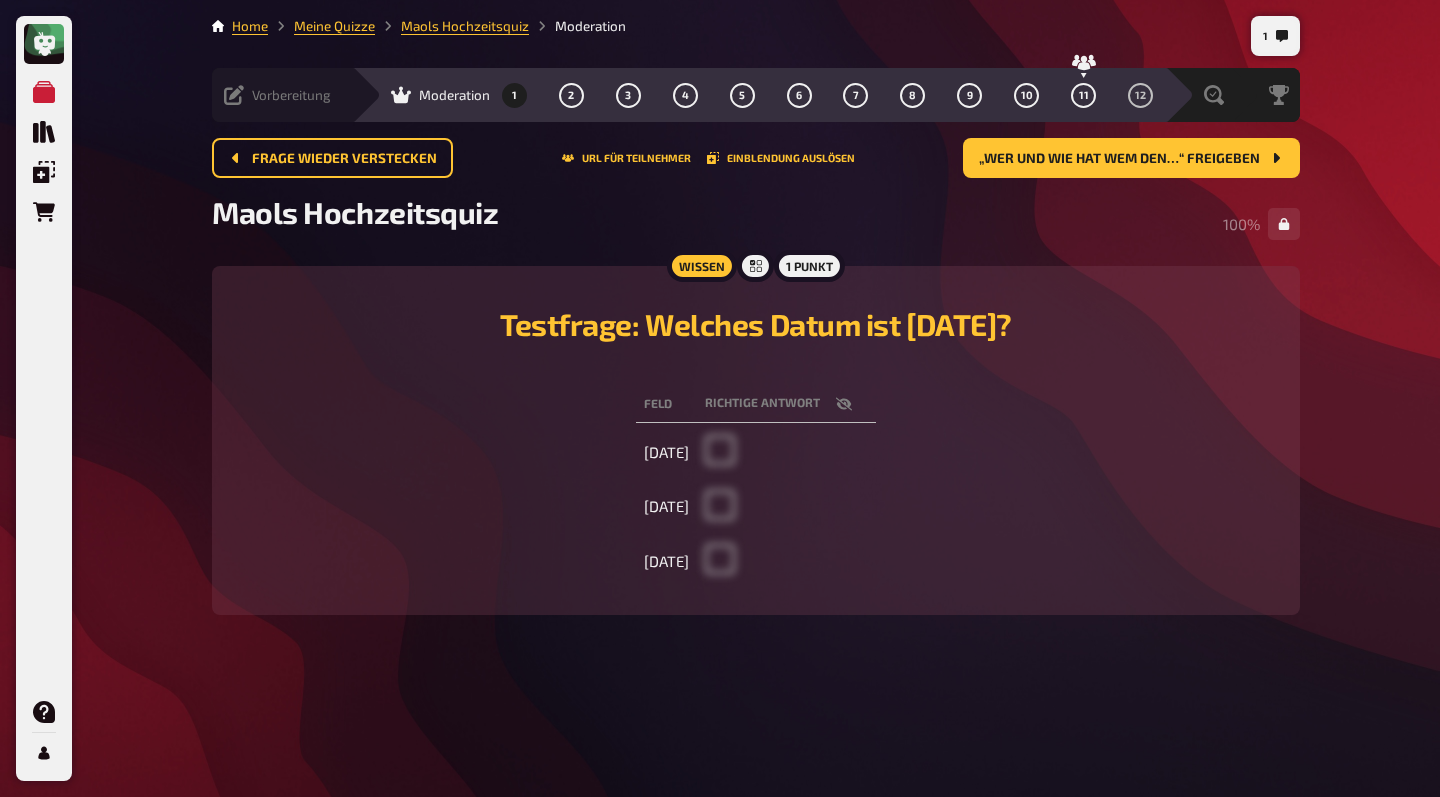 click on "Vorbereitung" at bounding box center [277, 95] 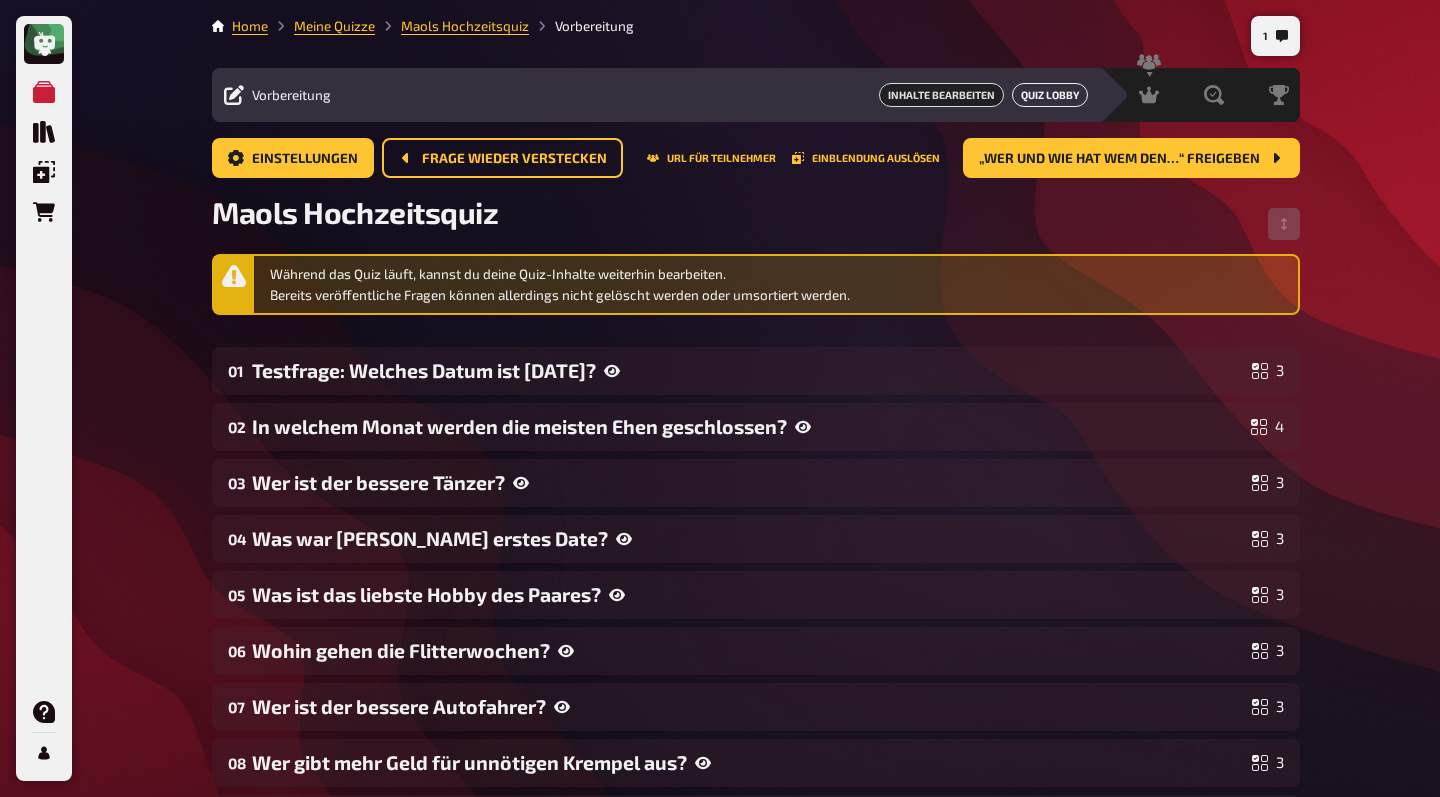 click on "Quiz Lobby" at bounding box center [1050, 95] 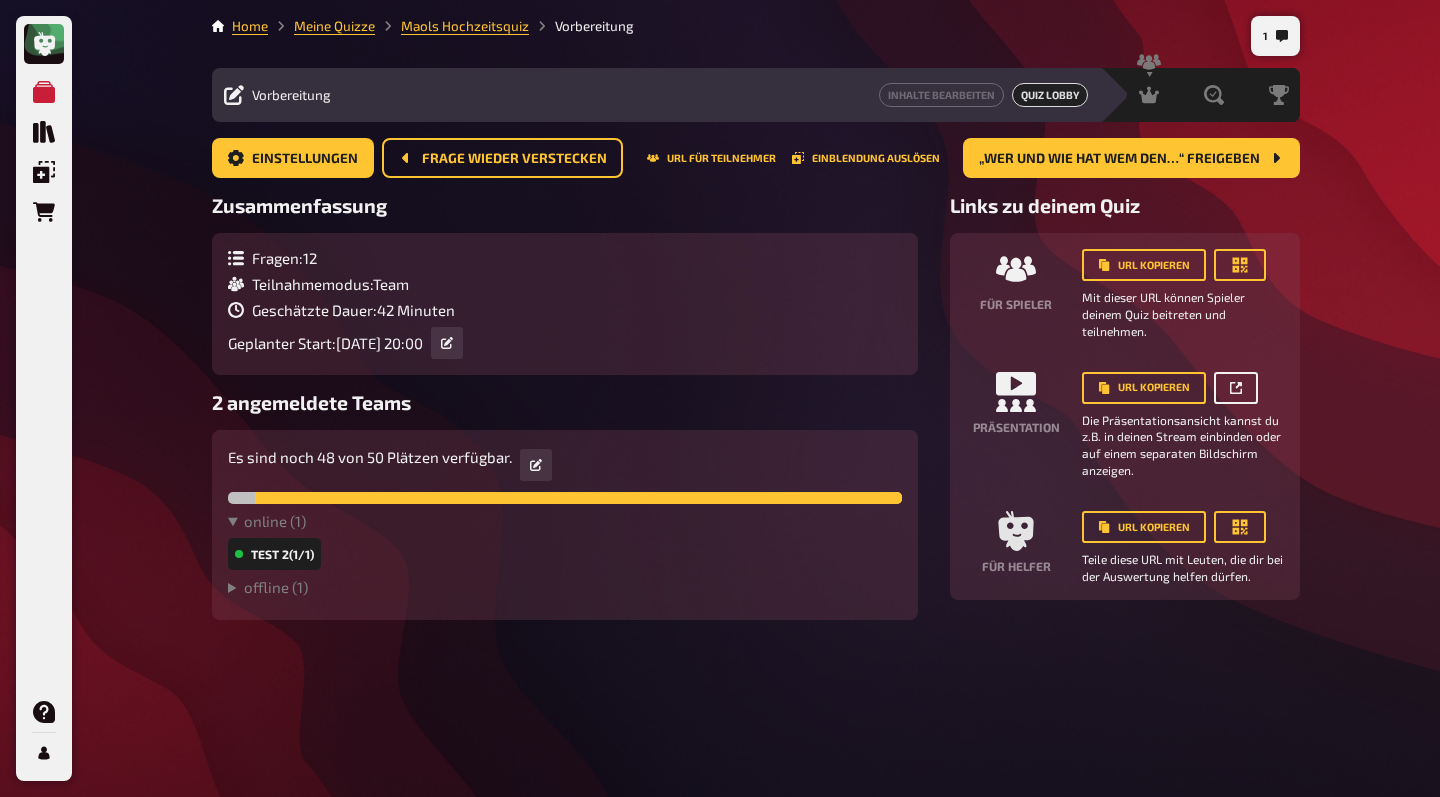 click at bounding box center (1236, 388) 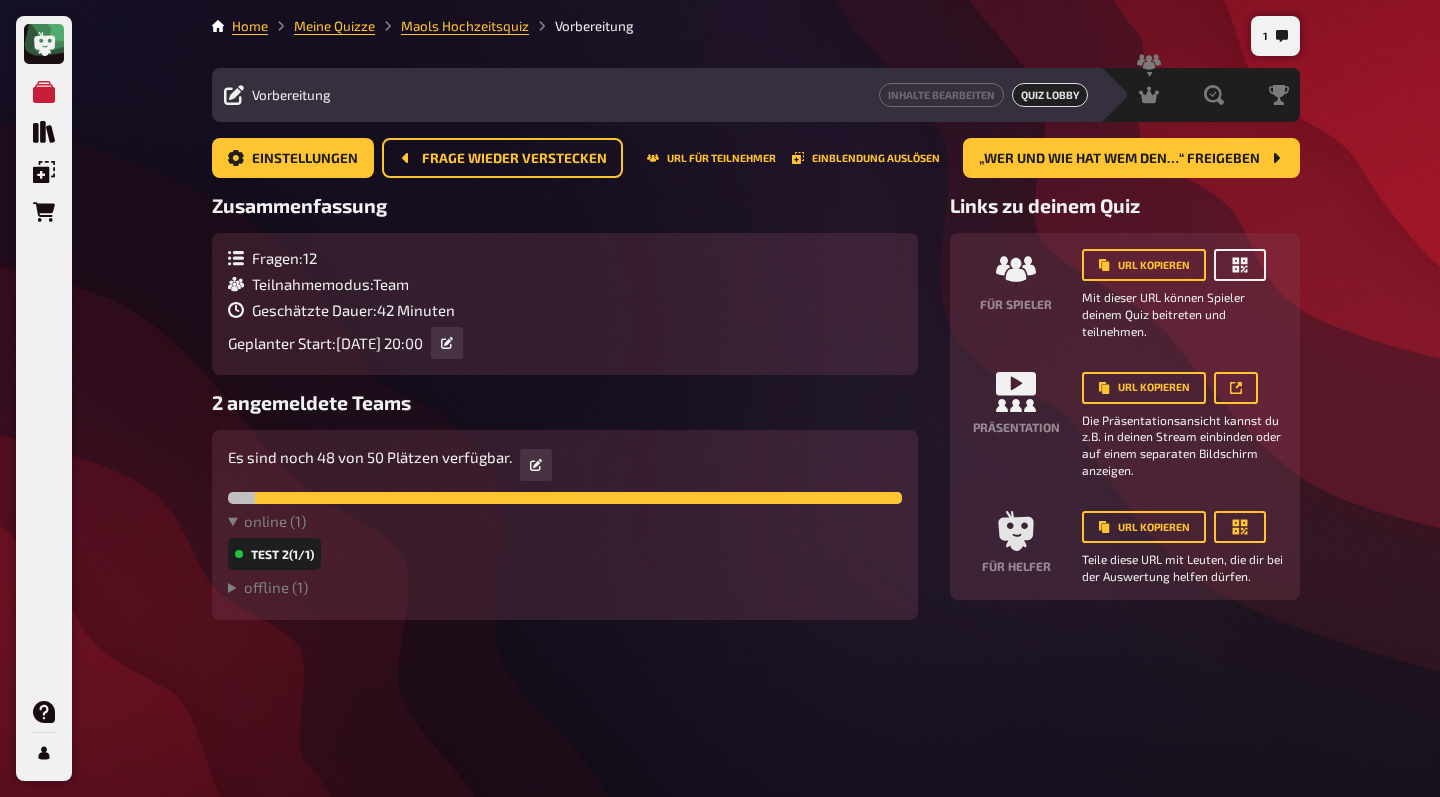 click 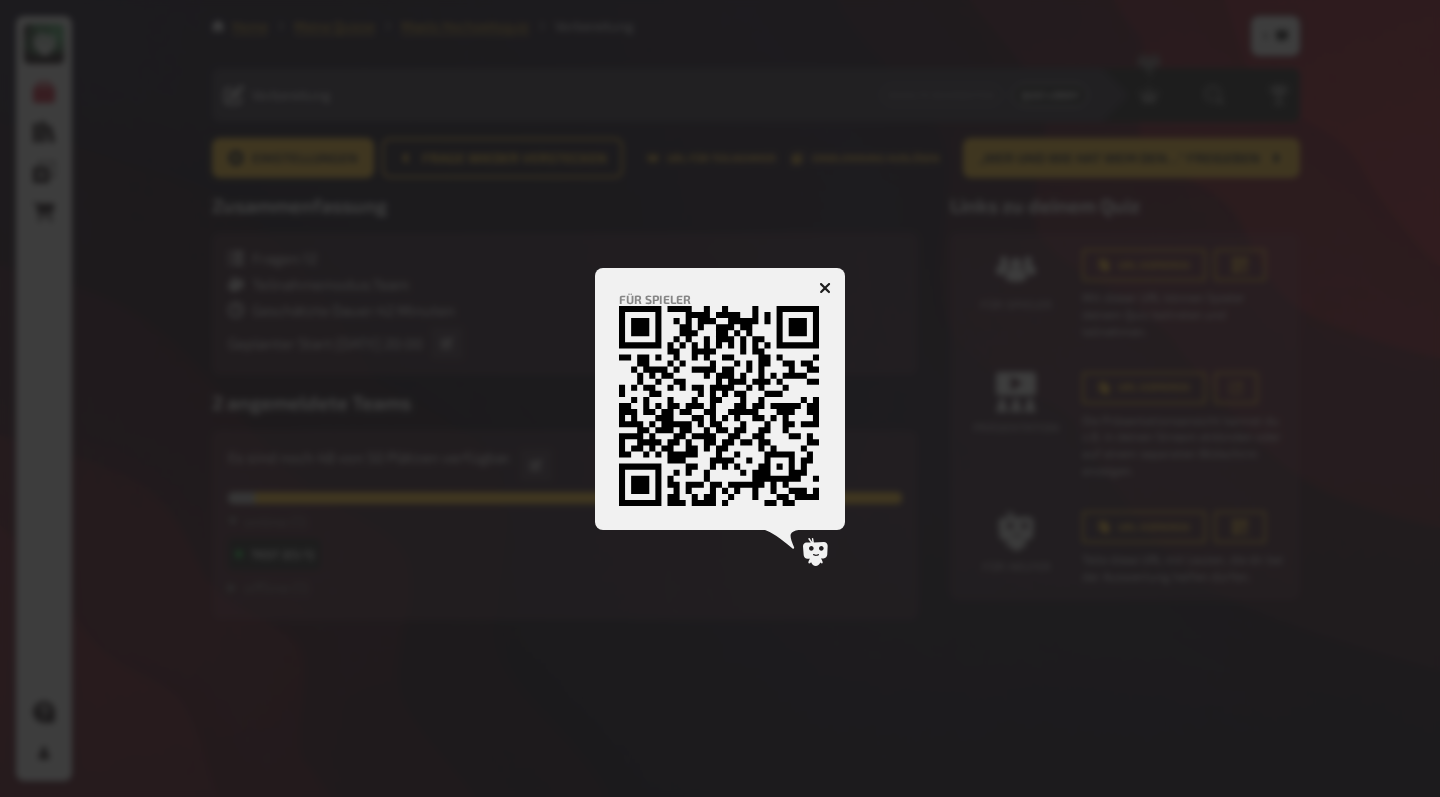 click at bounding box center [720, 398] 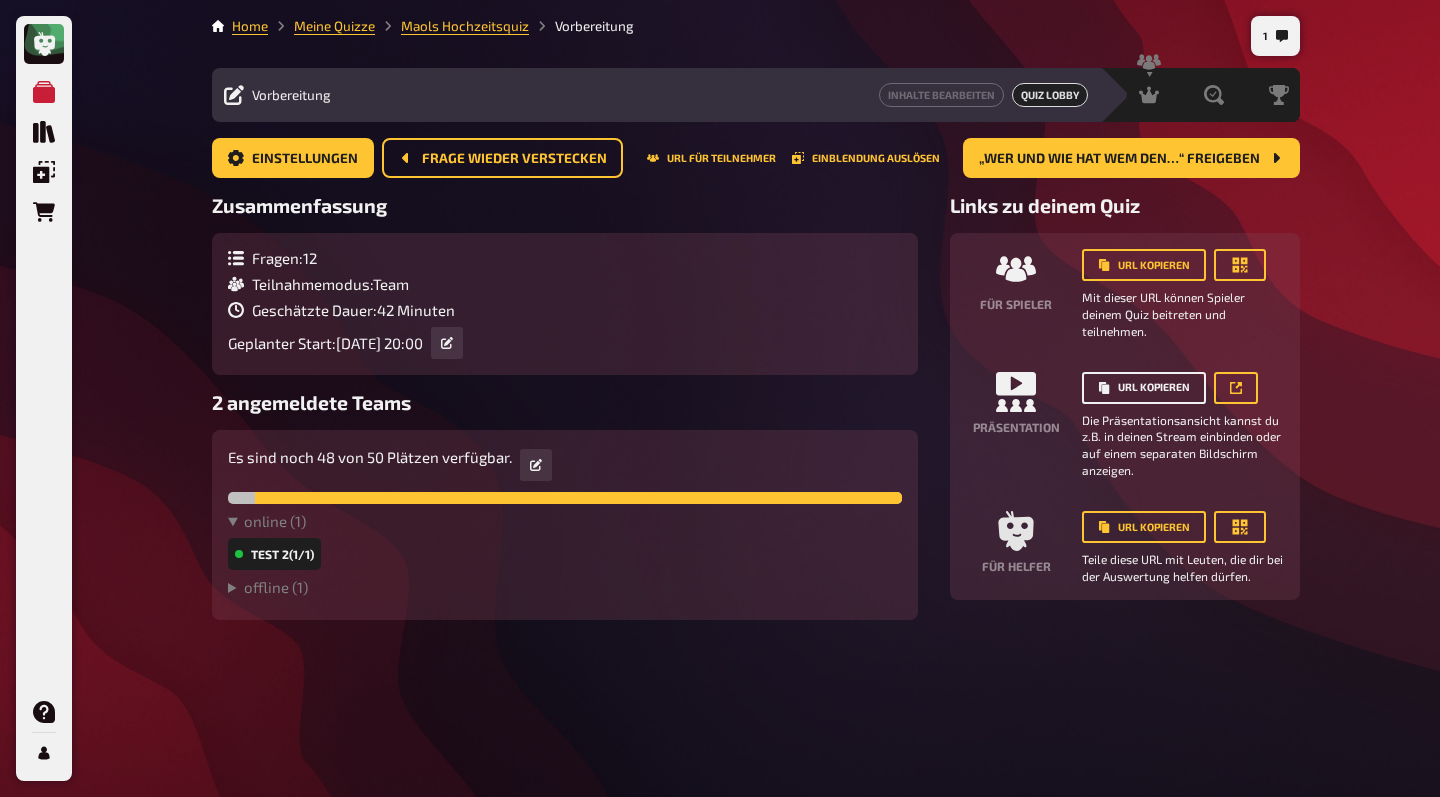 click on "URL kopieren" at bounding box center [1144, 388] 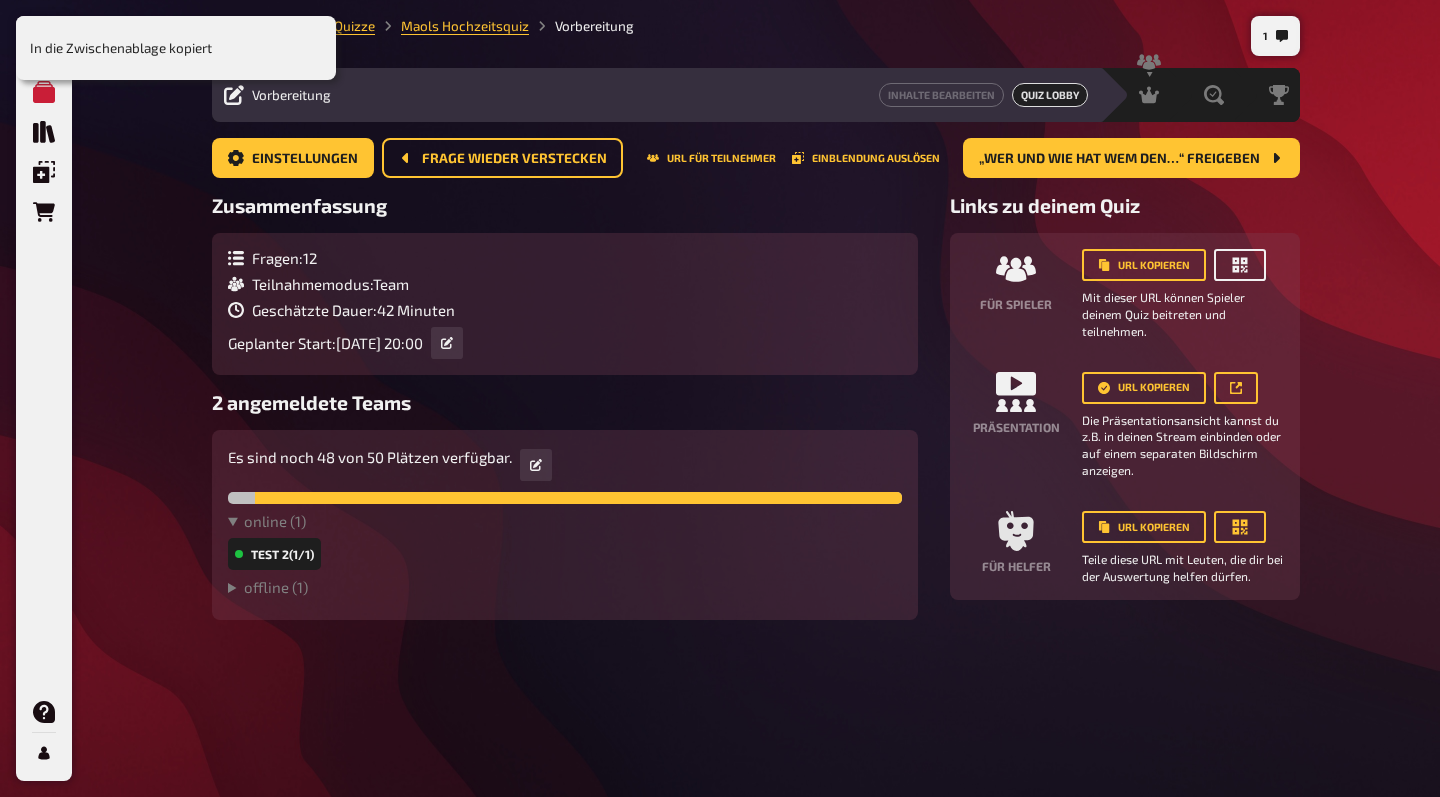 click 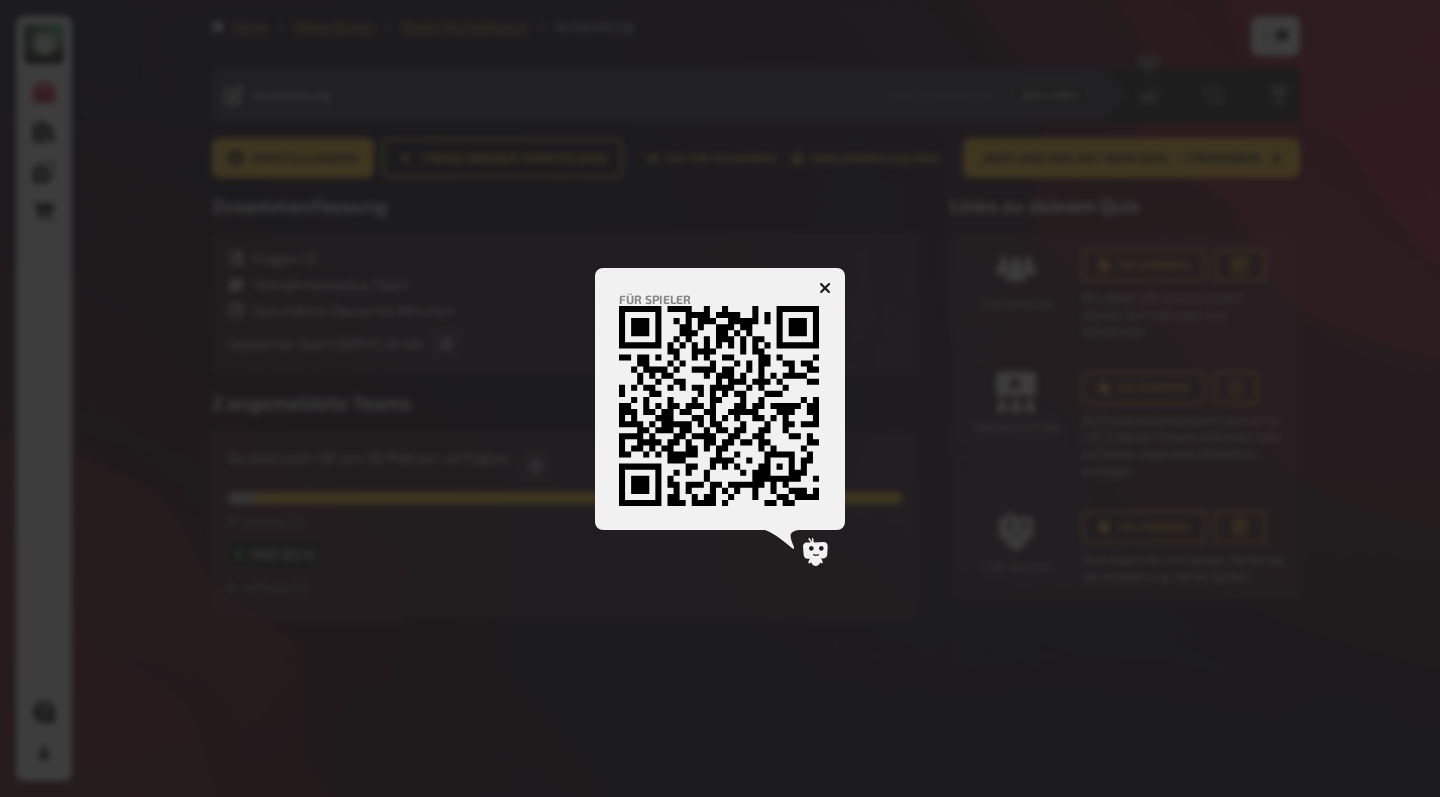 click at bounding box center (825, 288) 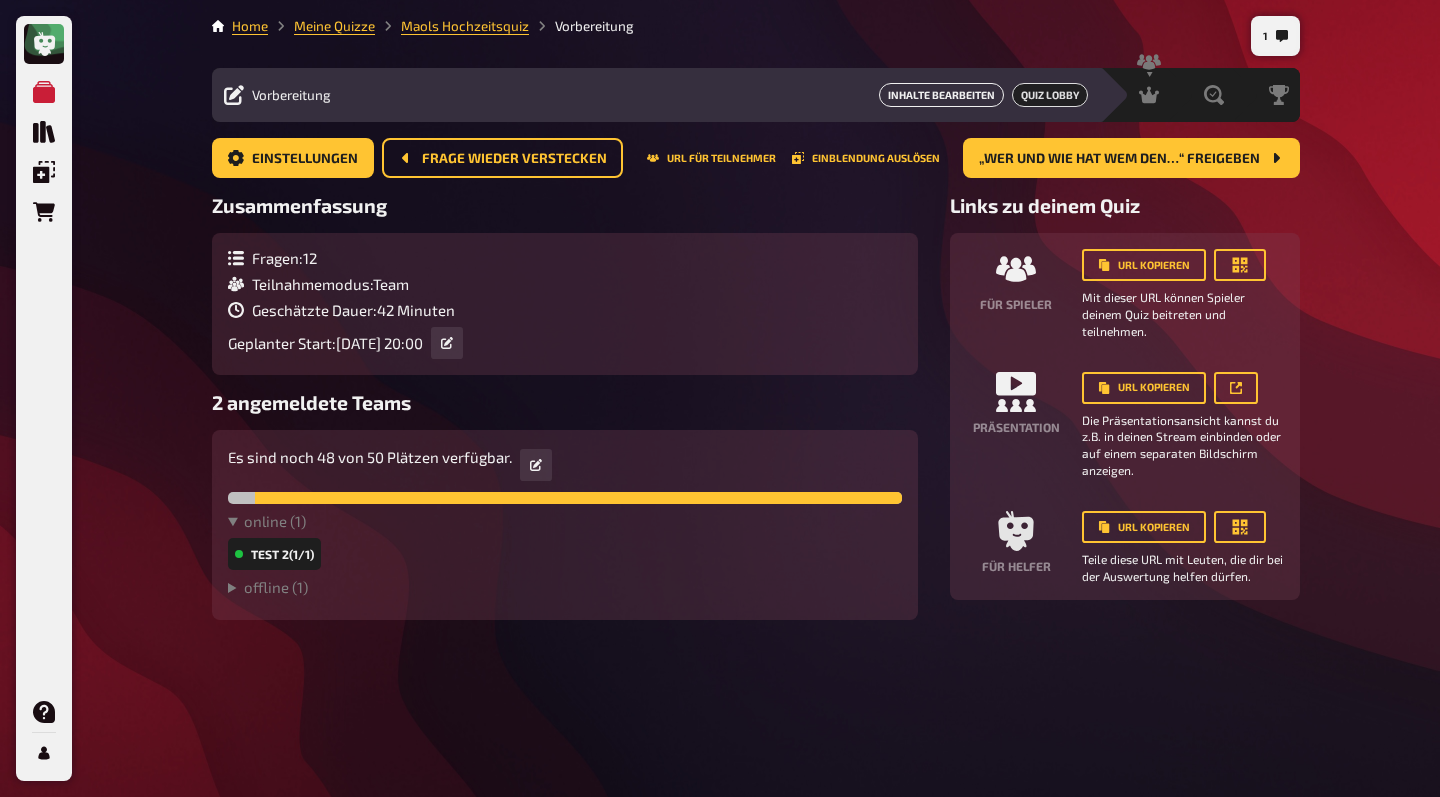click on "Inhalte Bearbeiten" at bounding box center [941, 95] 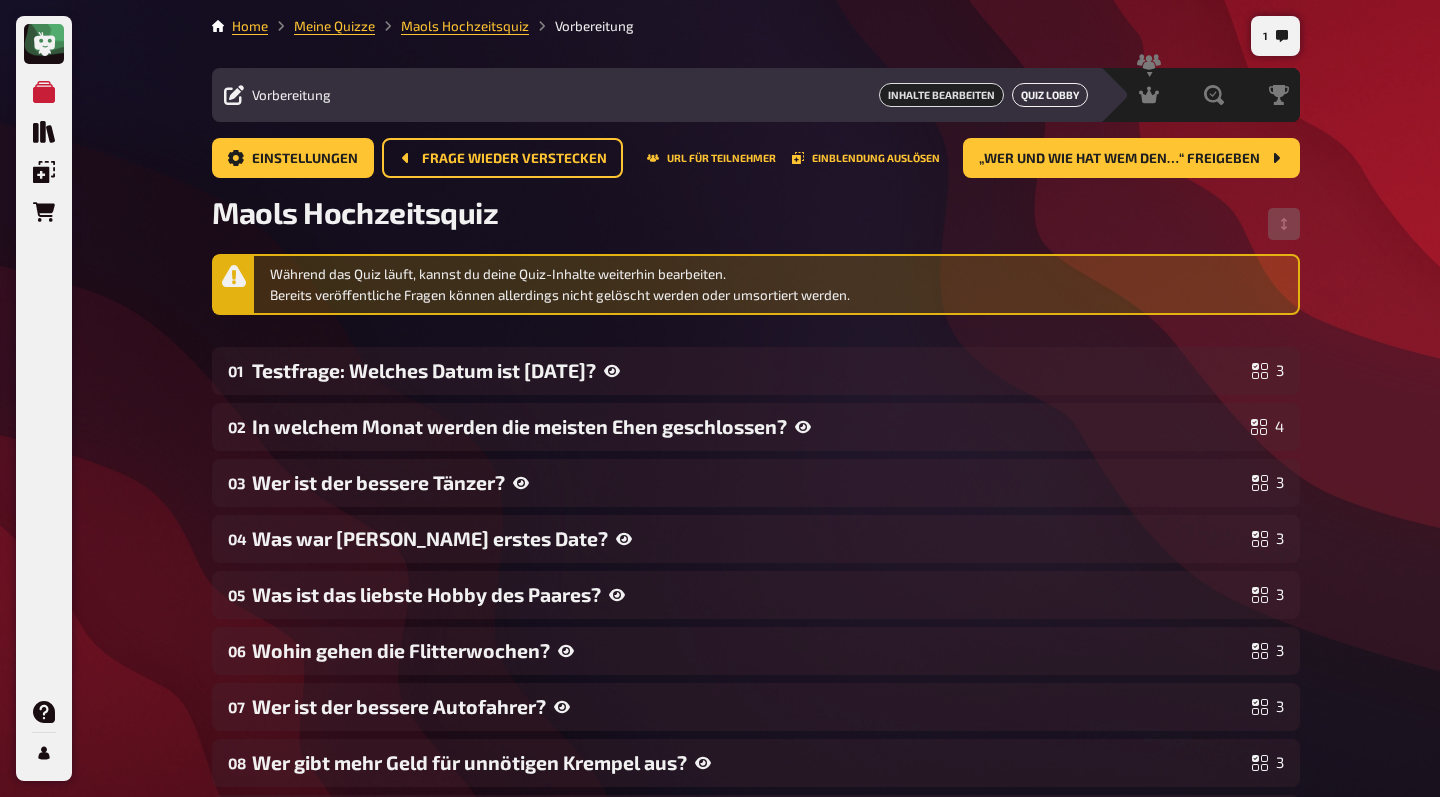 click on "Quiz Lobby" at bounding box center (1050, 95) 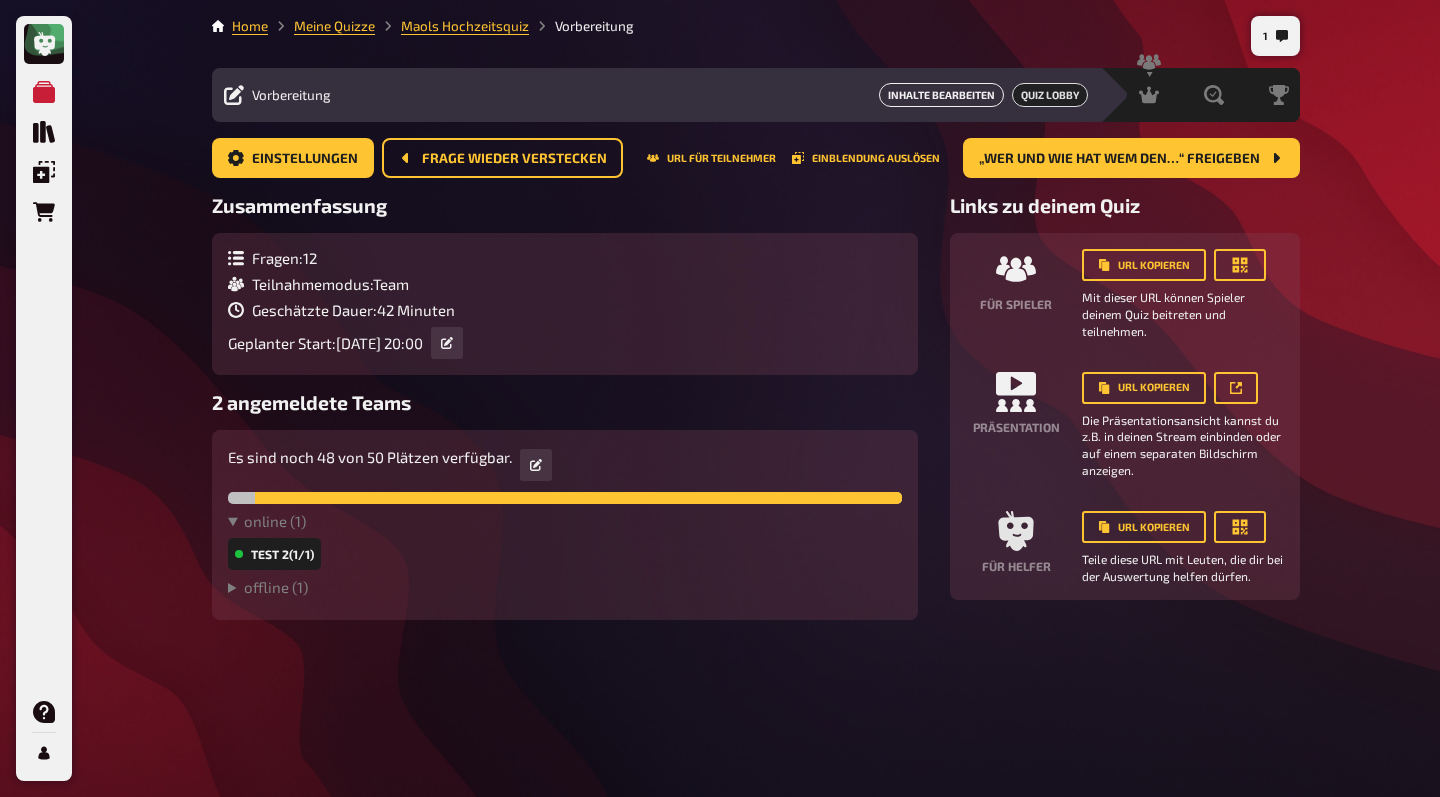 click on "Inhalte Bearbeiten" at bounding box center [941, 95] 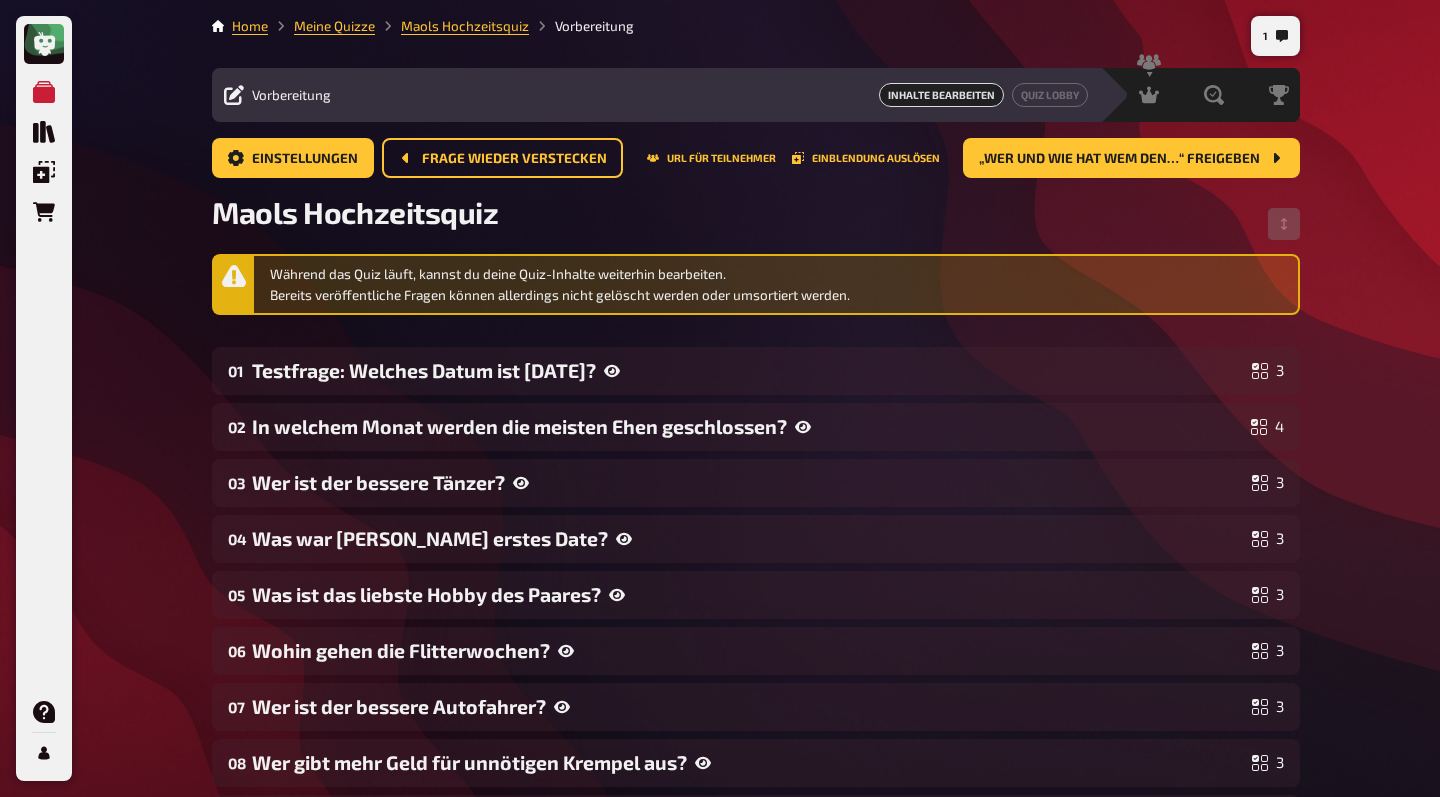 scroll, scrollTop: 0, scrollLeft: 0, axis: both 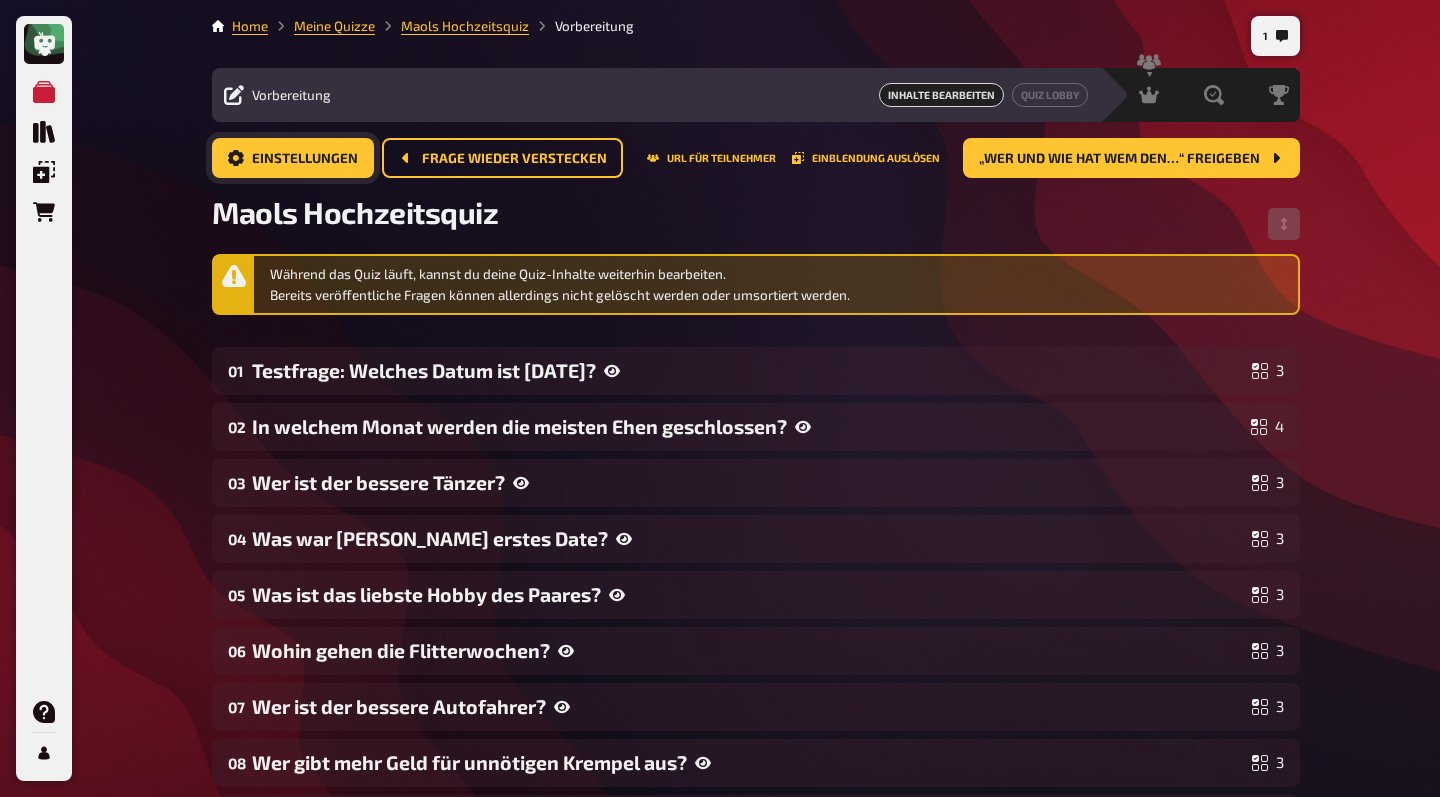 click on "Einstellungen" at bounding box center [305, 159] 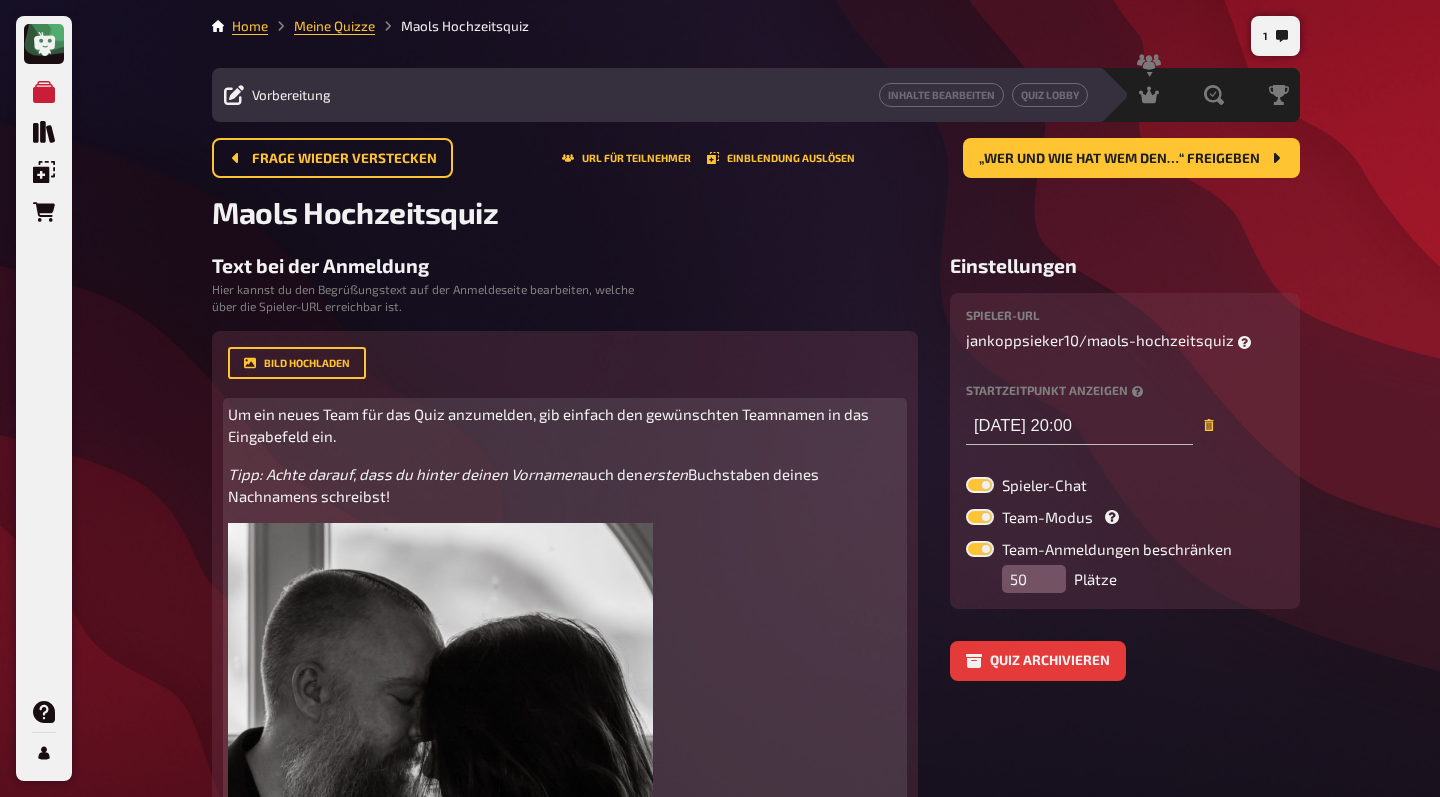 click on "Um ein neues Team für das Quiz anzumelden, gib einfach den gewünschten Teamnamen in das Eingabefeld ein." at bounding box center (550, 425) 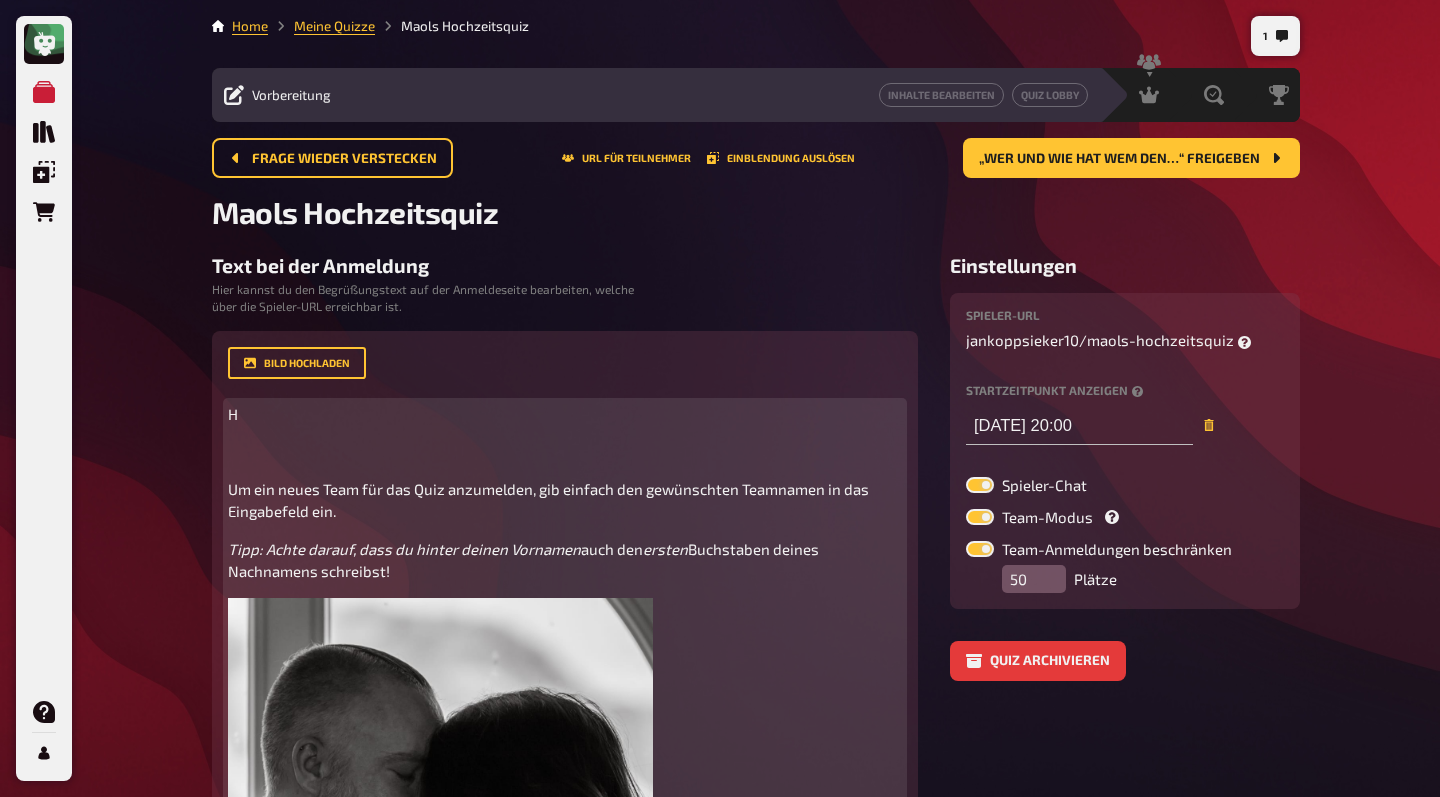 type 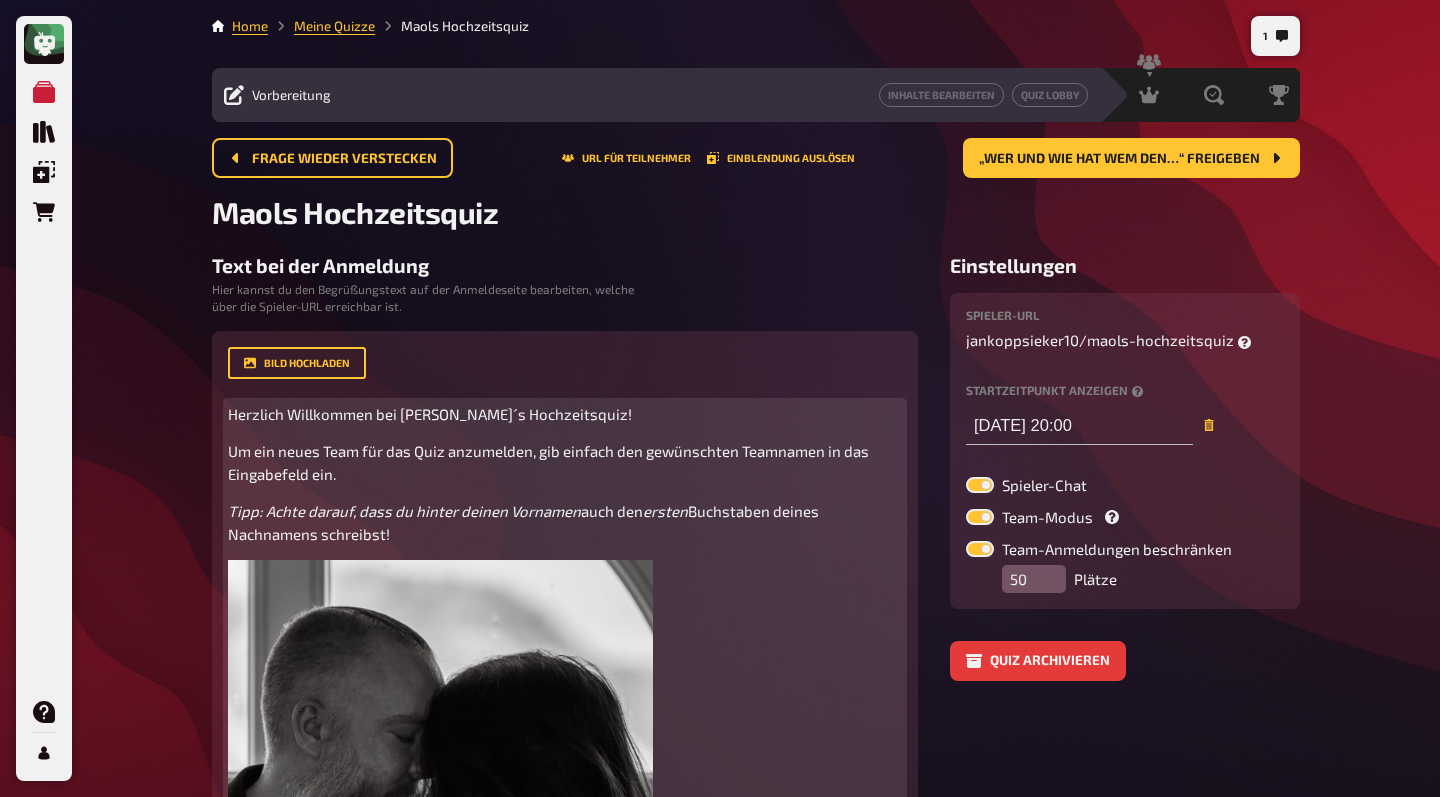 scroll, scrollTop: 0, scrollLeft: 0, axis: both 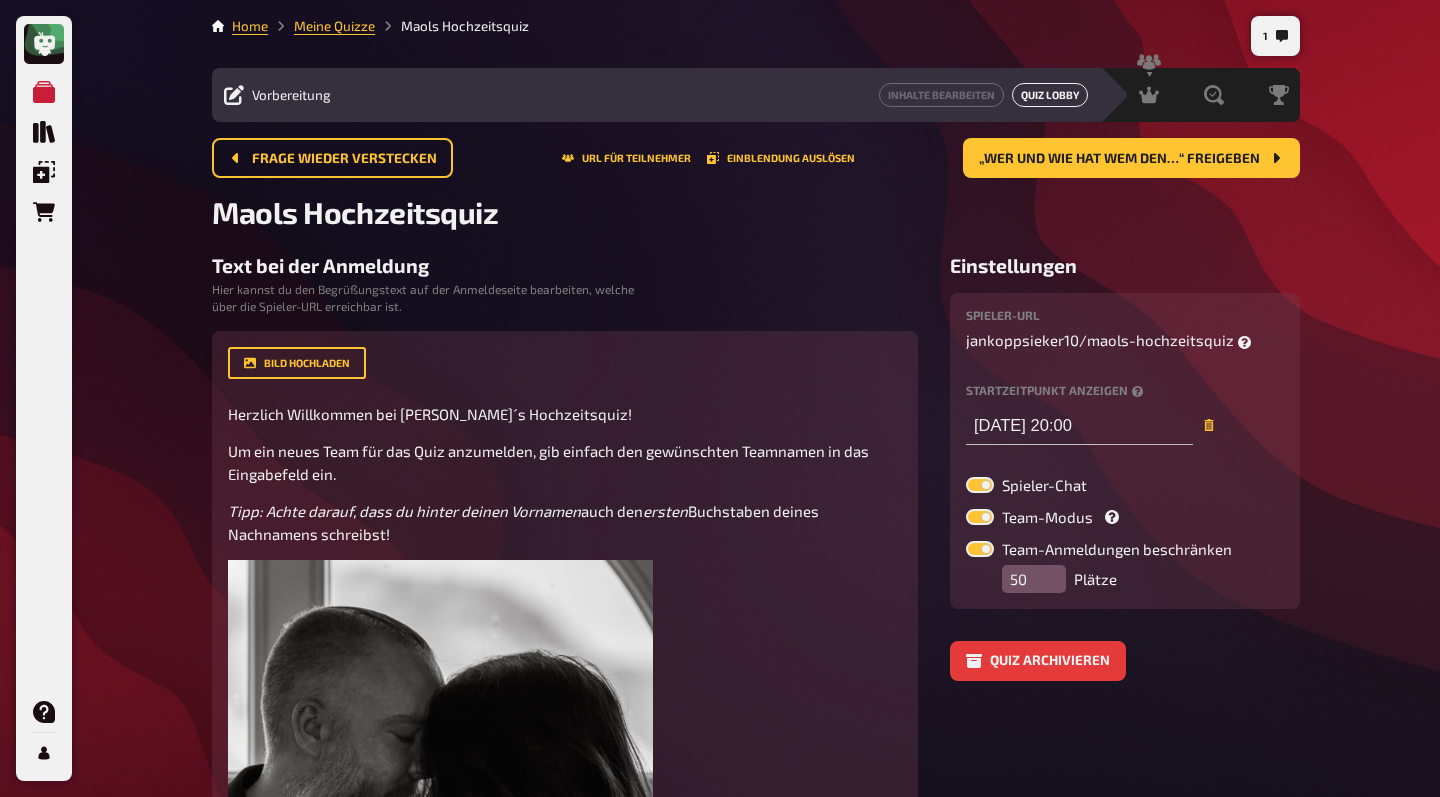 click on "Quiz Lobby" at bounding box center (1050, 95) 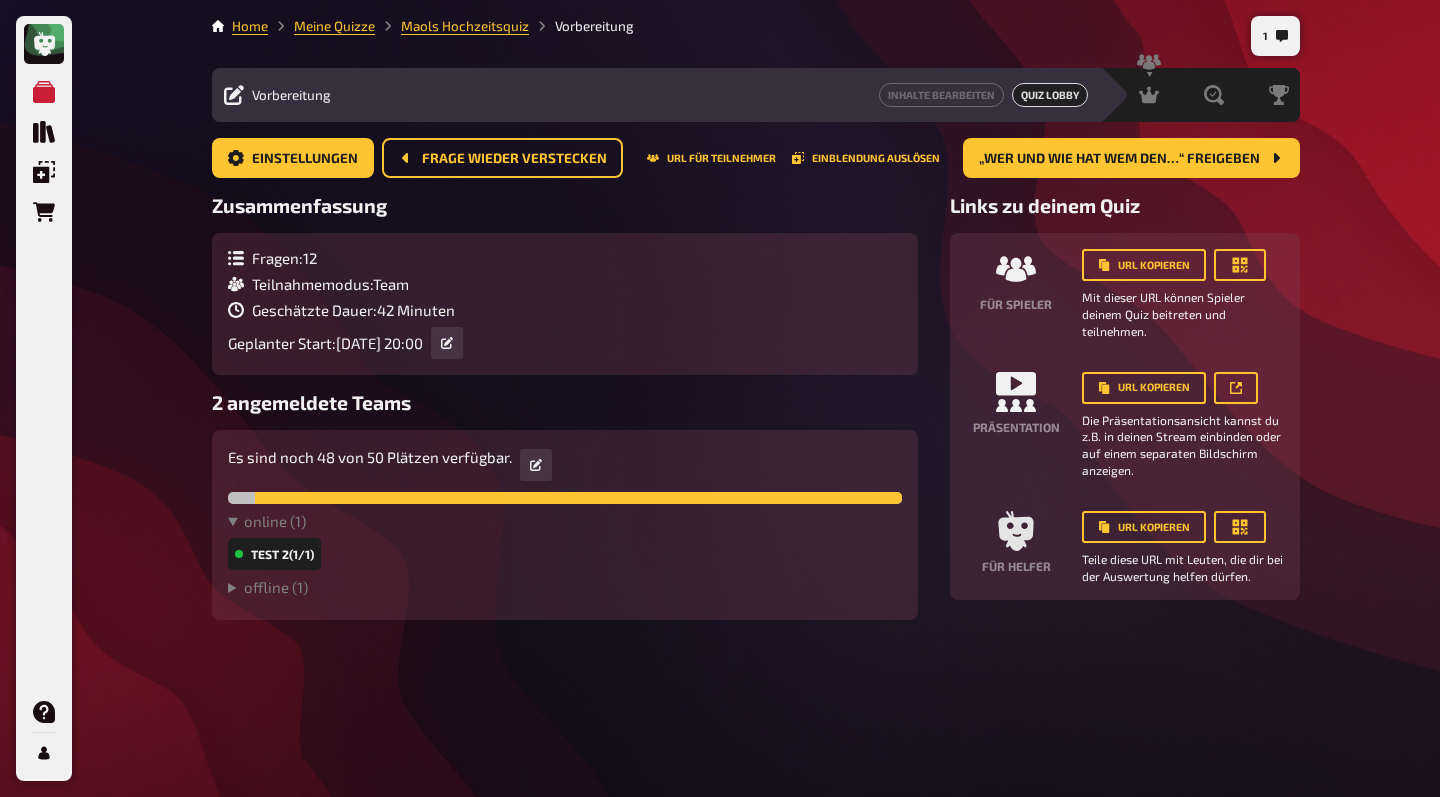 click on "Zusammenfassung" at bounding box center (565, 205) 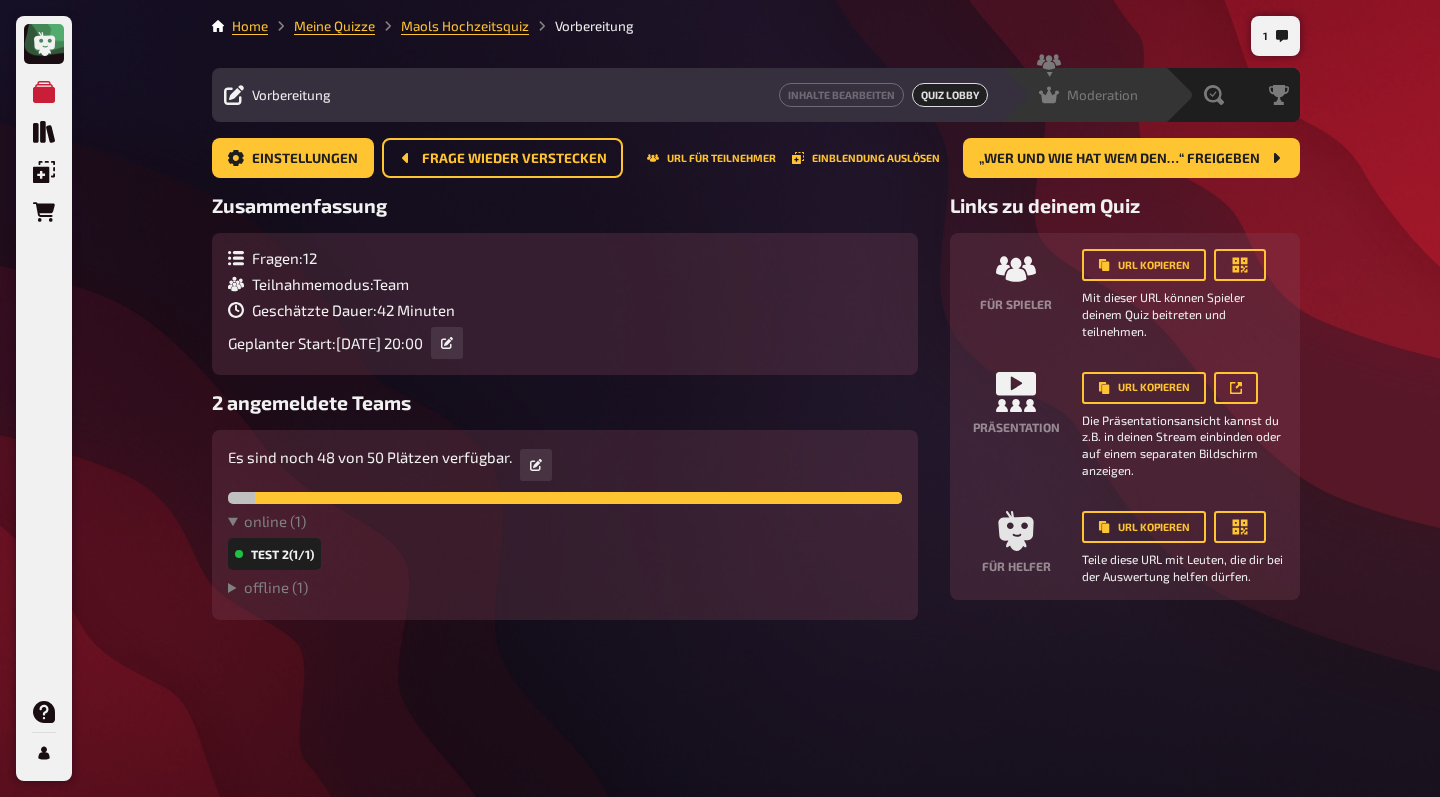 click on "Moderation undefined" at bounding box center [1096, 95] 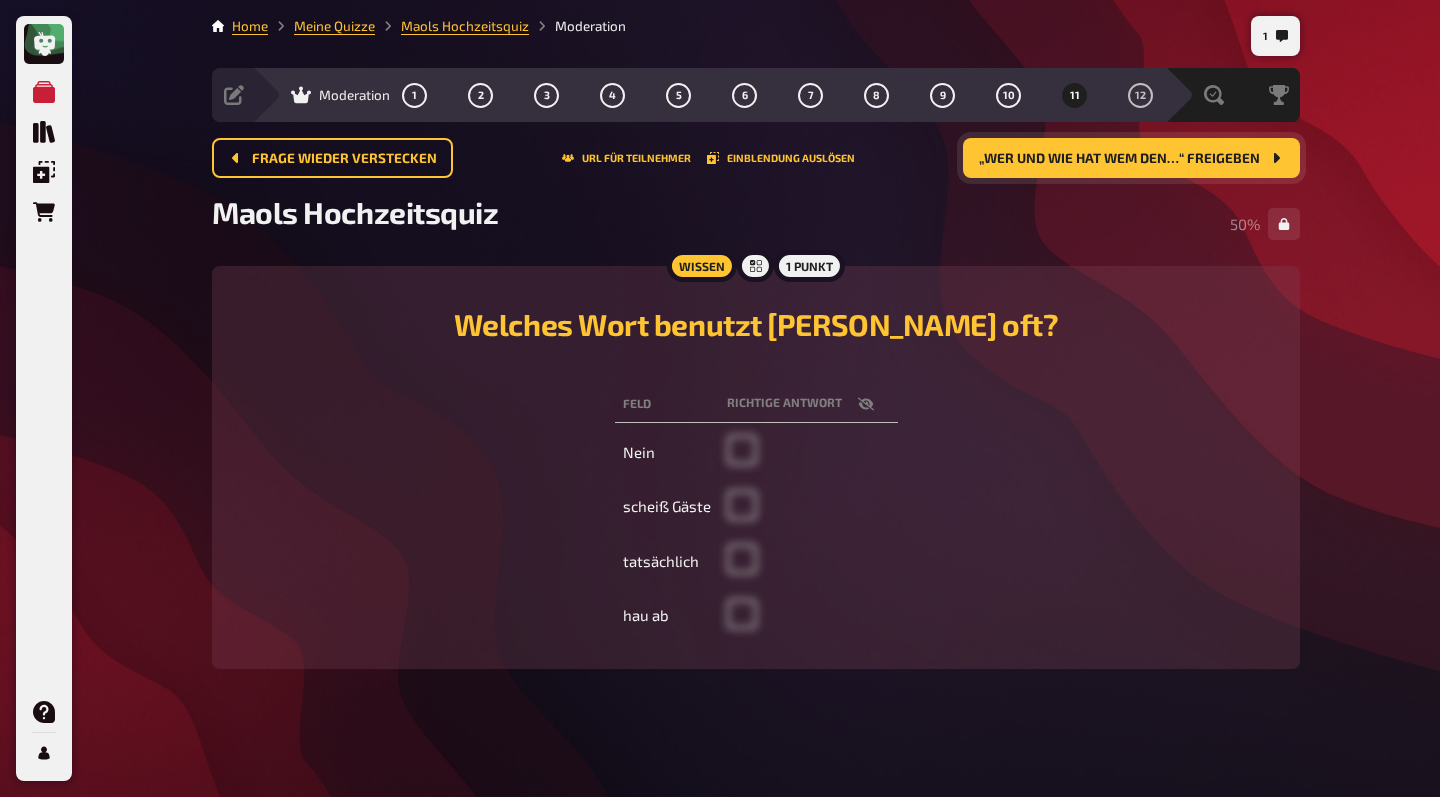 click on "„Wer und wie hat wem den…“ freigeben" at bounding box center [1131, 158] 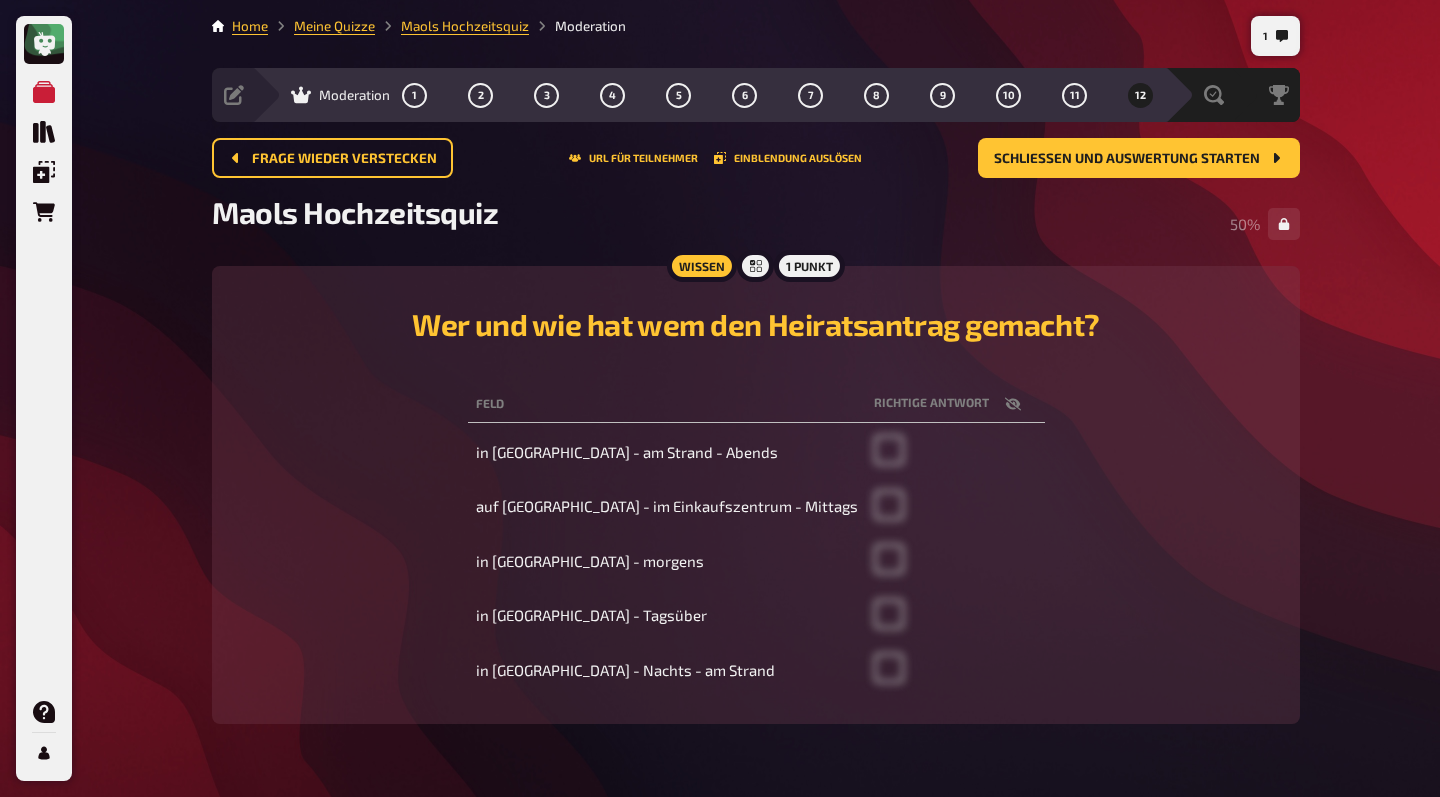 click on "Frage wieder verstecken URL für Teilnehmer Einblendung auslösen Schließen und Auswertung starten" at bounding box center (756, 166) 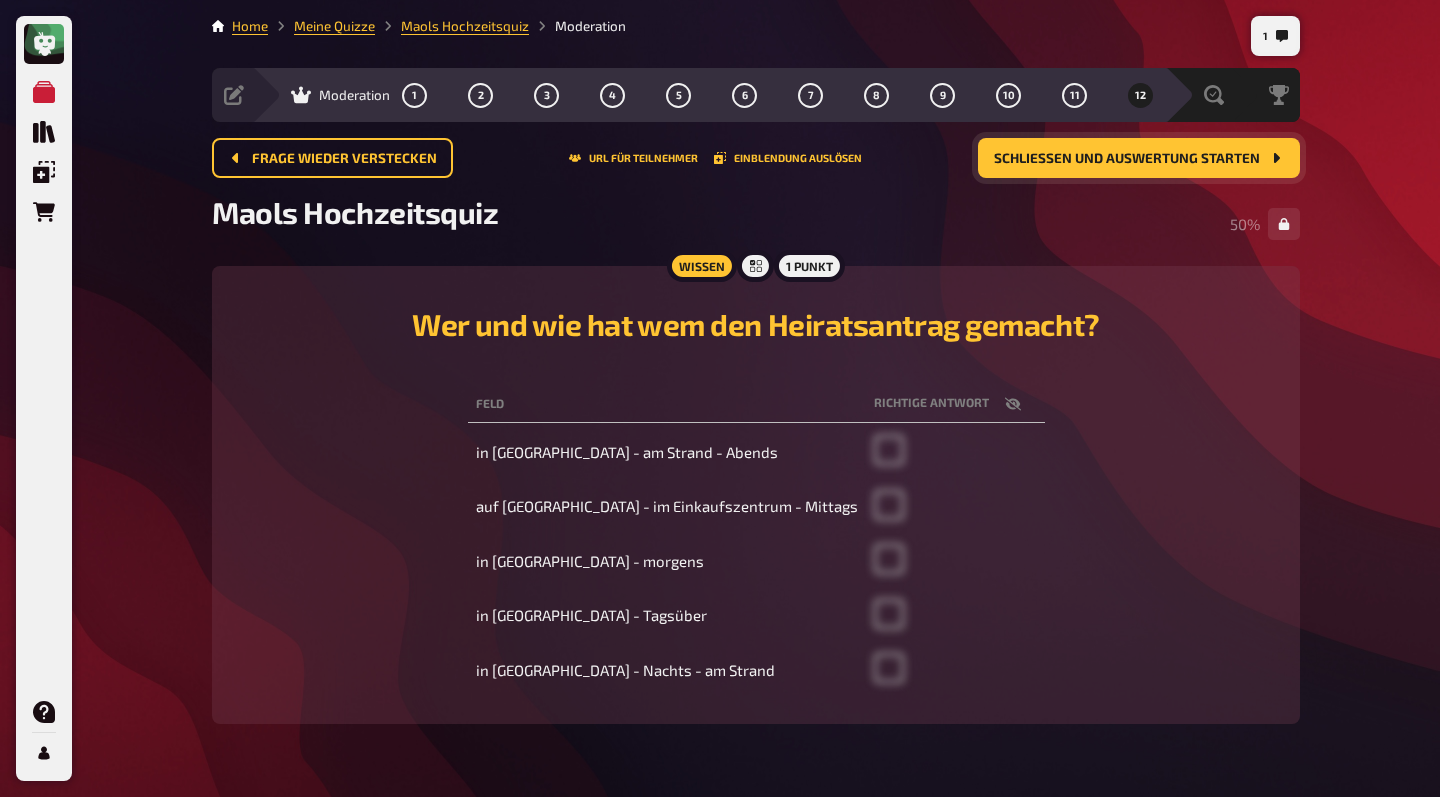 click on "Schließen und Auswertung starten" at bounding box center (1127, 159) 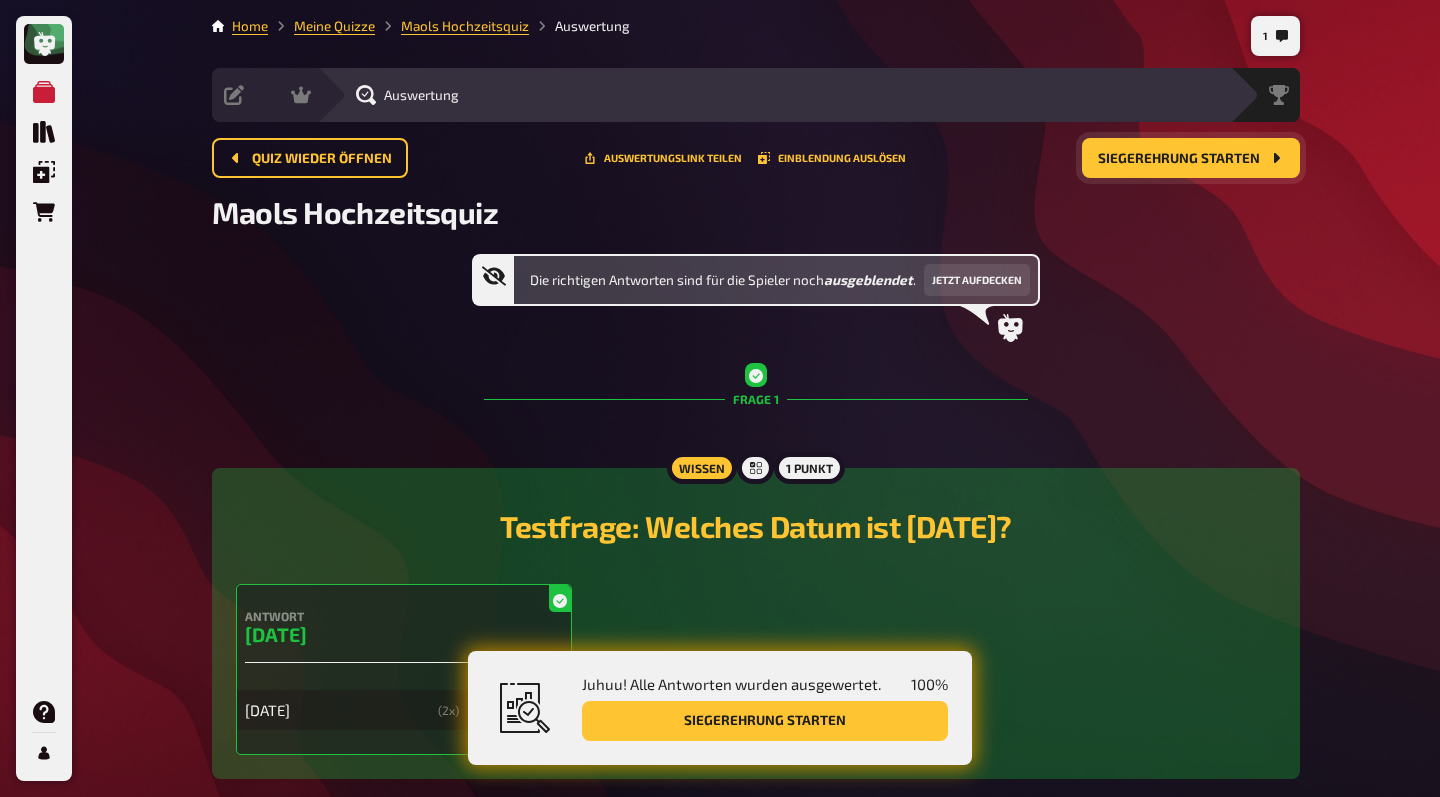 click on "Juhuu! Alle Antworten wurden ausgewertet. 100 % Siegerehrung starten" at bounding box center (720, 708) 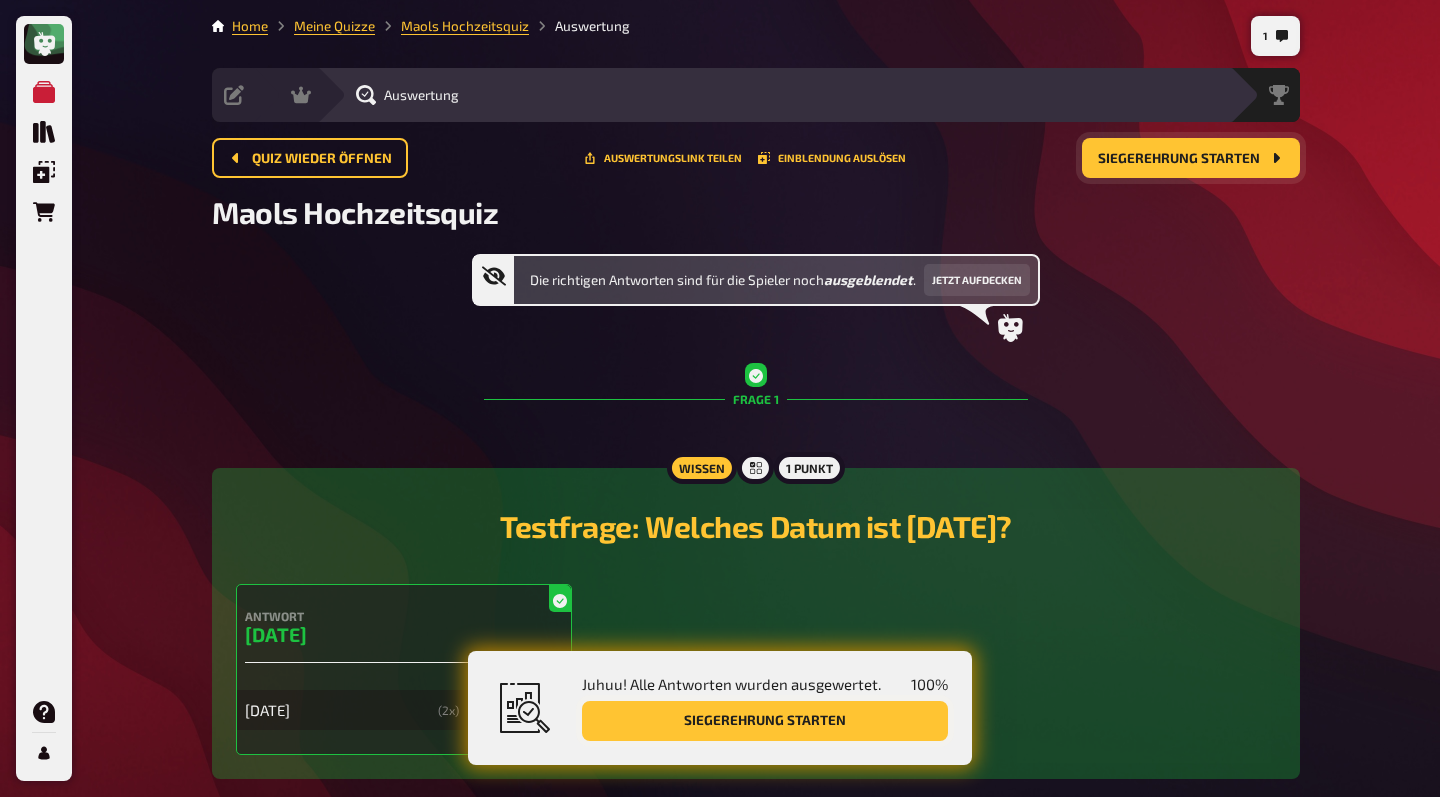 click on "Siegerehrung starten" at bounding box center (765, 721) 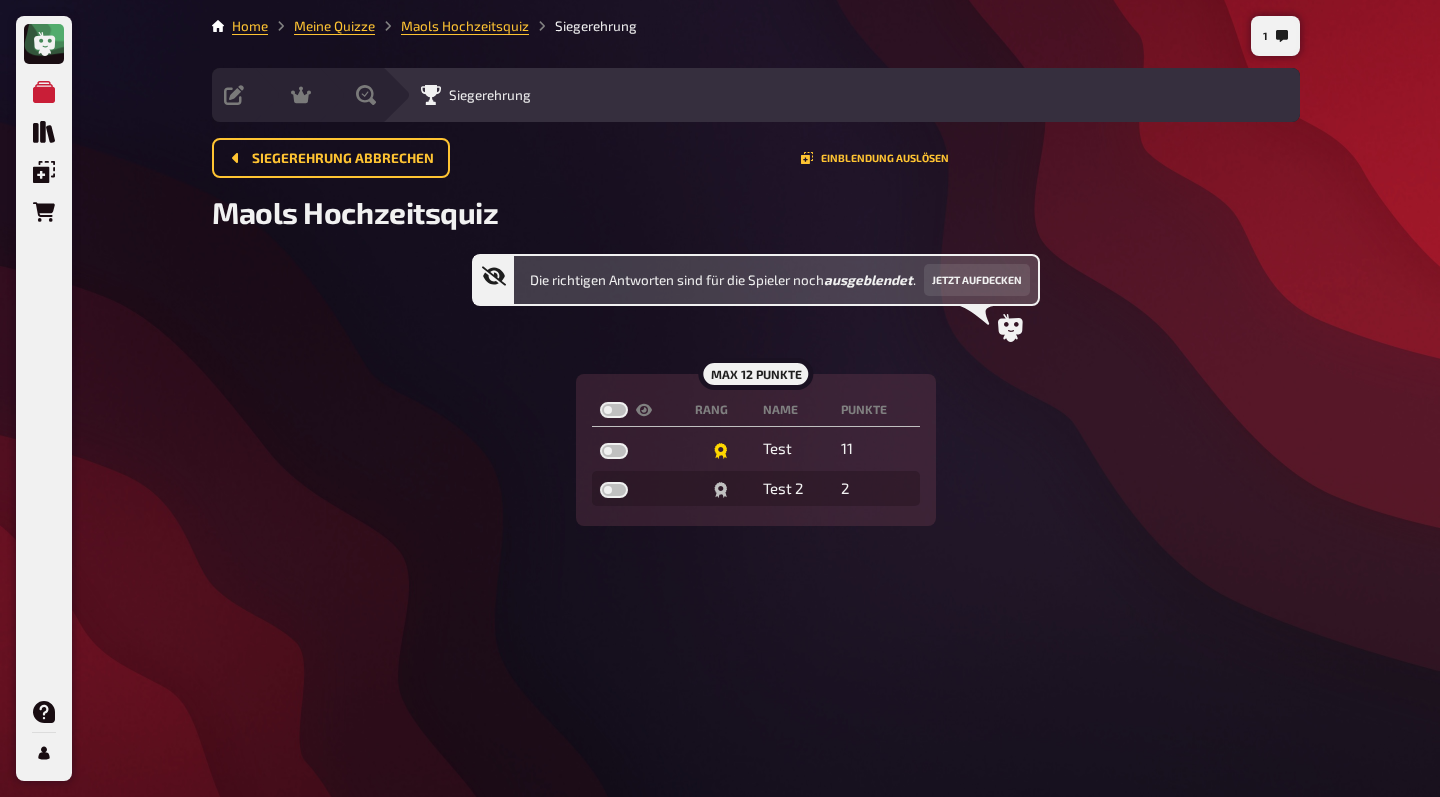 scroll, scrollTop: 0, scrollLeft: 0, axis: both 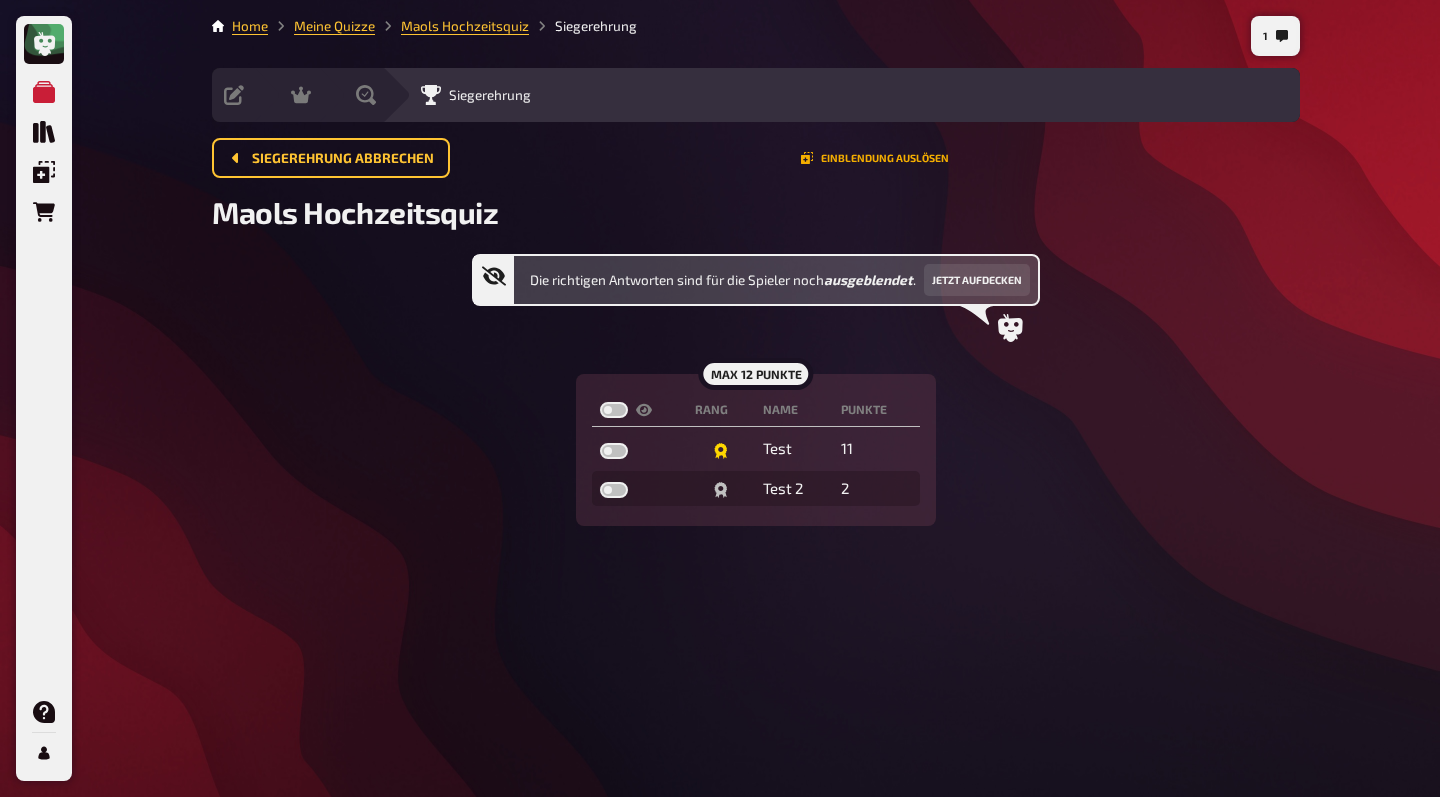 click on "Einblendung auslösen" at bounding box center [875, 158] 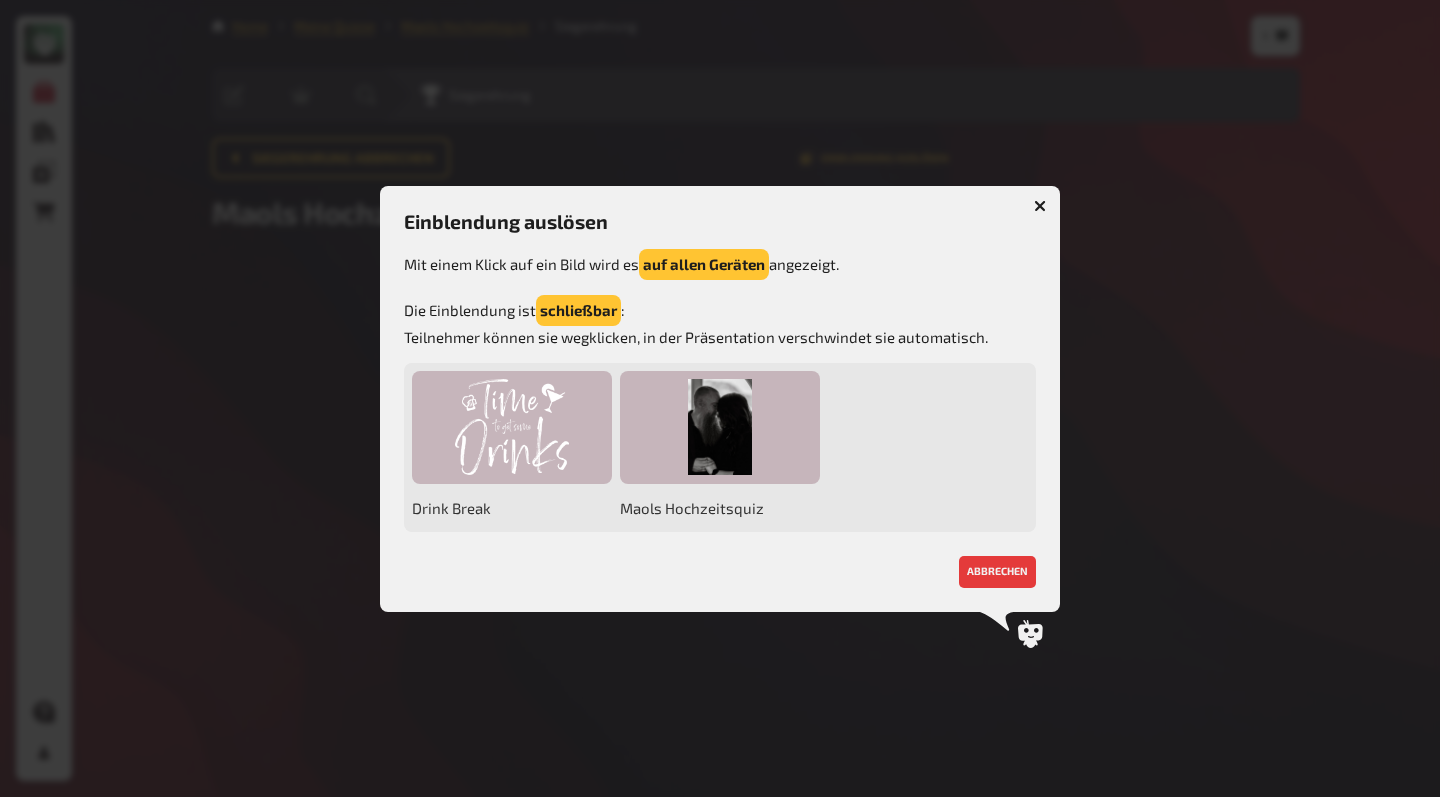 click 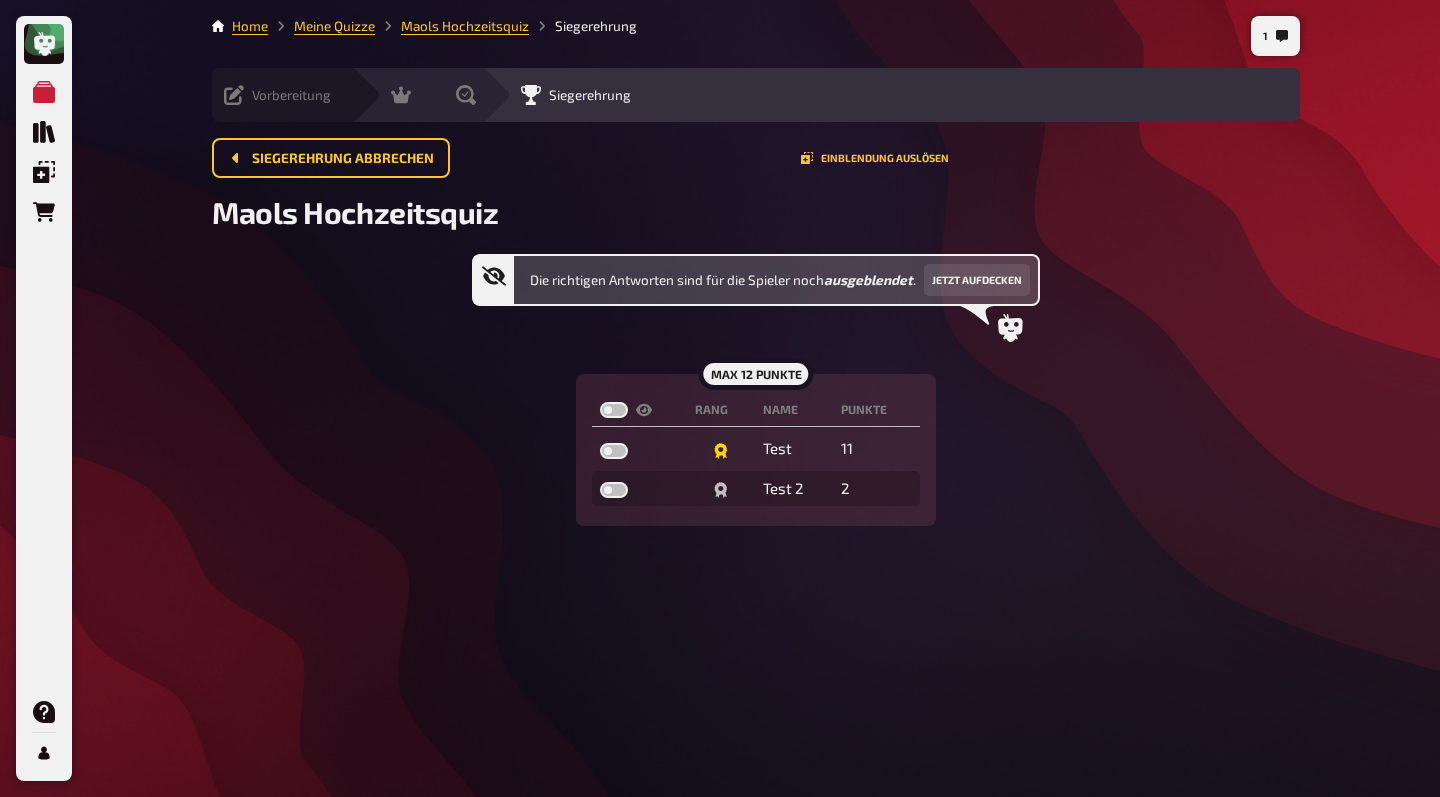 click on "Vorbereitung" at bounding box center (277, 95) 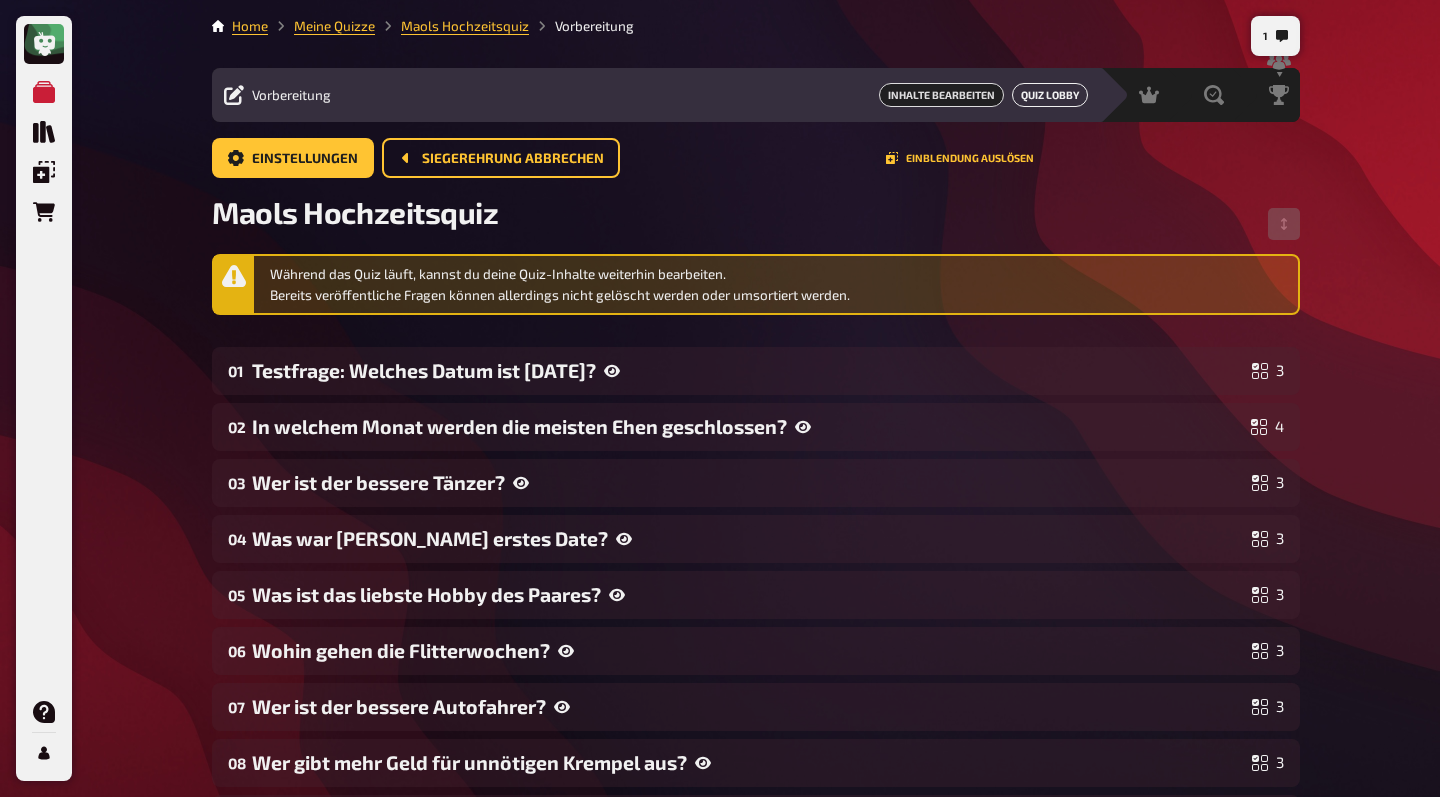 click on "Quiz Lobby" at bounding box center (1050, 95) 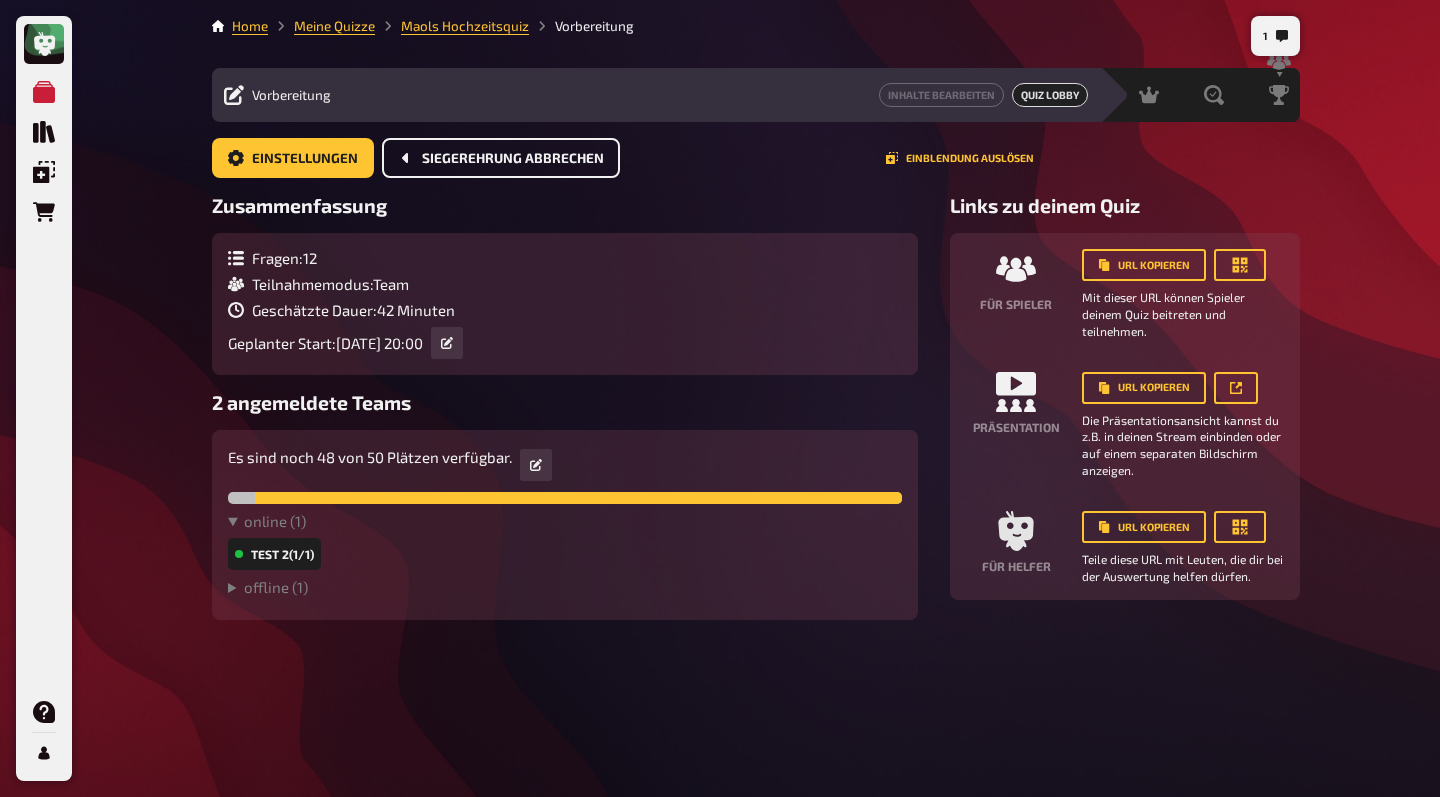 click on "Siegerehrung abbrechen" at bounding box center (513, 159) 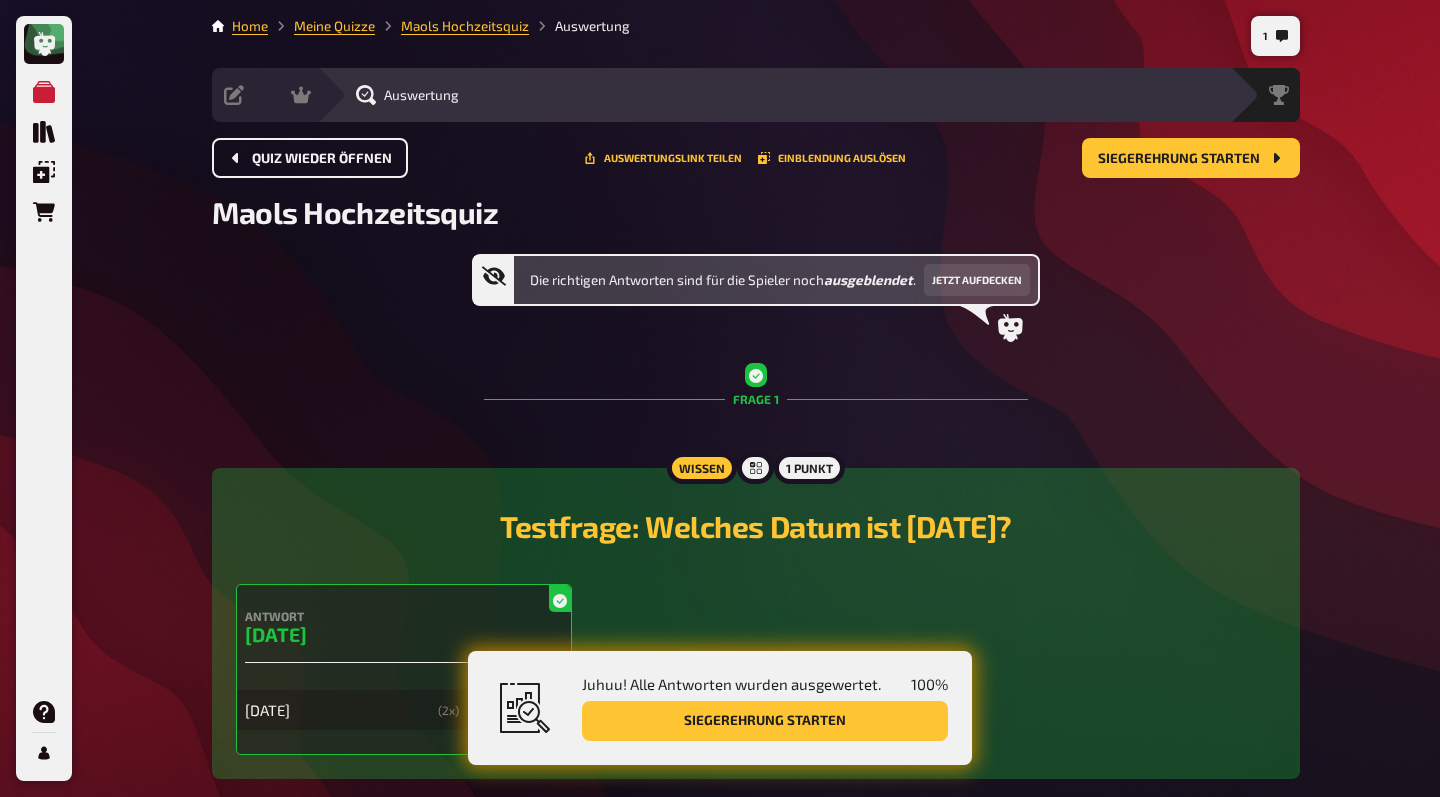 click on "Quiz wieder öffnen" at bounding box center [322, 159] 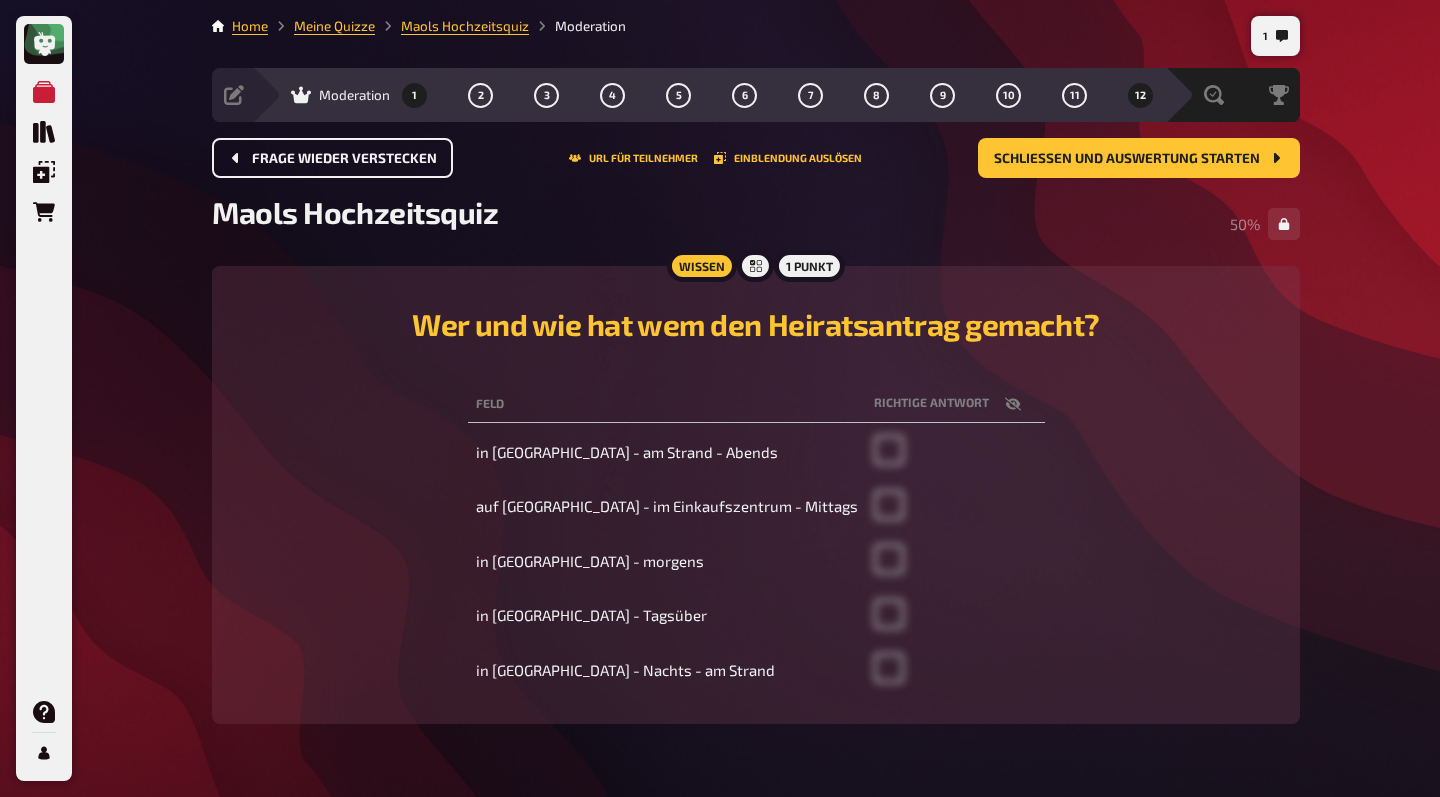 click on "1" at bounding box center (415, 95) 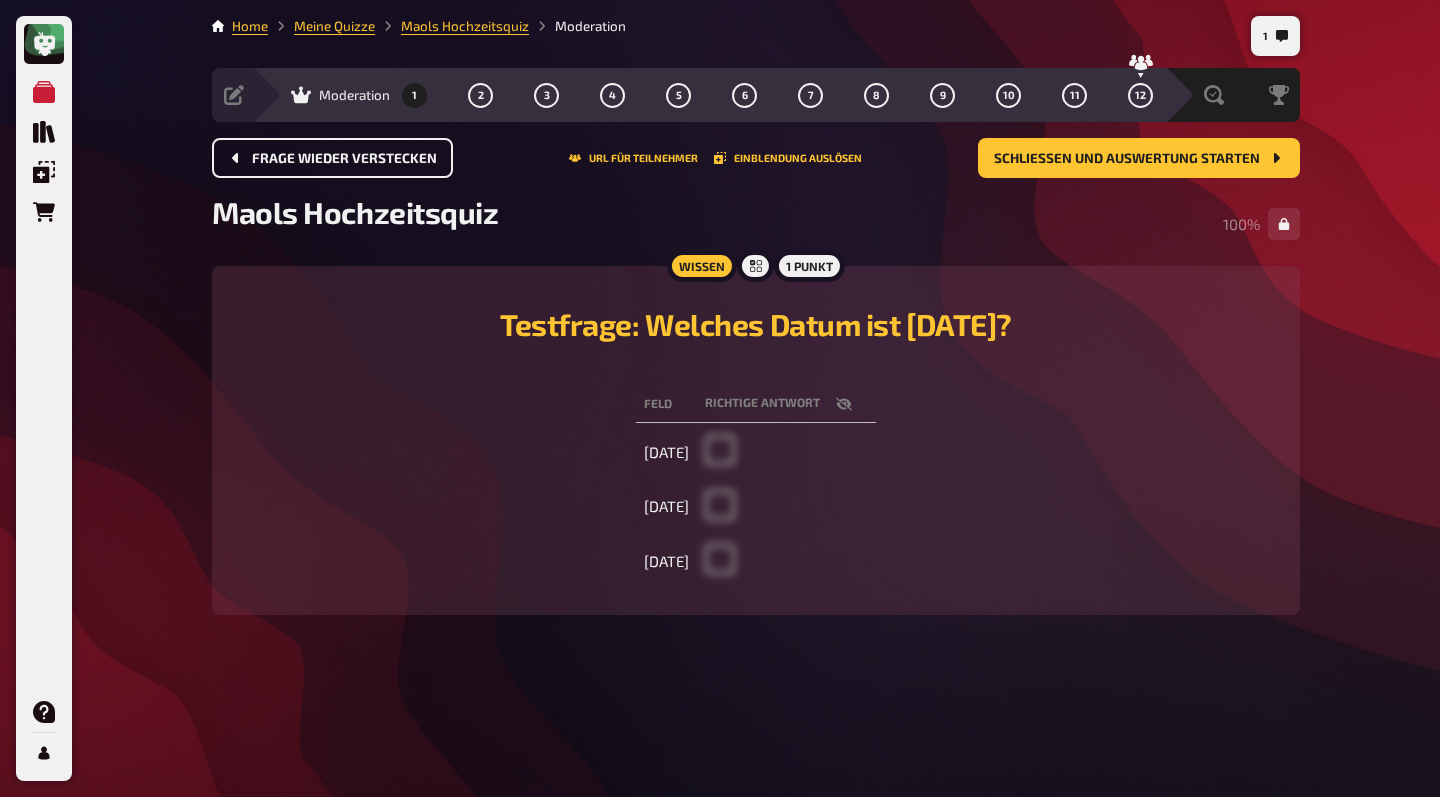 scroll, scrollTop: 0, scrollLeft: 0, axis: both 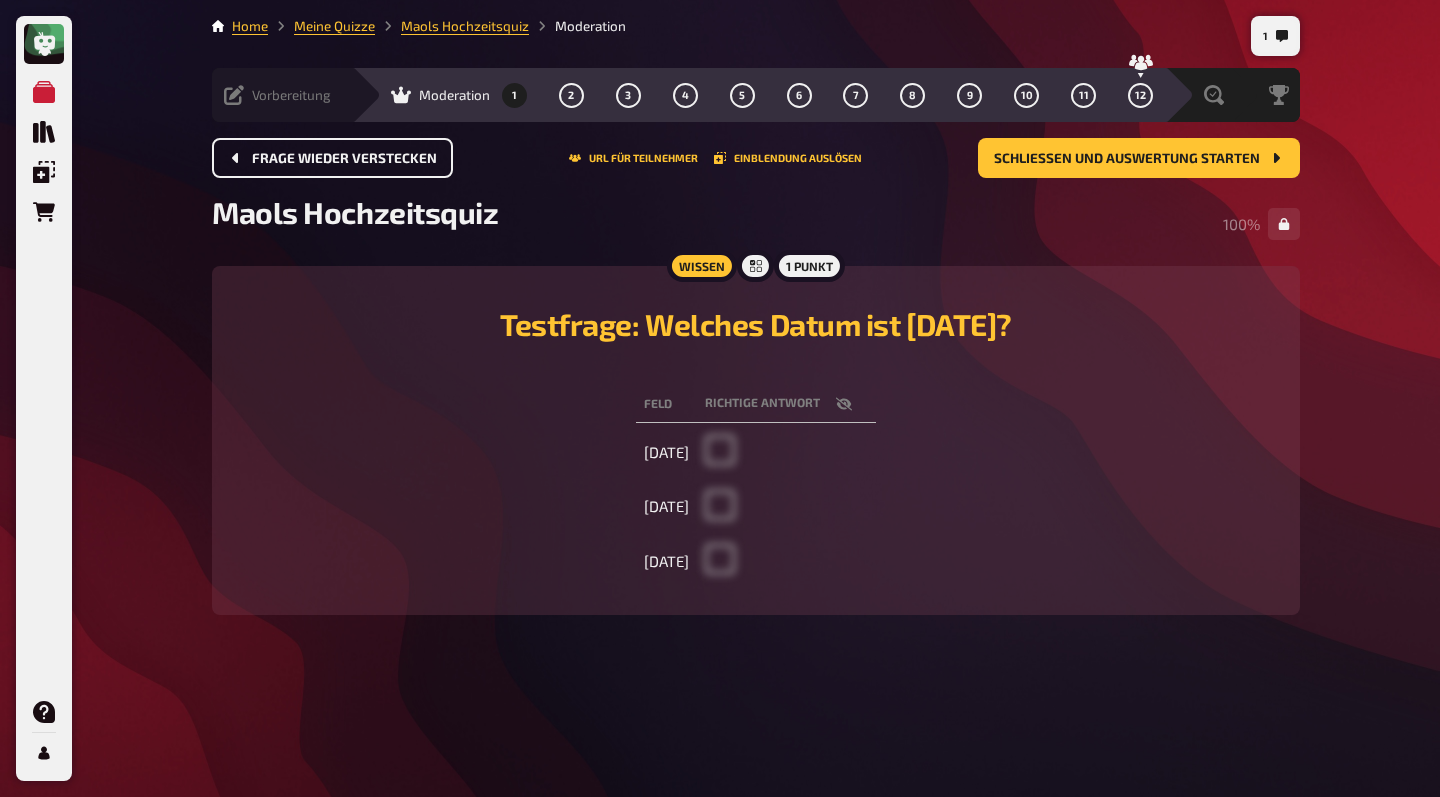 click on "Vorbereitung" at bounding box center [277, 95] 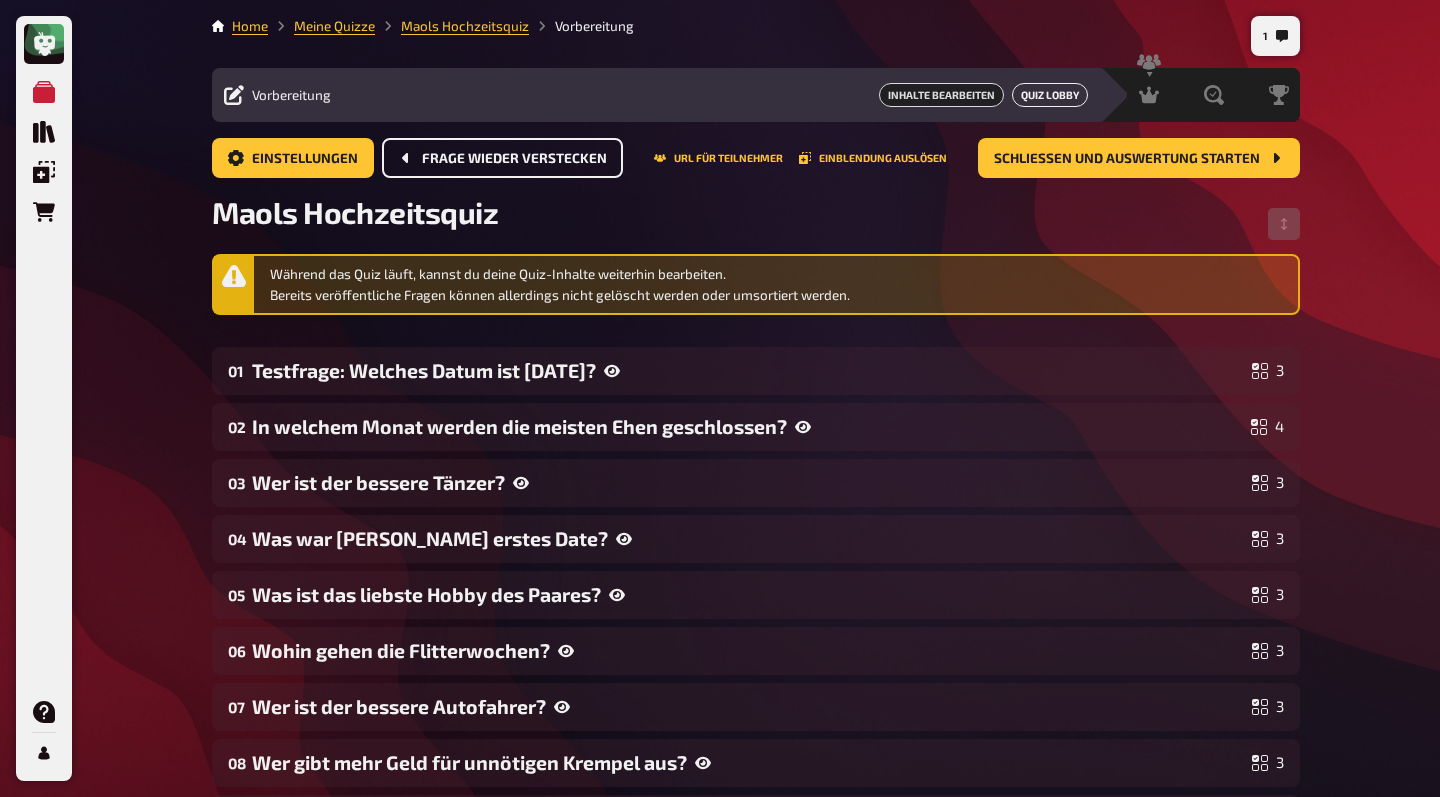 click on "Quiz Lobby" at bounding box center (1050, 95) 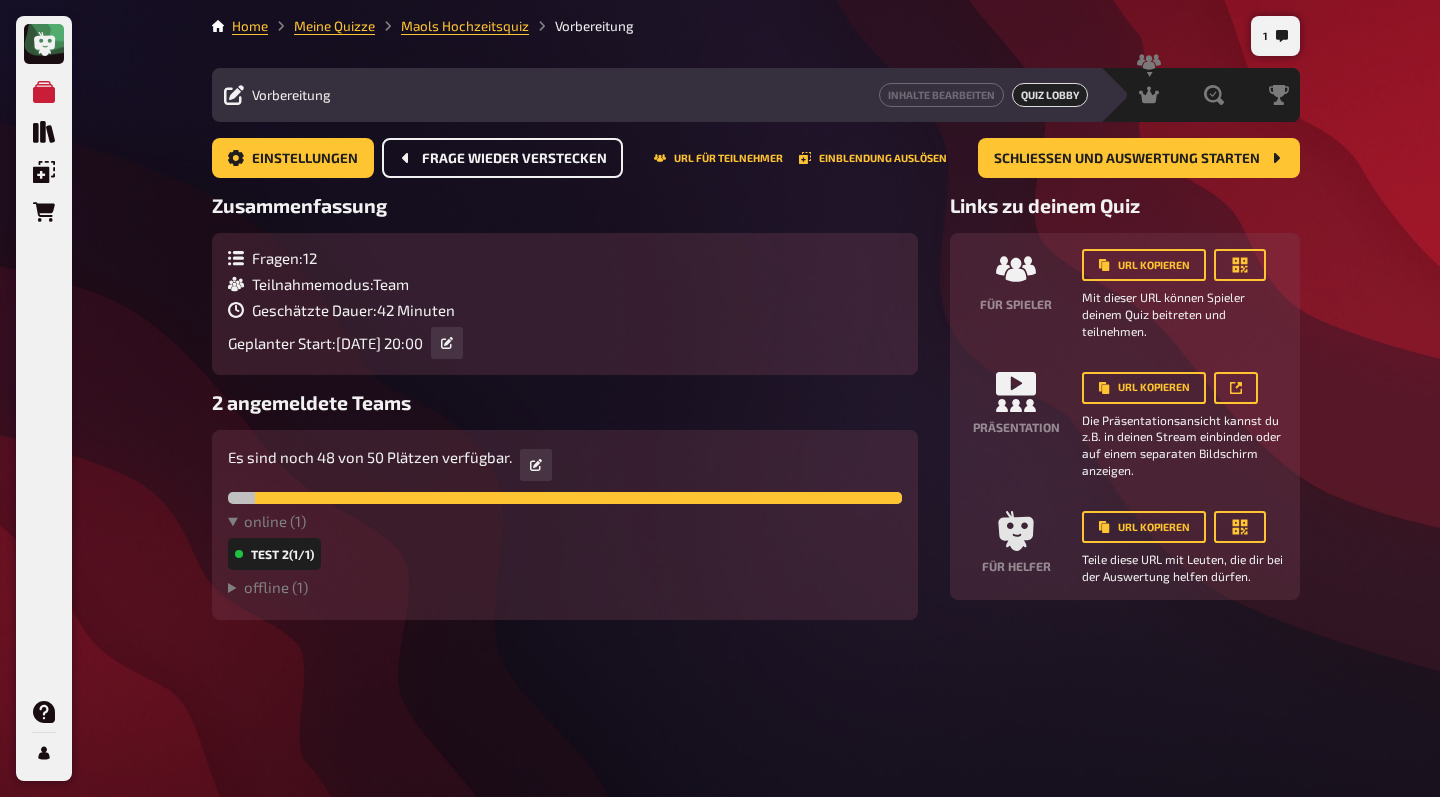 click on "Fragen :  12 Teilnahmemodus :  Team Geschätzte Dauer :  42 Minuten Geplanter Start :  Samstag, 09.08.2025, 20:00" at bounding box center [565, 304] 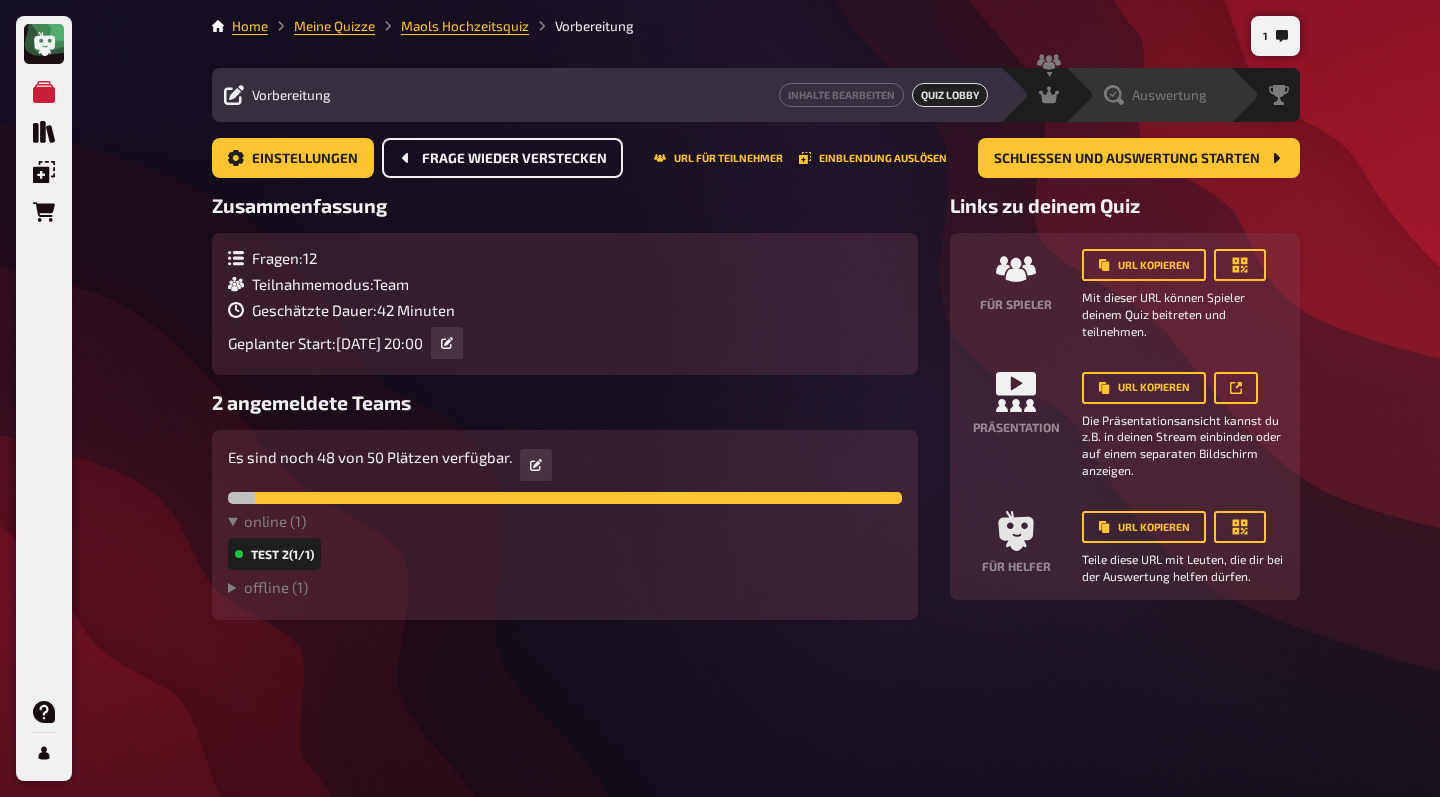click on "Auswertung" at bounding box center [1169, 95] 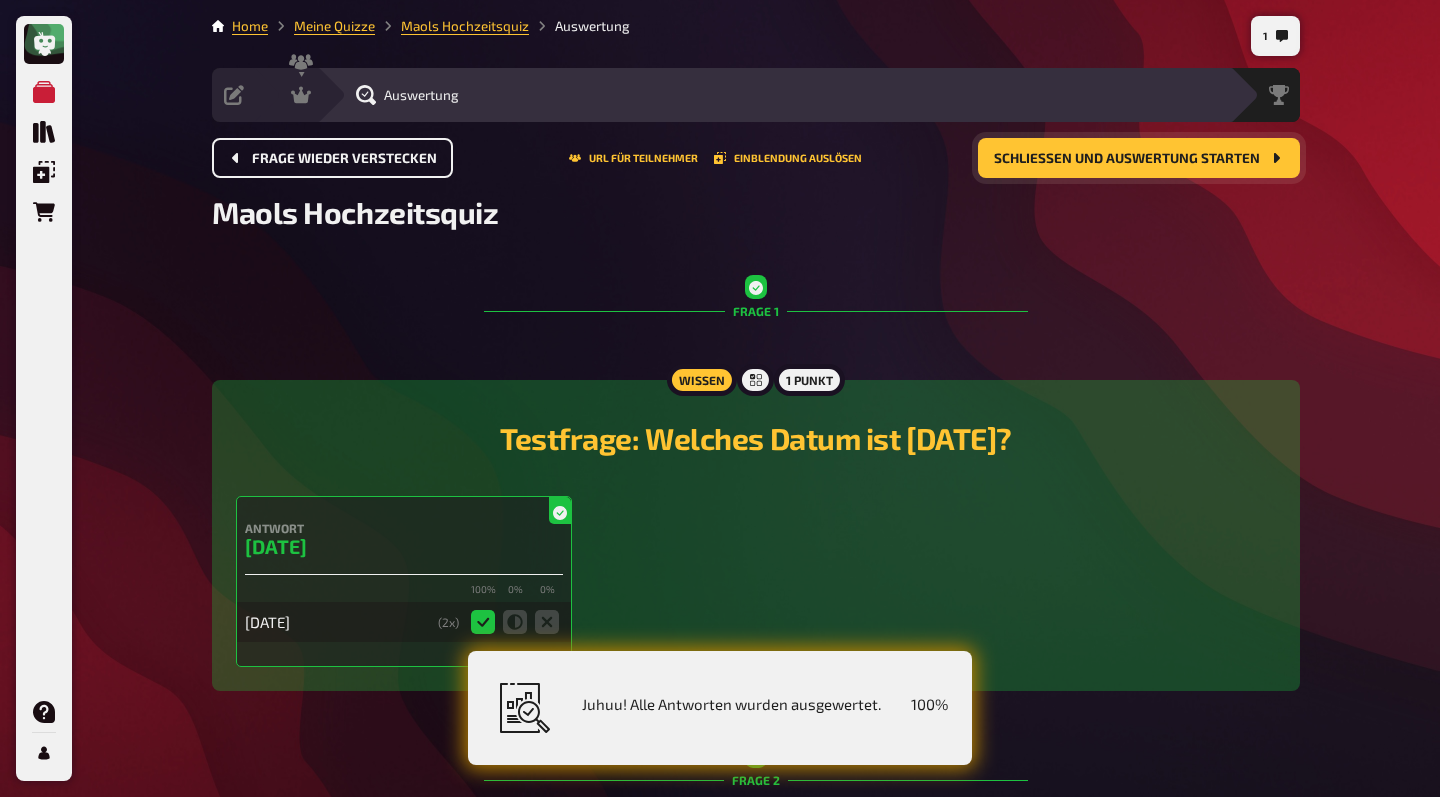 click on "Schließen und Auswertung starten" at bounding box center (1139, 158) 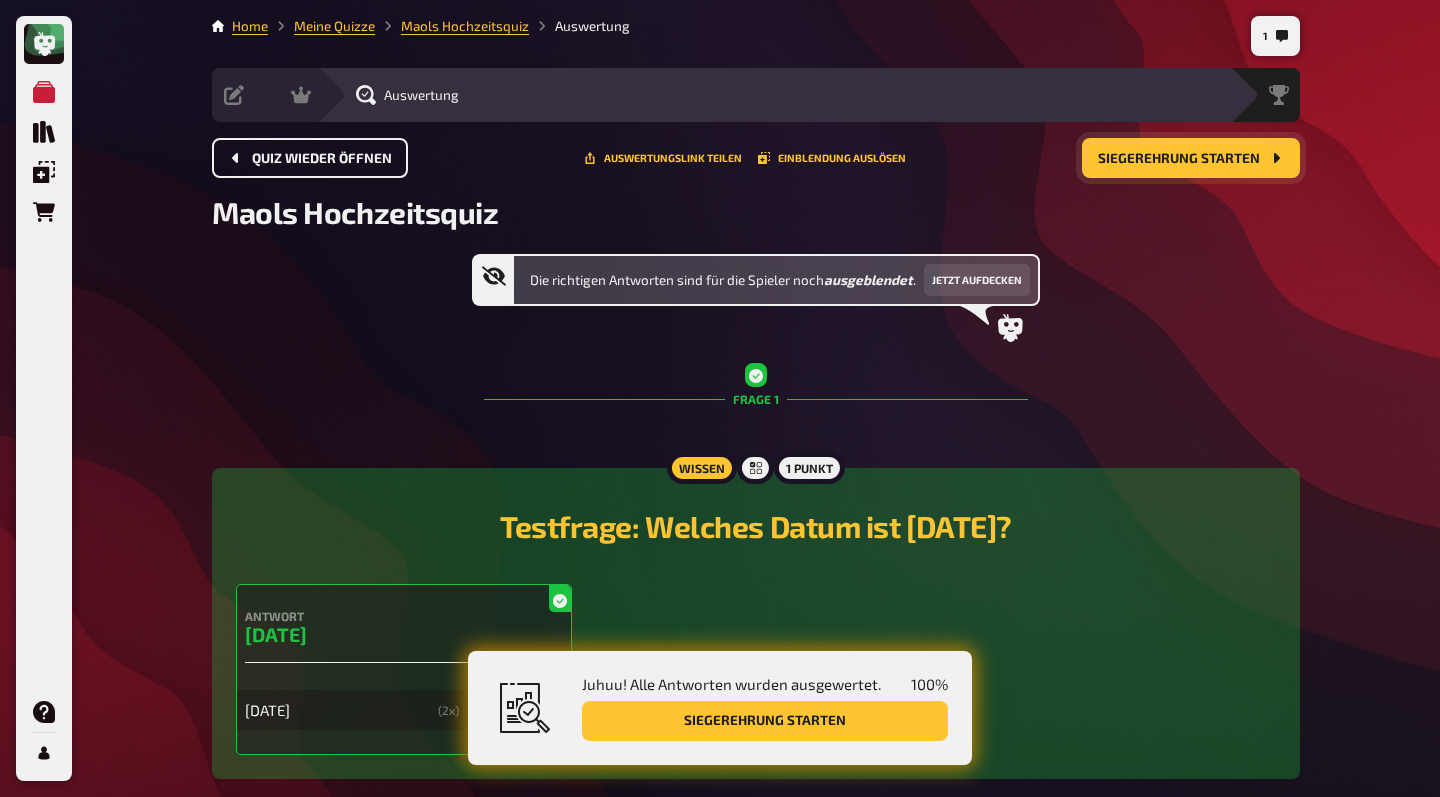 click on "Siegerehrung starten" at bounding box center [1179, 159] 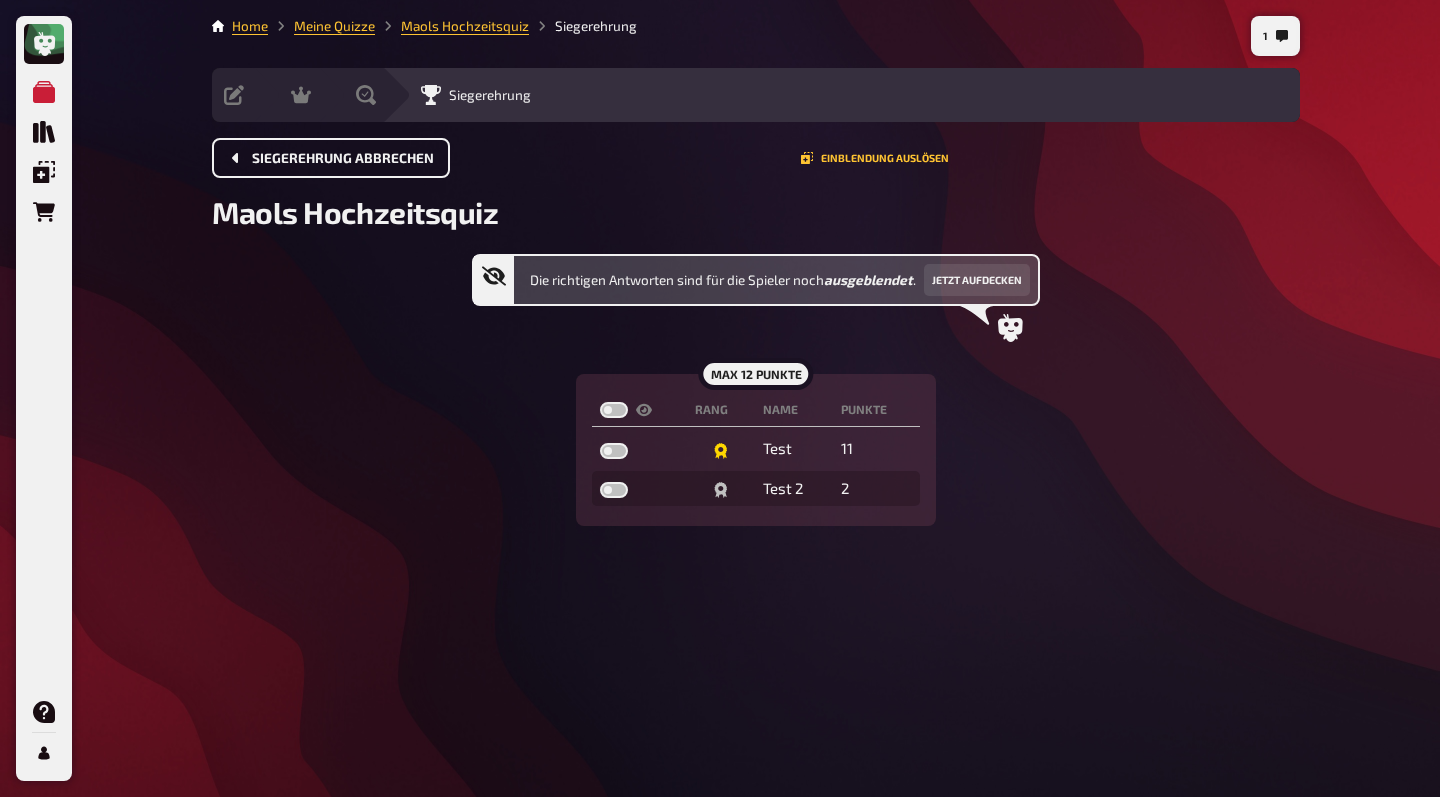 click on "Die richtigen Antworten sind für die Spieler noch  ausgeblendet . Jetzt aufdecken max   12 Punkte Rang Name Punkte Test 11 Test 2 2" at bounding box center [756, 390] 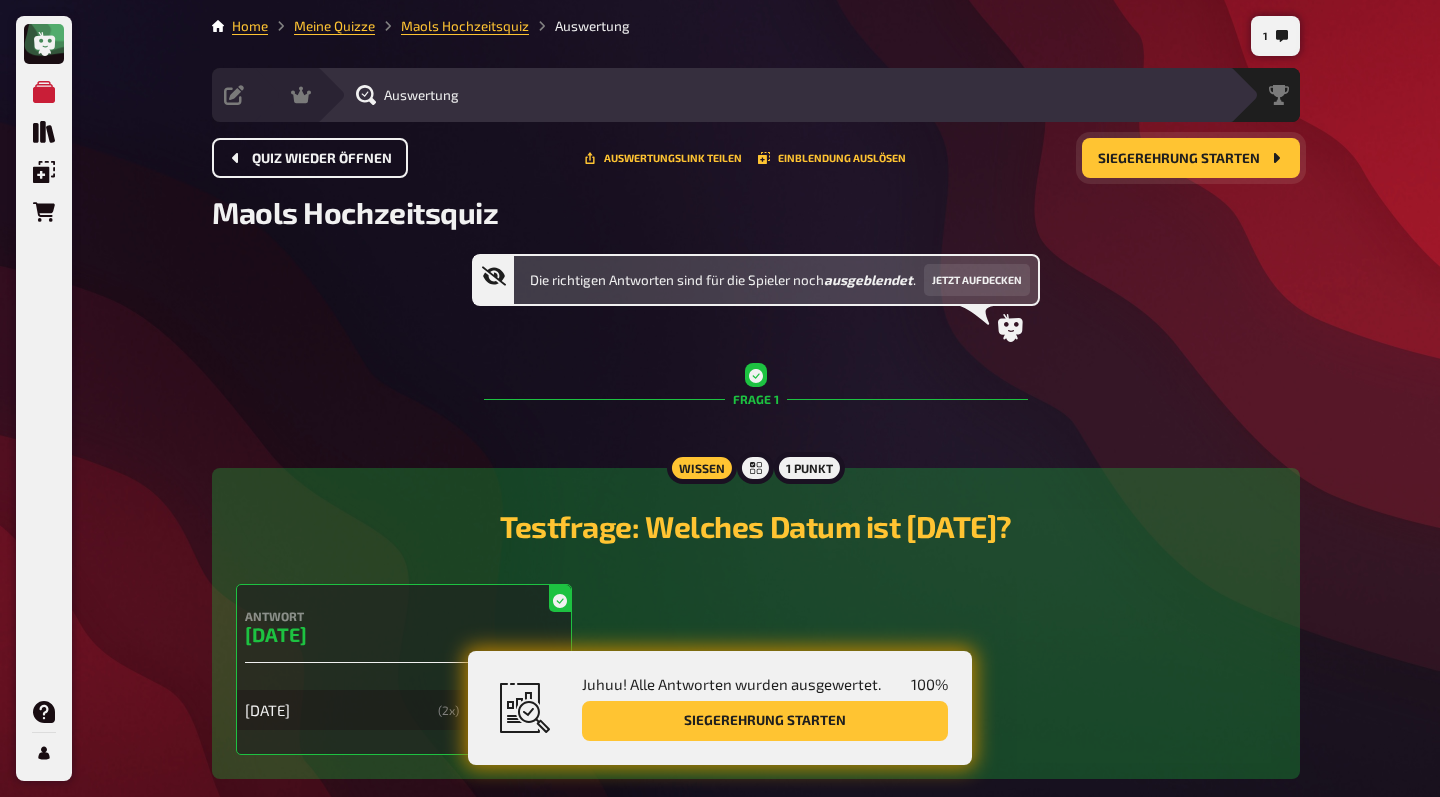 click on "Siegerehrung starten" at bounding box center (1191, 158) 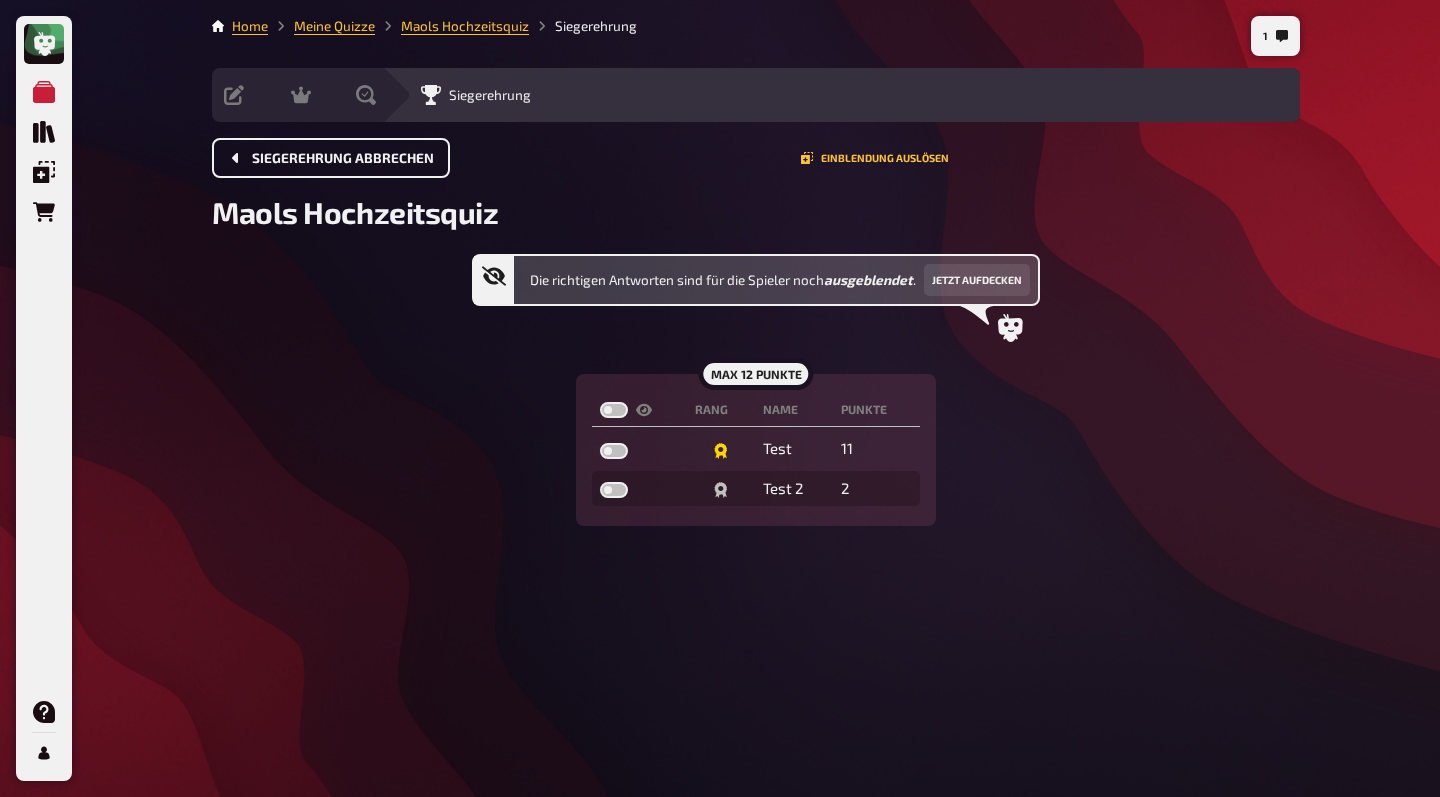 scroll, scrollTop: 0, scrollLeft: 0, axis: both 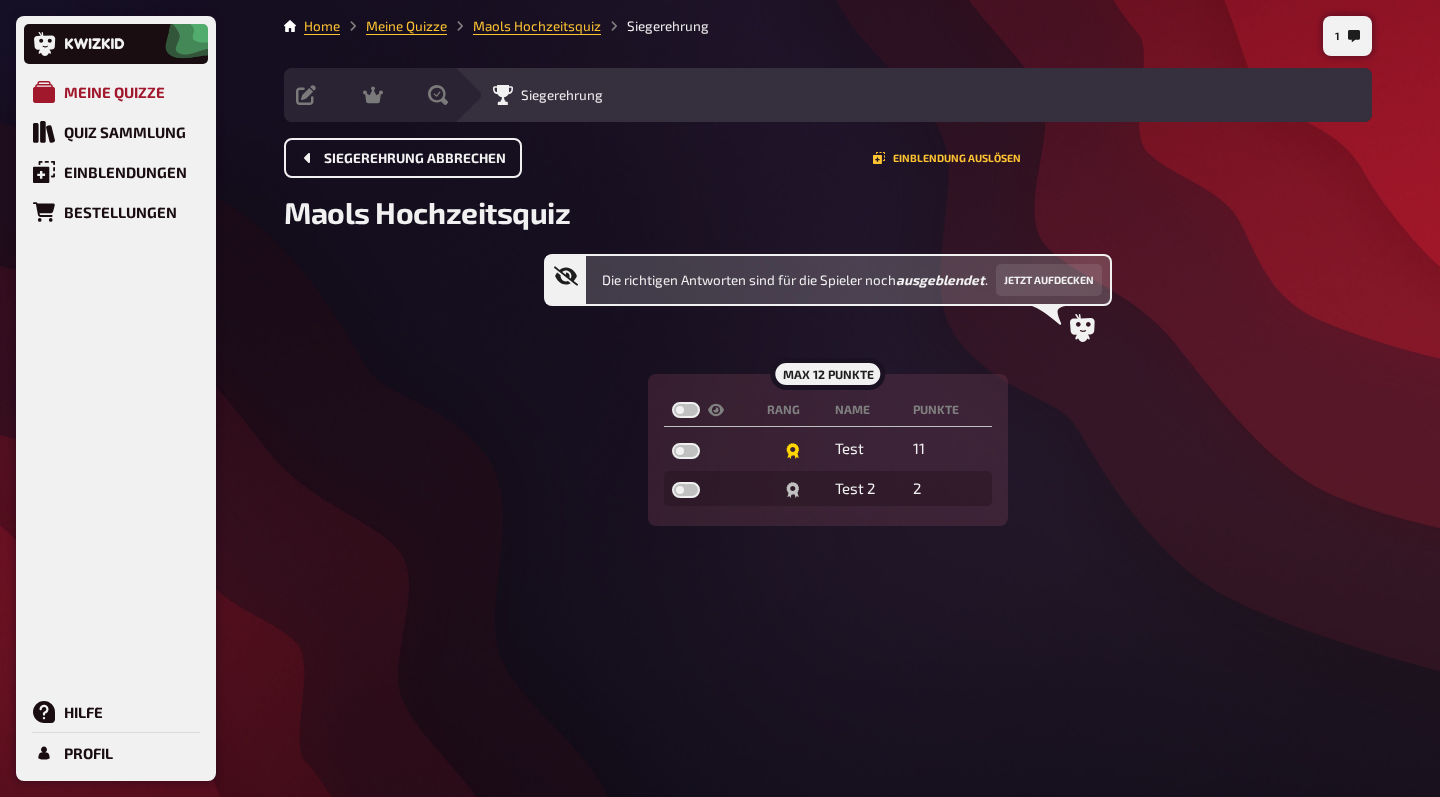 click on "Meine Quizze" at bounding box center (114, 92) 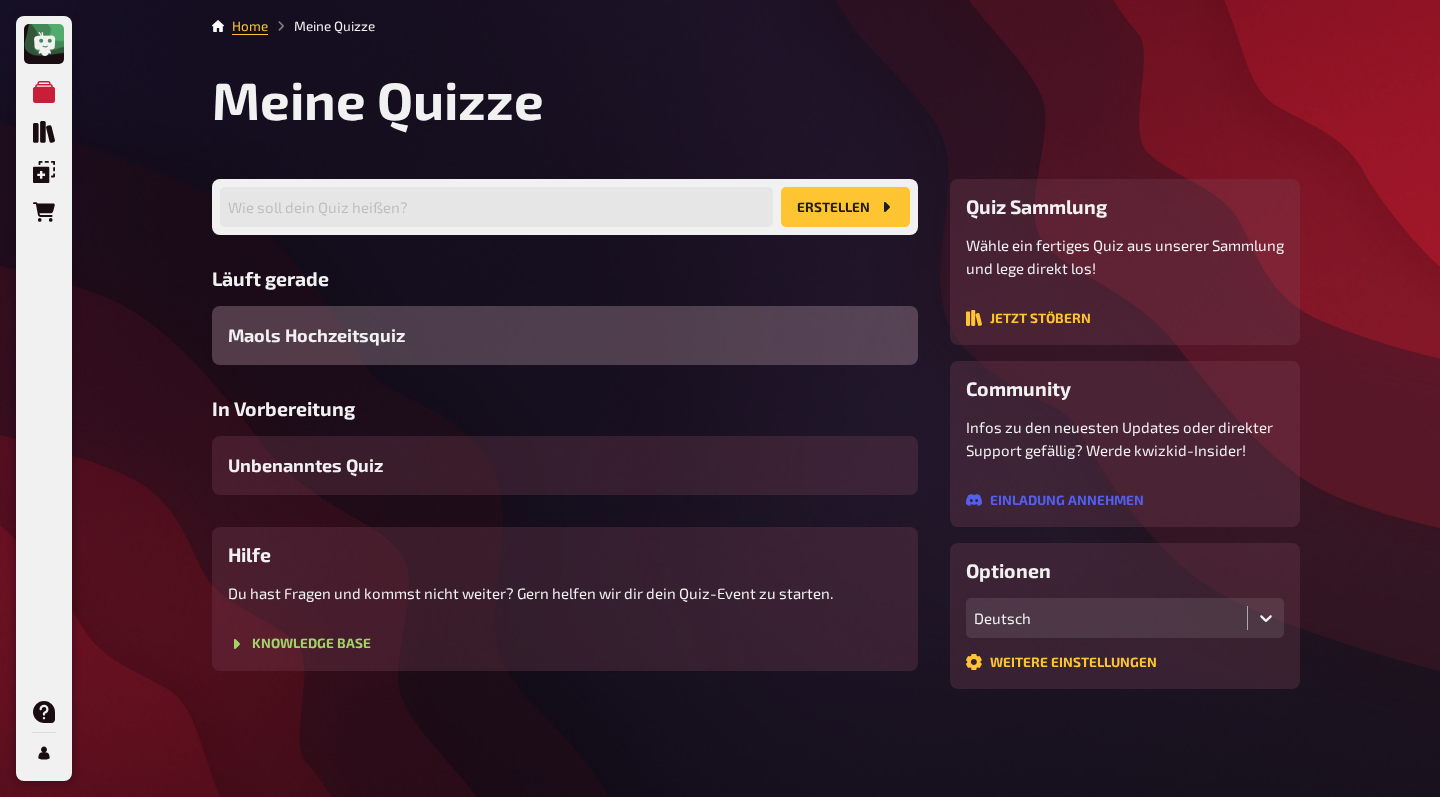 click on "Maols Hochzeitsquiz" at bounding box center (565, 335) 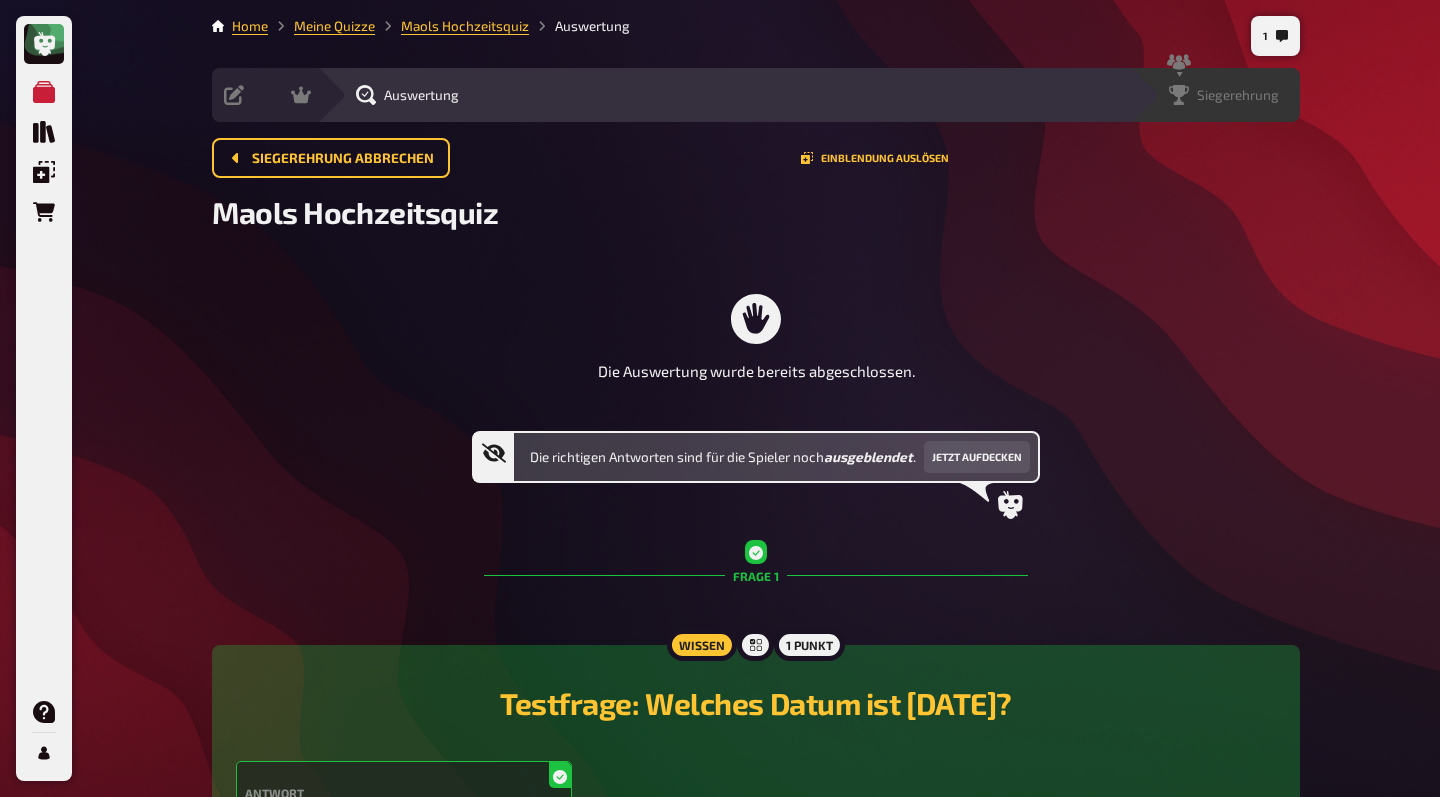 click on "Siegerehrung" at bounding box center [1238, 95] 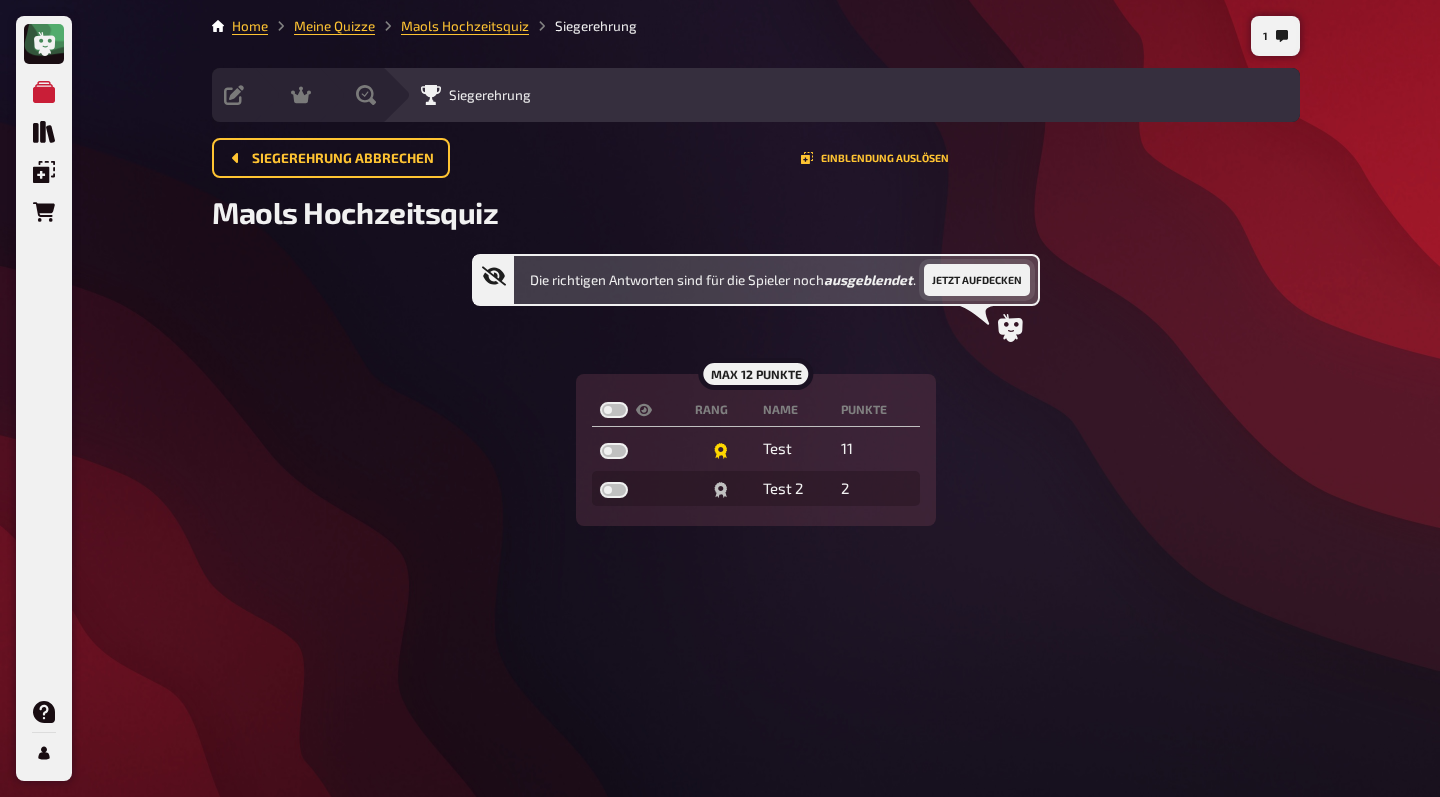 click on "Jetzt aufdecken" at bounding box center [977, 280] 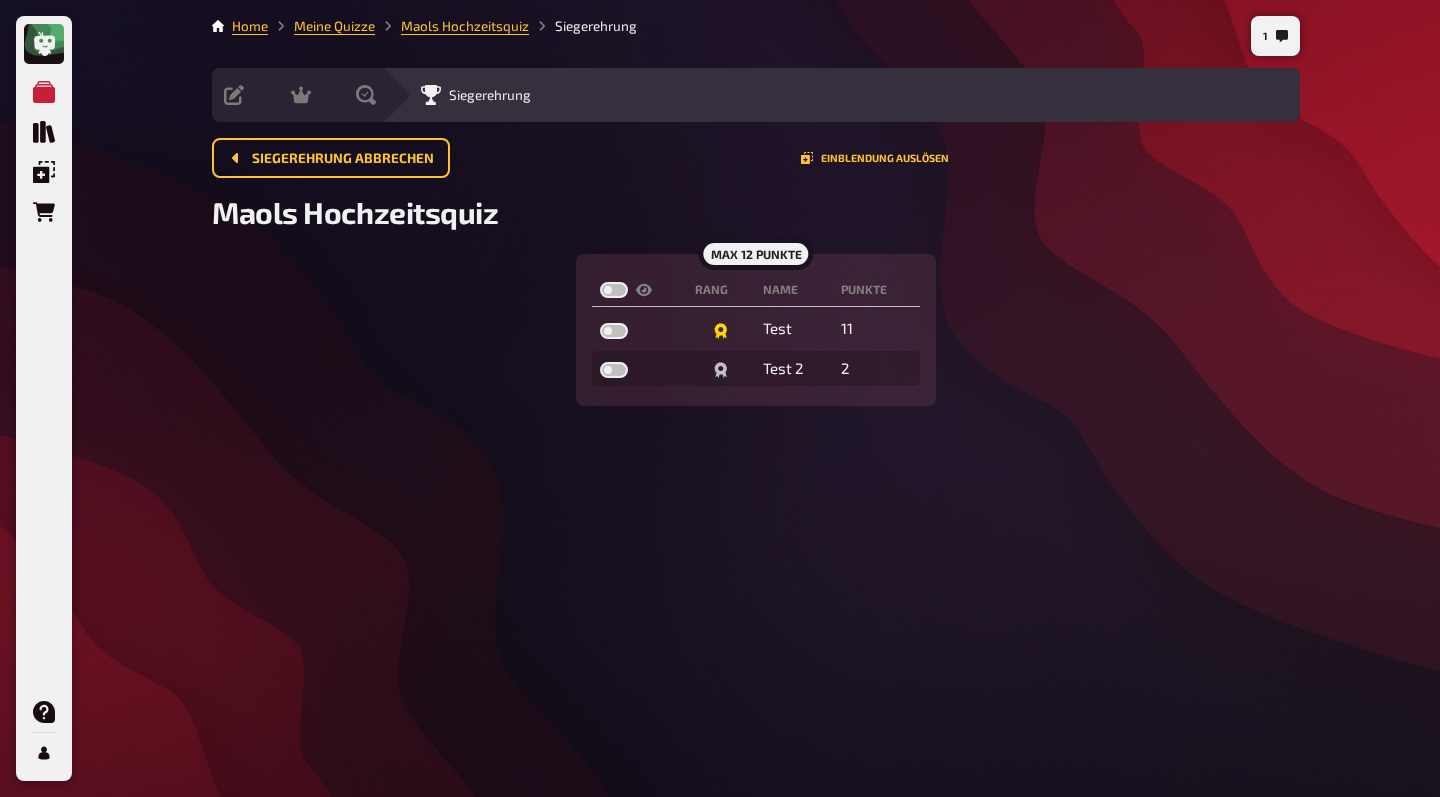 click on "max   12 Punkte Rang Name Punkte Test 11 Test 2 2" at bounding box center (756, 330) 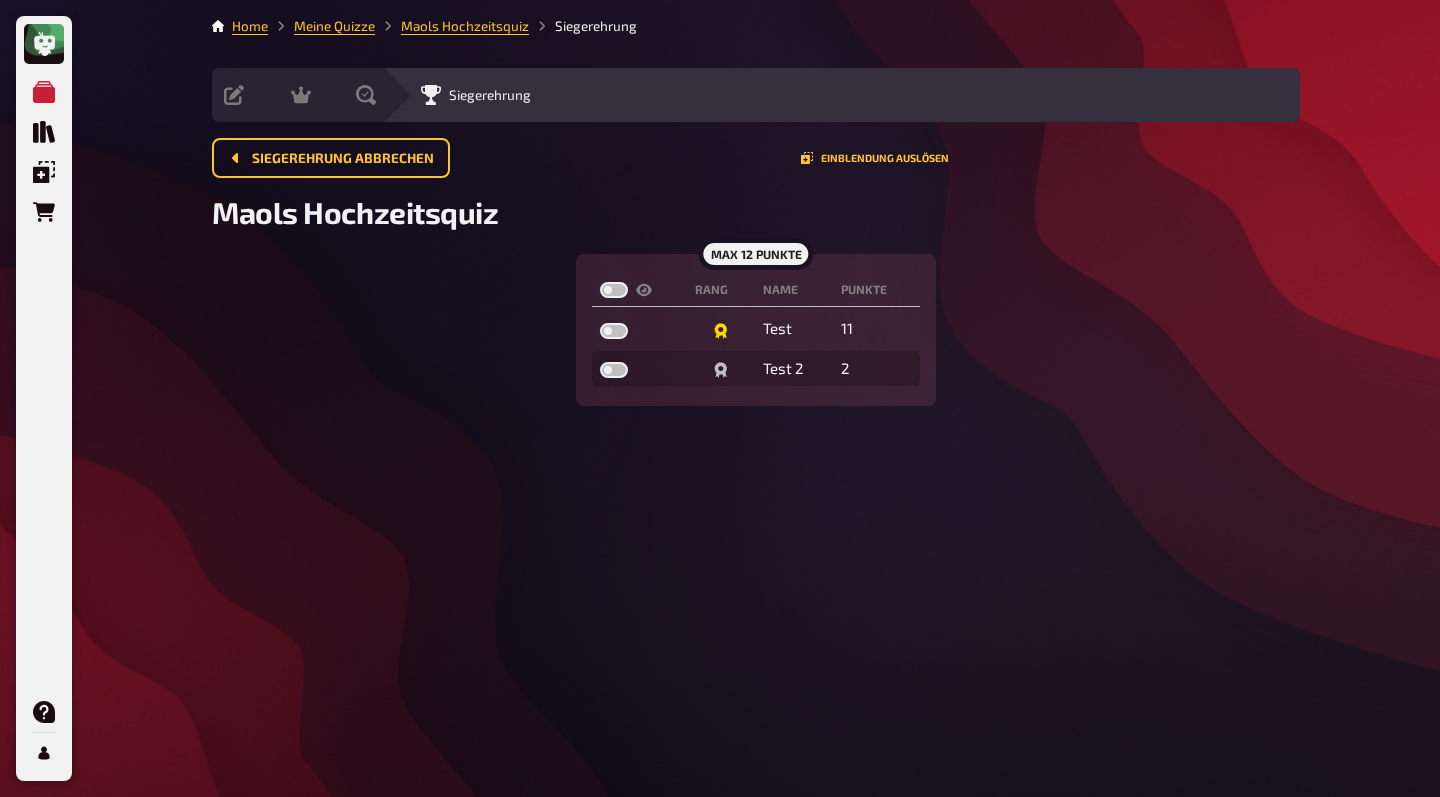 click on "Siegerehrung" at bounding box center (490, 95) 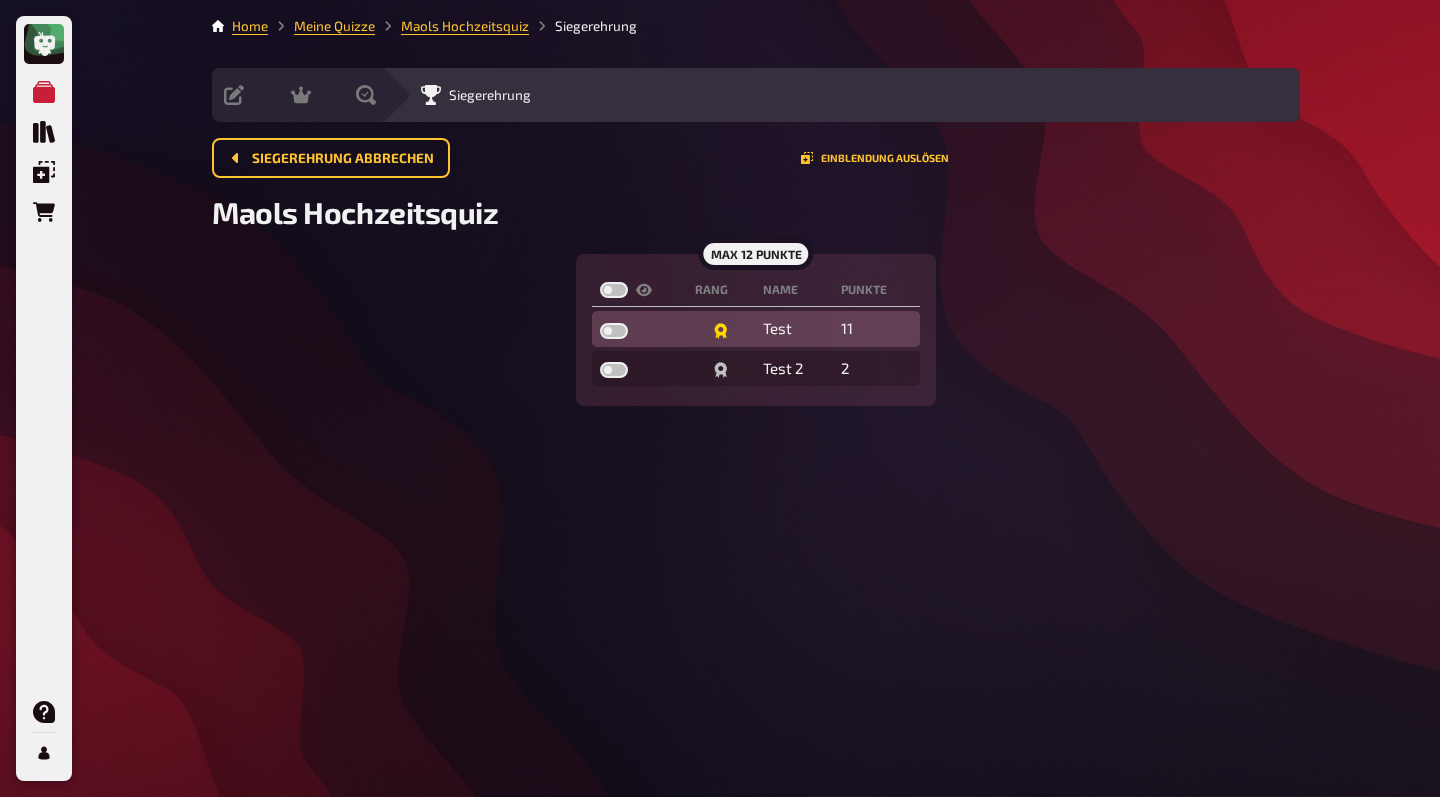 click at bounding box center [614, 331] 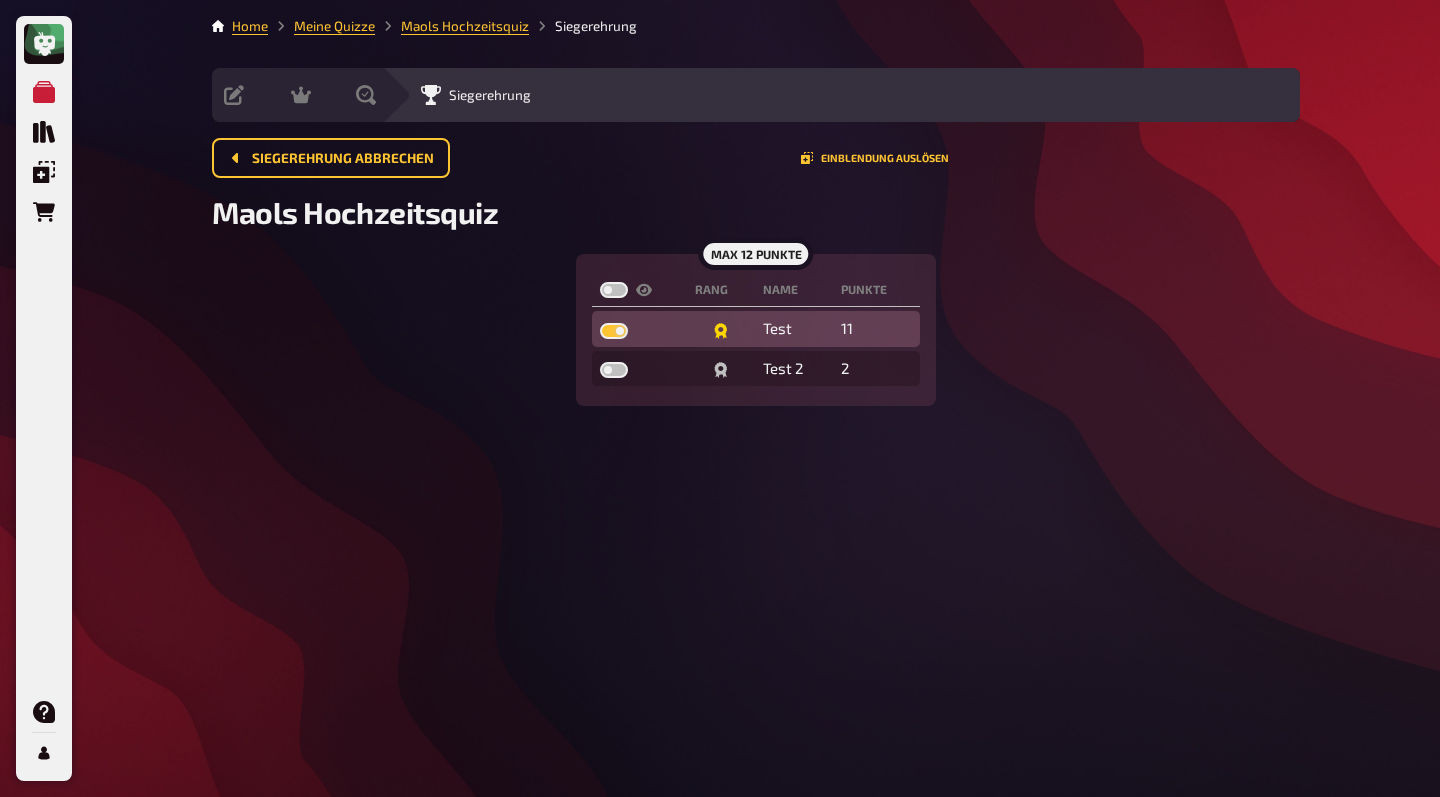 click at bounding box center [614, 331] 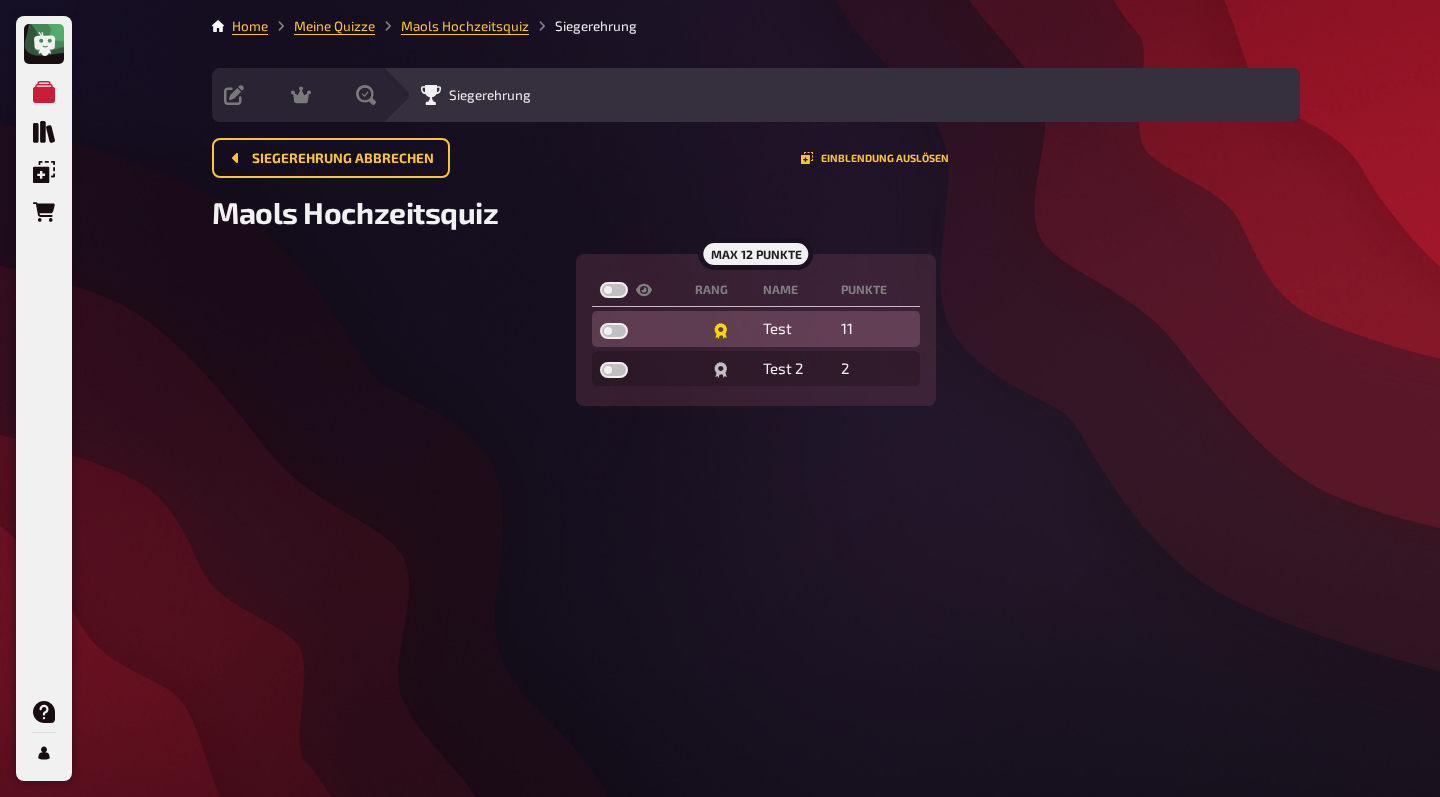 checkbox on "false" 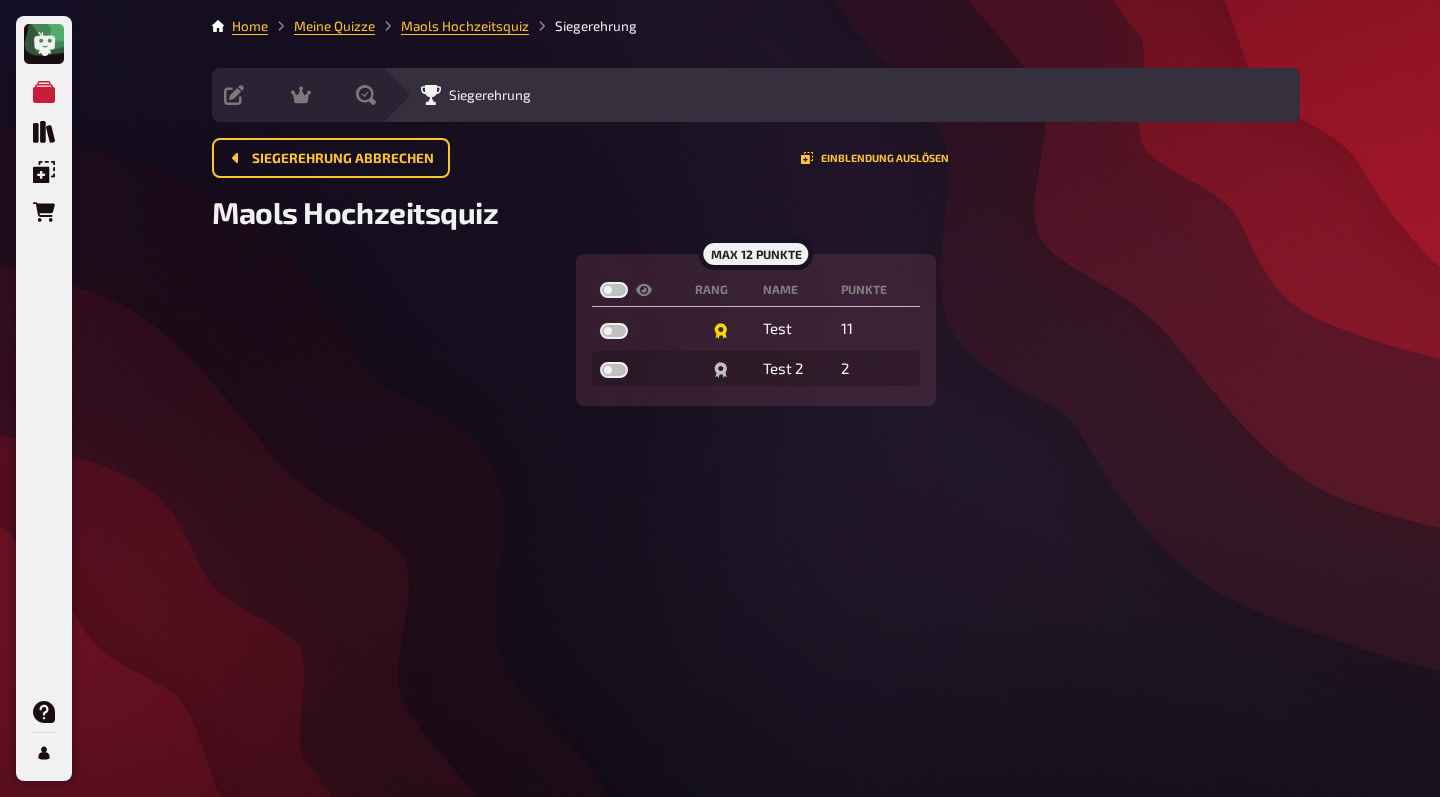 click at bounding box center [614, 290] 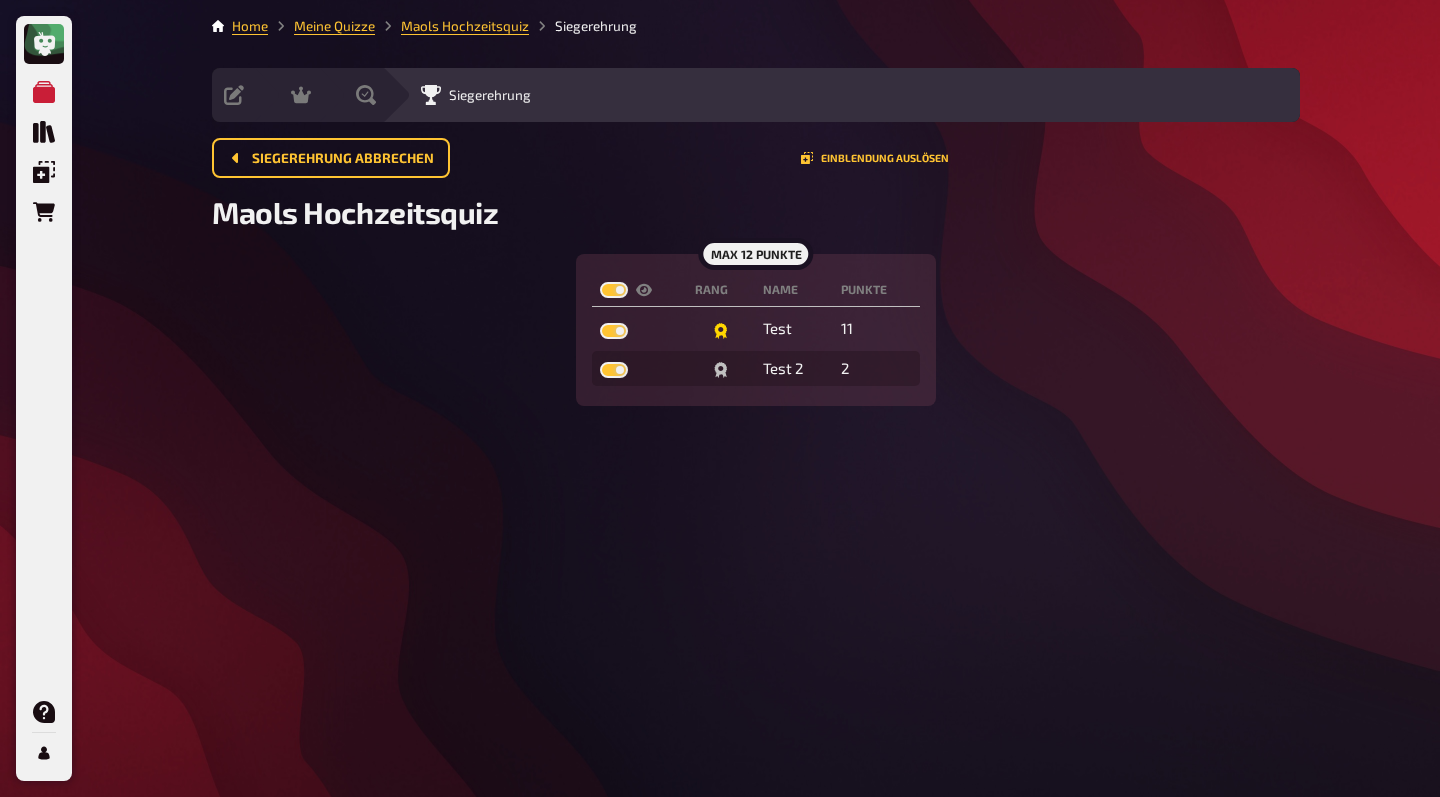 checkbox on "true" 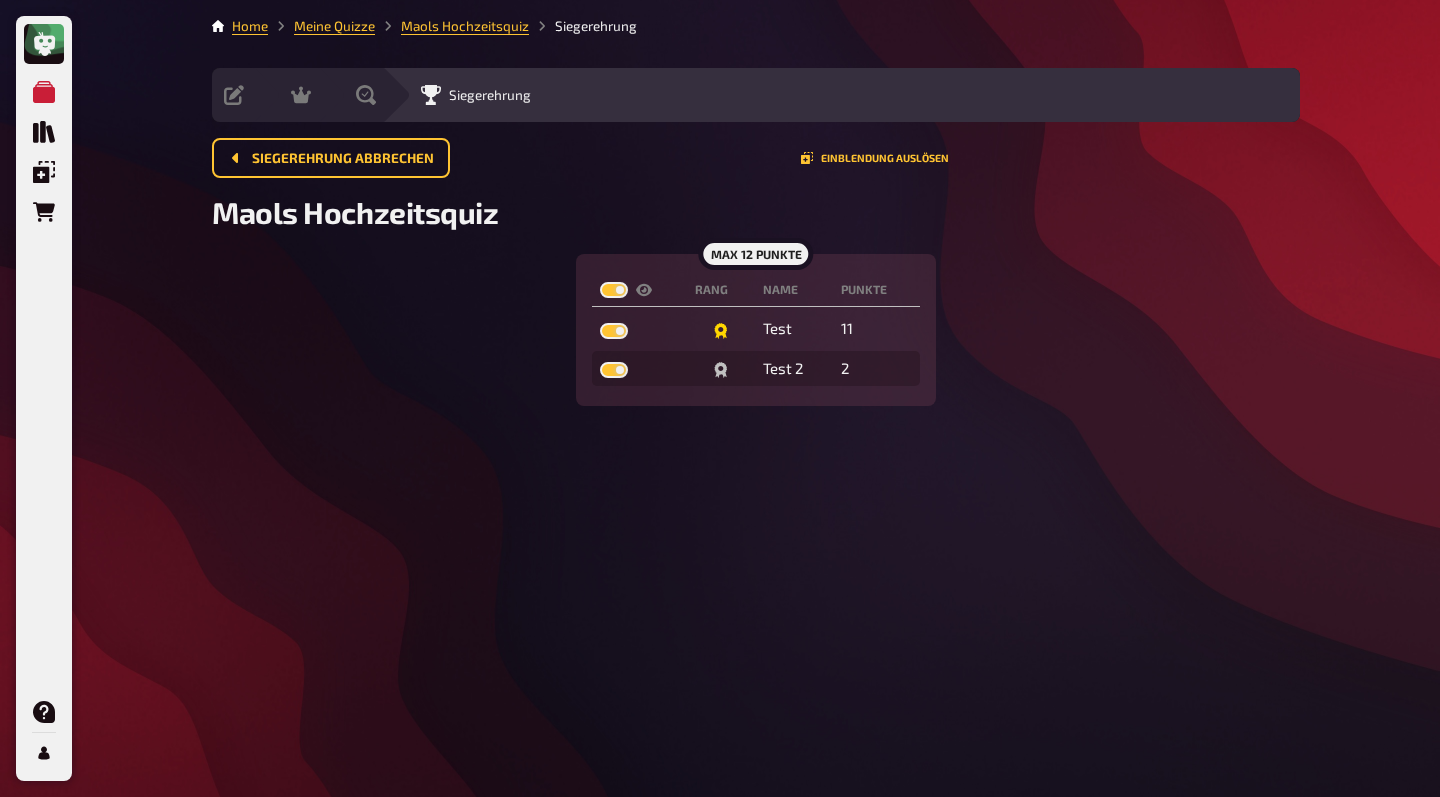 click on "max   12 Punkte Rang Name Punkte Test 11 Test 2 2" at bounding box center [756, 330] 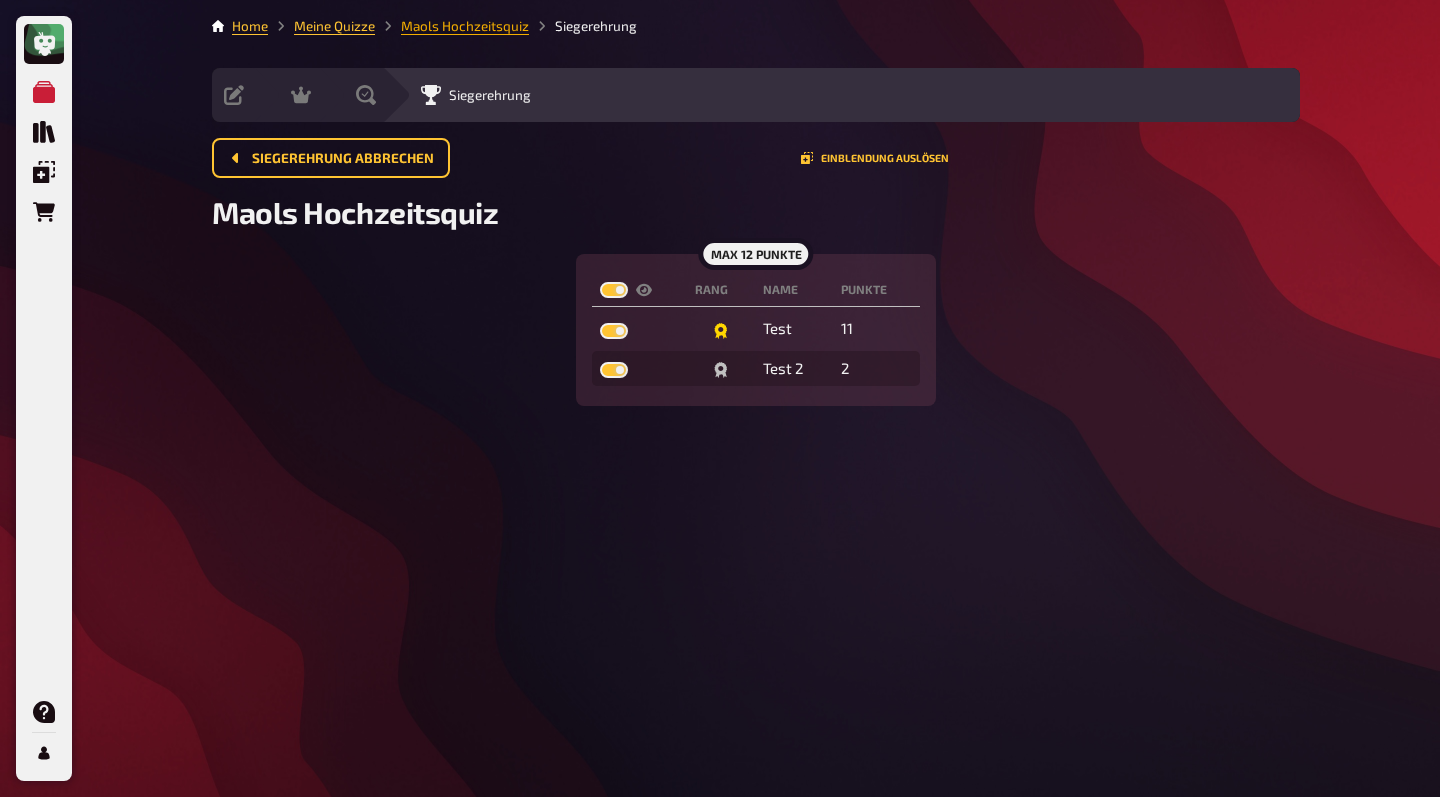 click on "Maols Hochzeitsquiz" at bounding box center [465, 26] 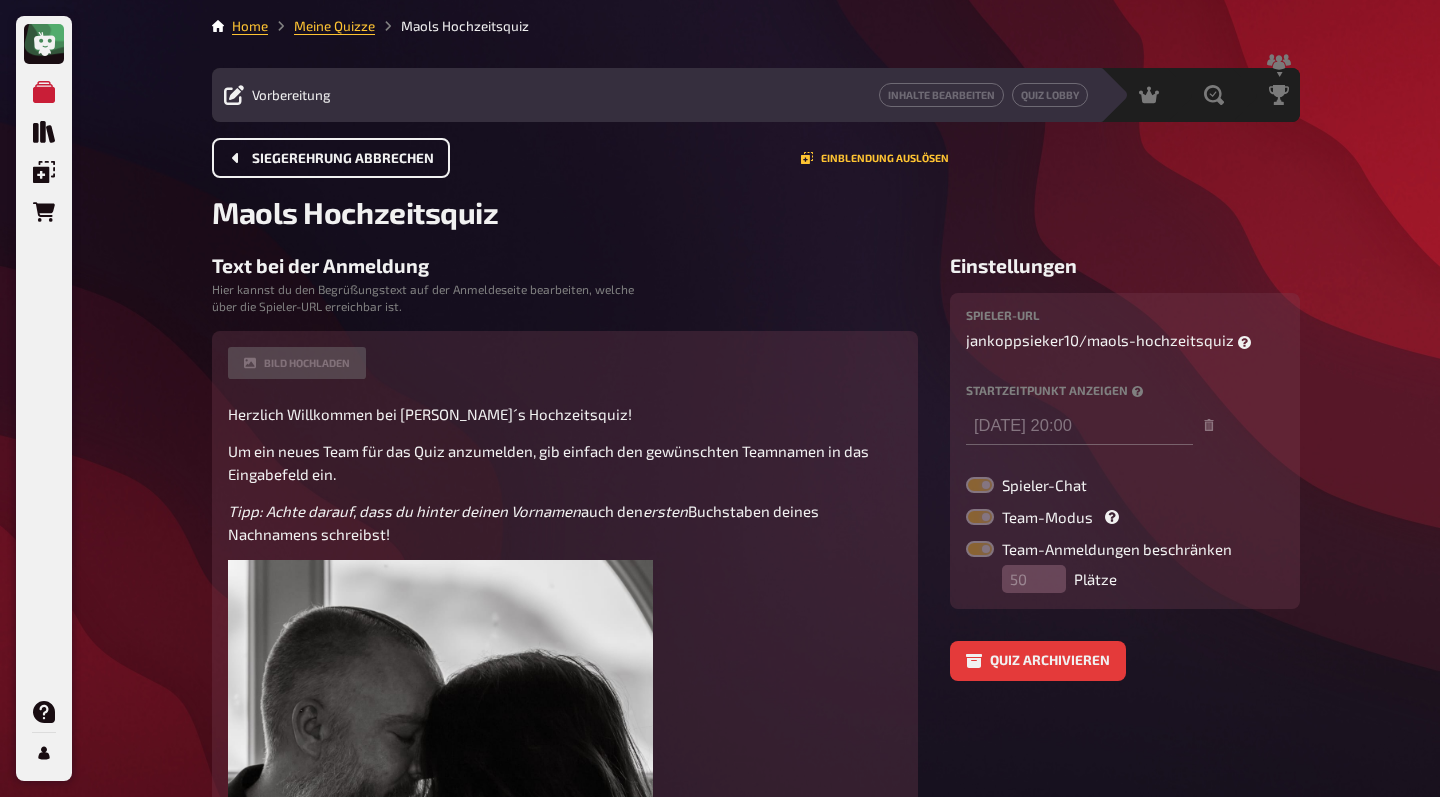click on "Siegerehrung abbrechen" at bounding box center [331, 158] 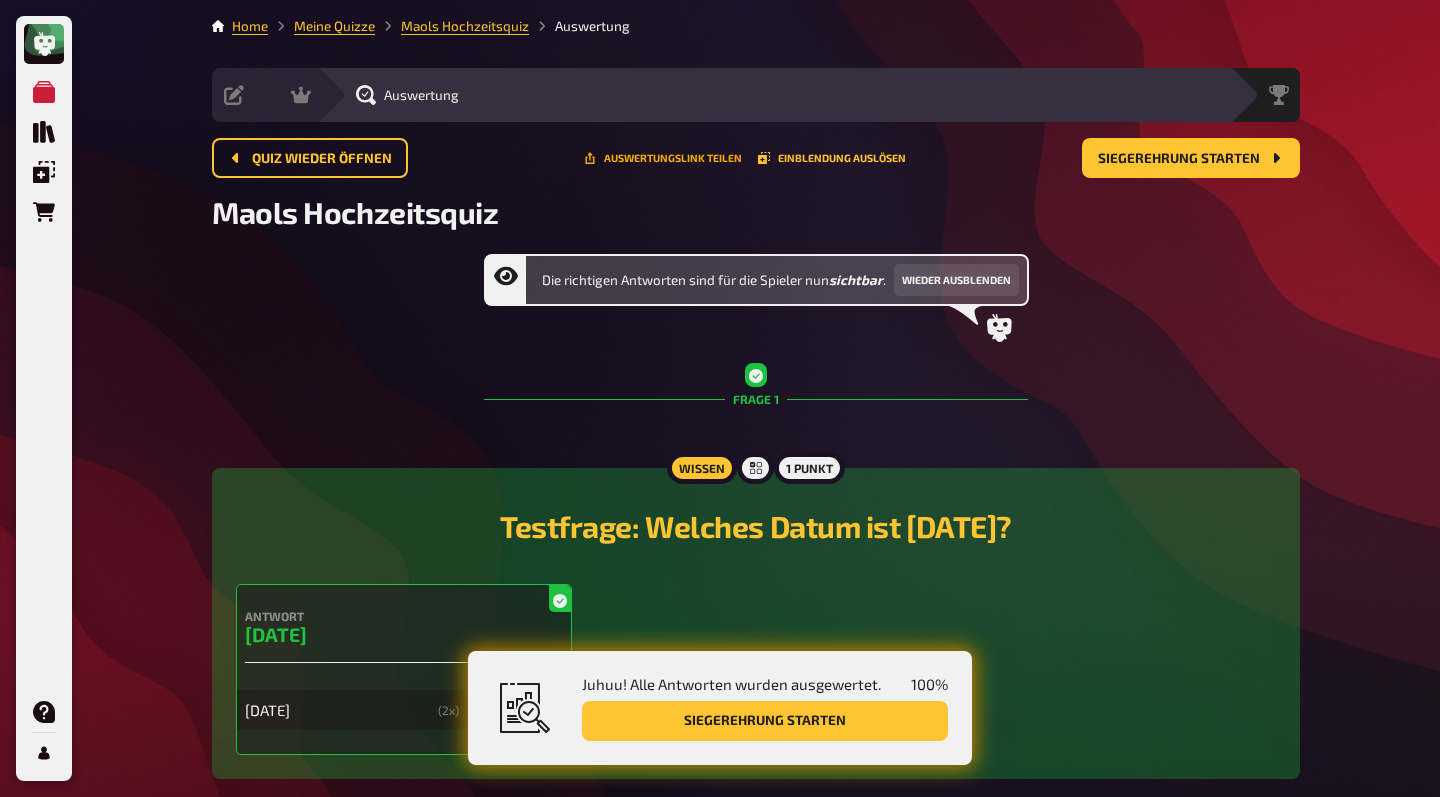 click on "Auswertungslink teilen" at bounding box center (663, 158) 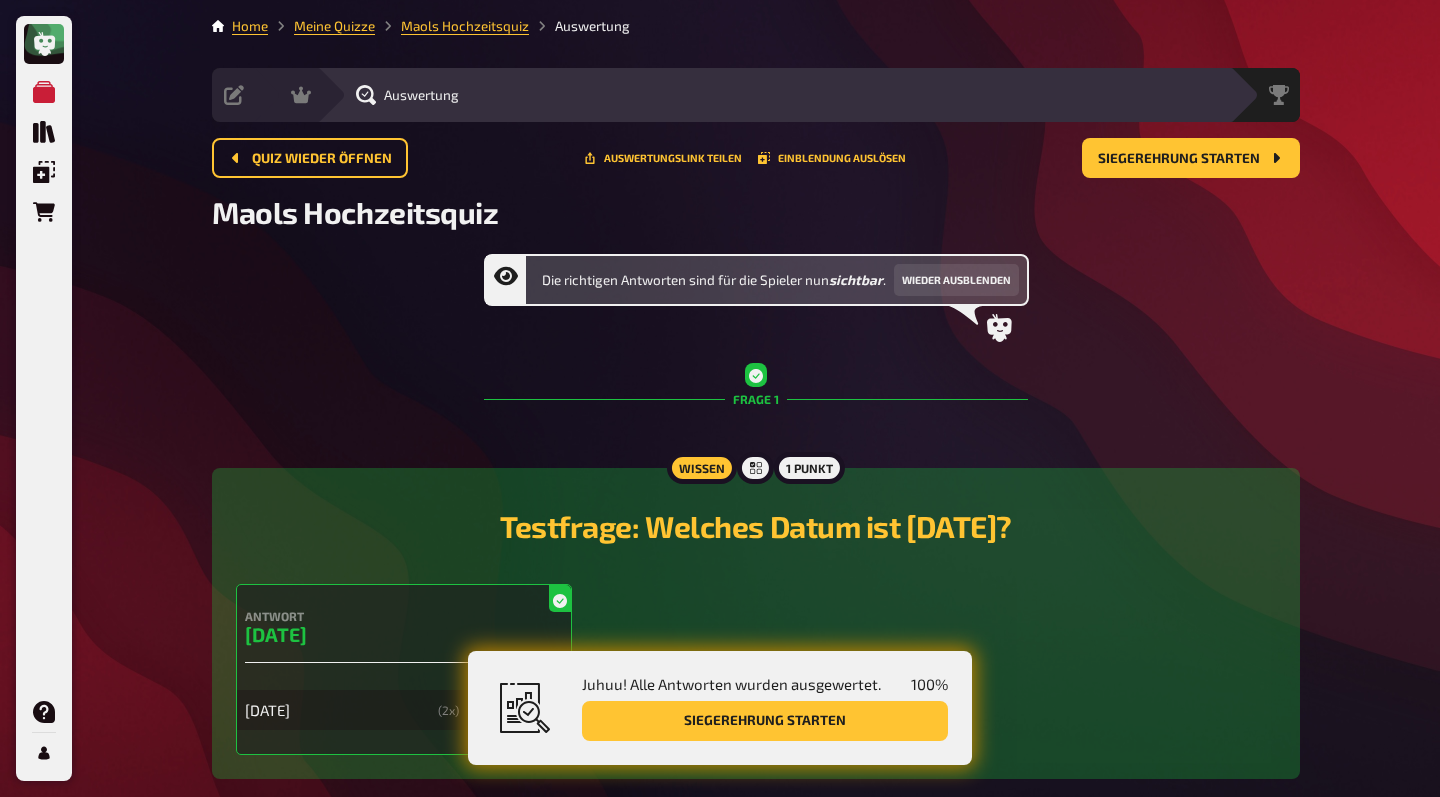 click on "Die richtigen Antworten sind für die Spieler nun  sichtbar . Wieder ausblenden" at bounding box center (756, 298) 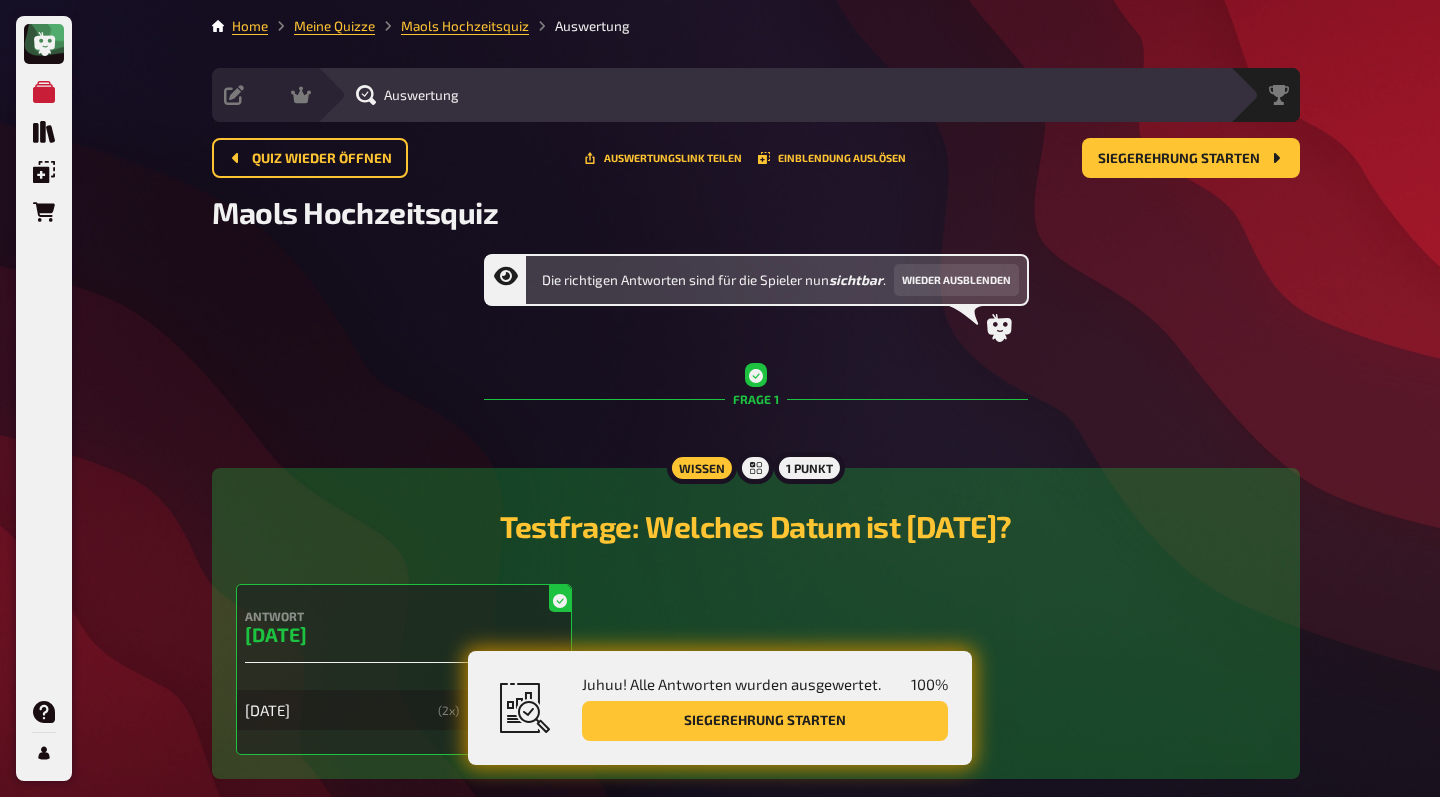 scroll, scrollTop: 0, scrollLeft: 0, axis: both 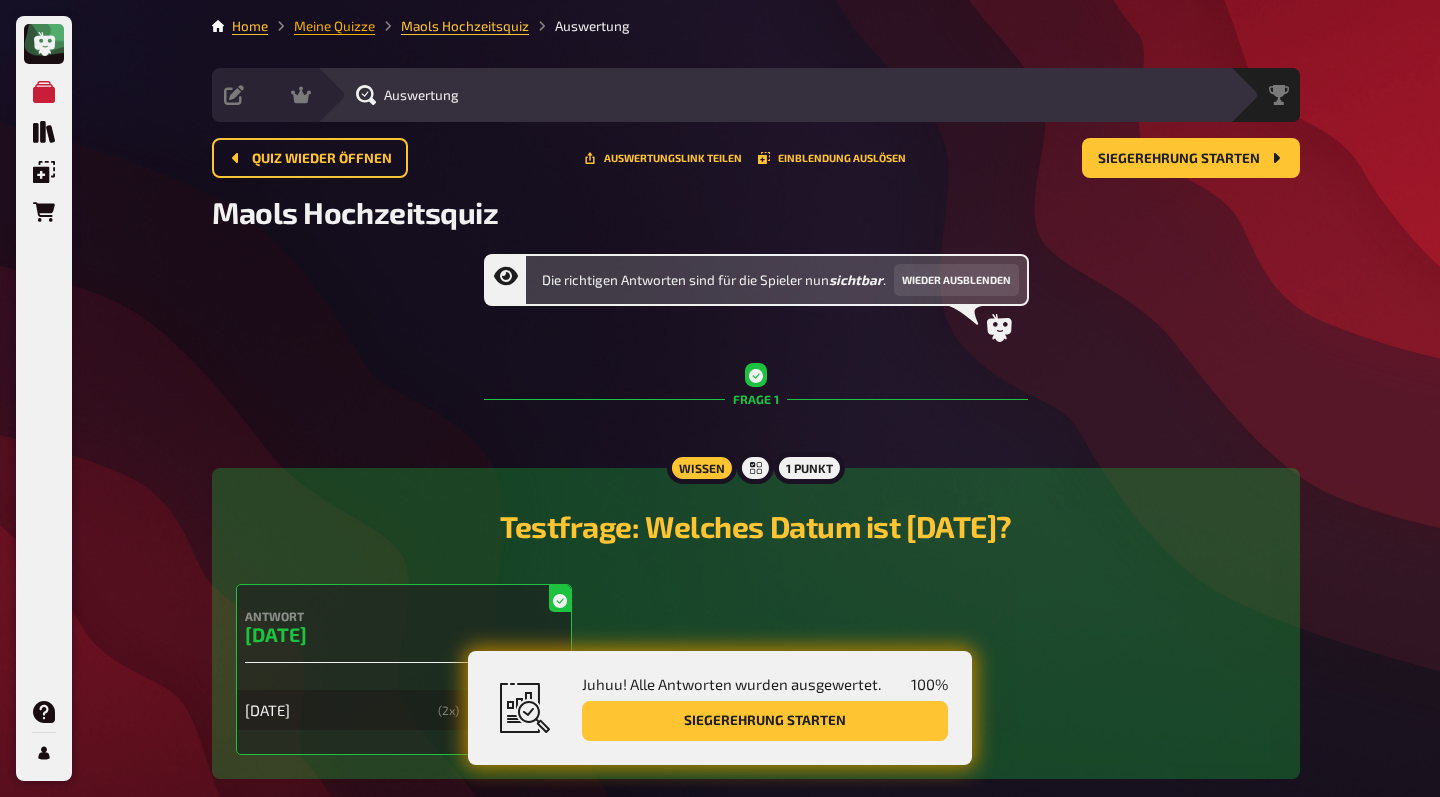 click on "Meine Quizze" at bounding box center [334, 26] 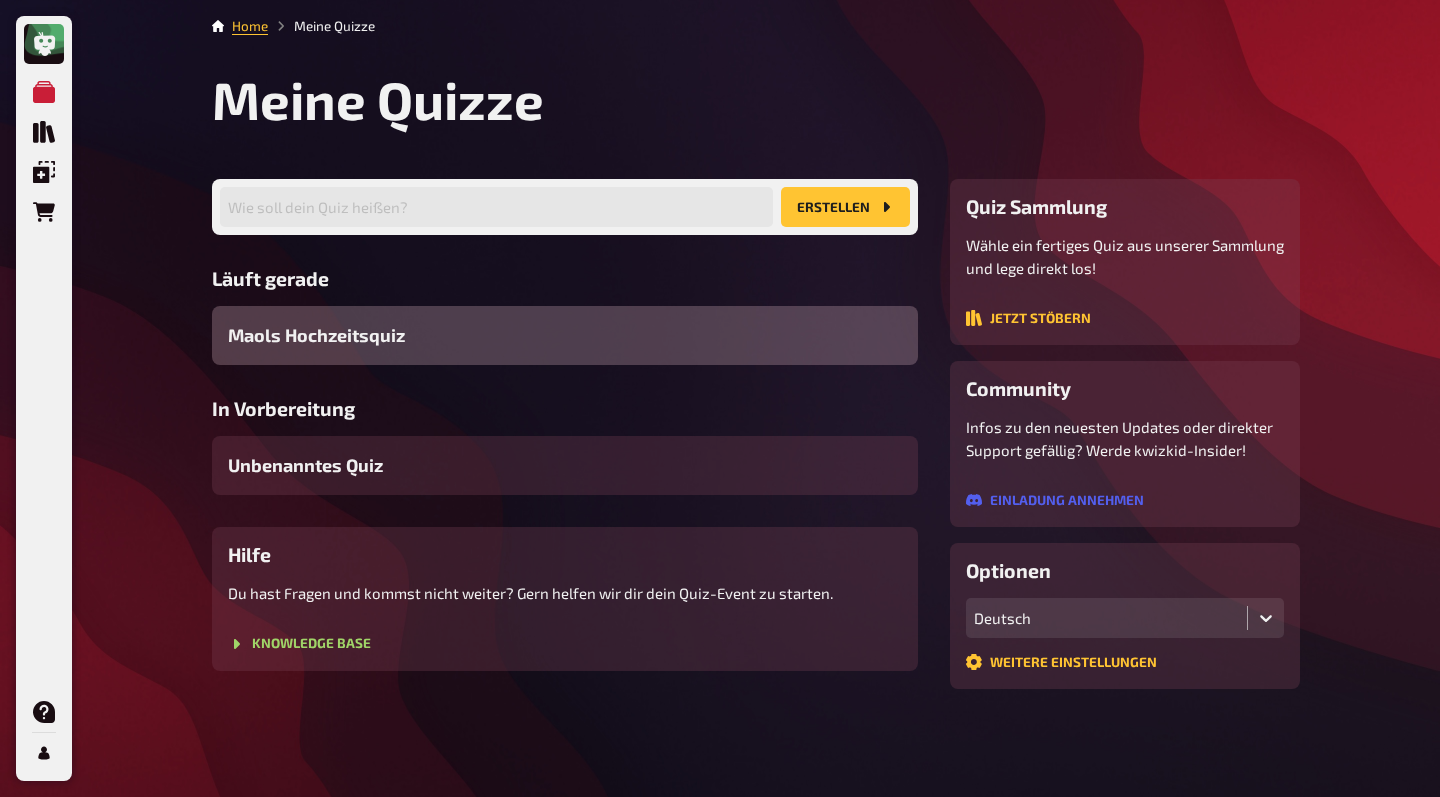 click on "Maols Hochzeitsquiz" at bounding box center [565, 335] 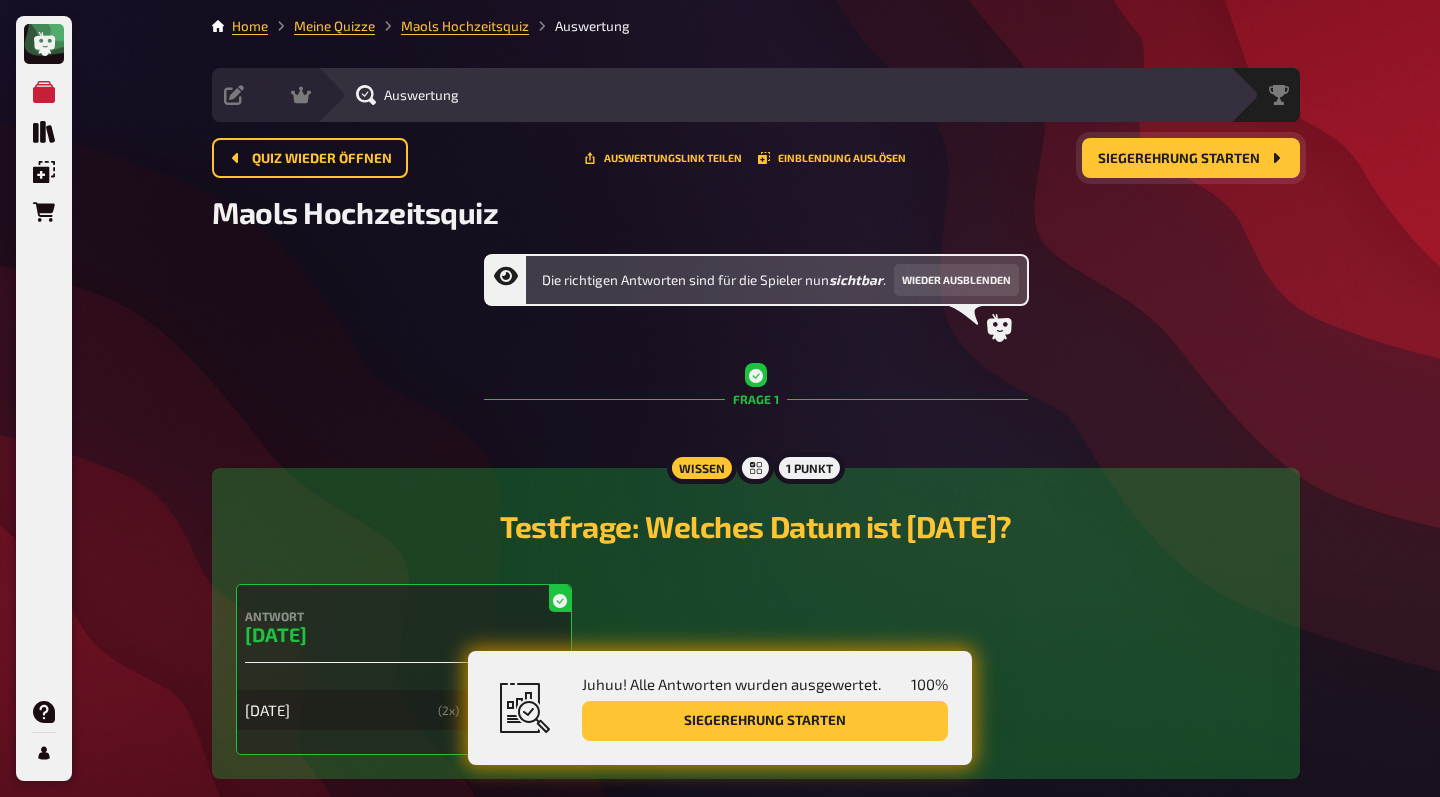 click on "Siegerehrung starten" at bounding box center [1191, 158] 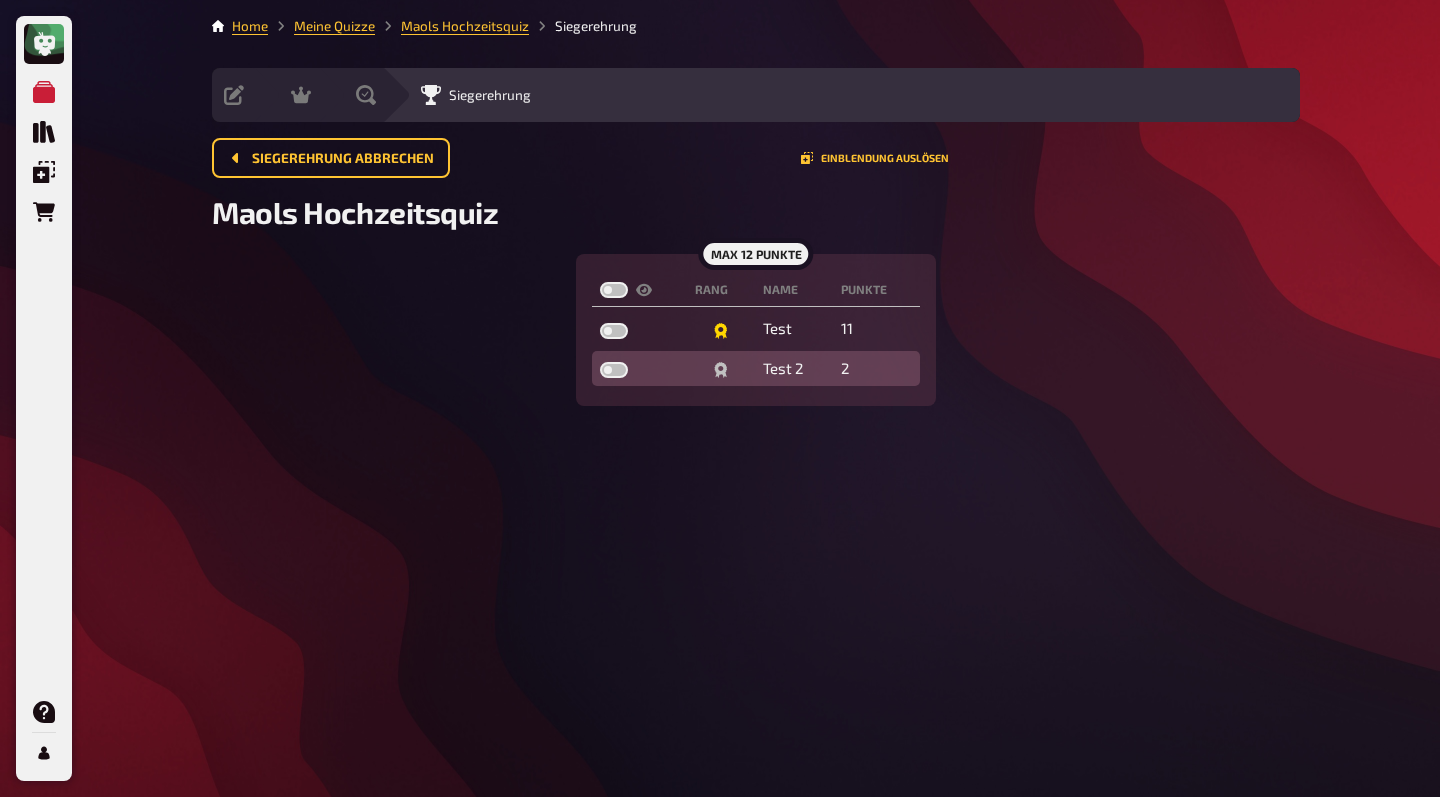 click on "Test 2" at bounding box center [794, 369] 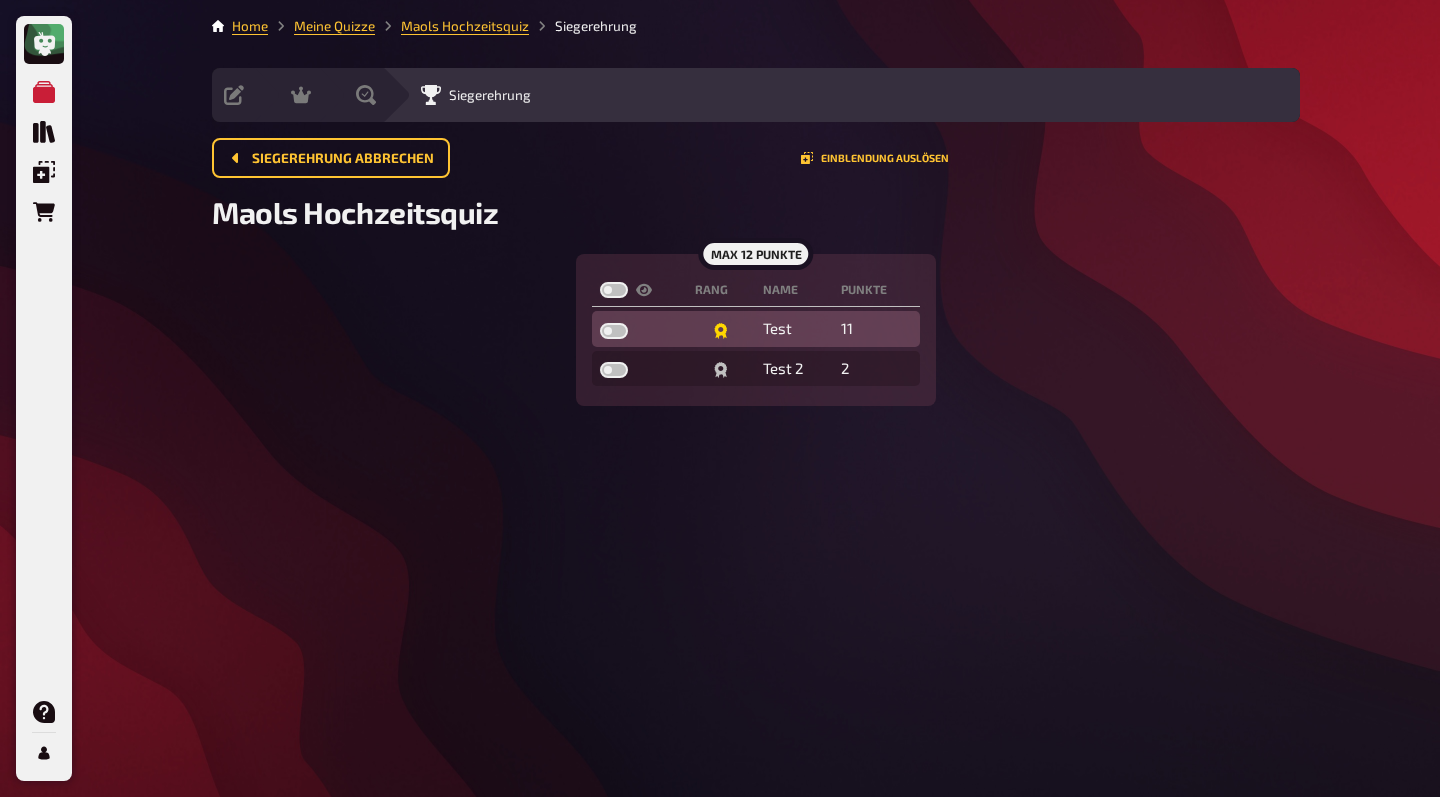 click on "Test" at bounding box center [794, 329] 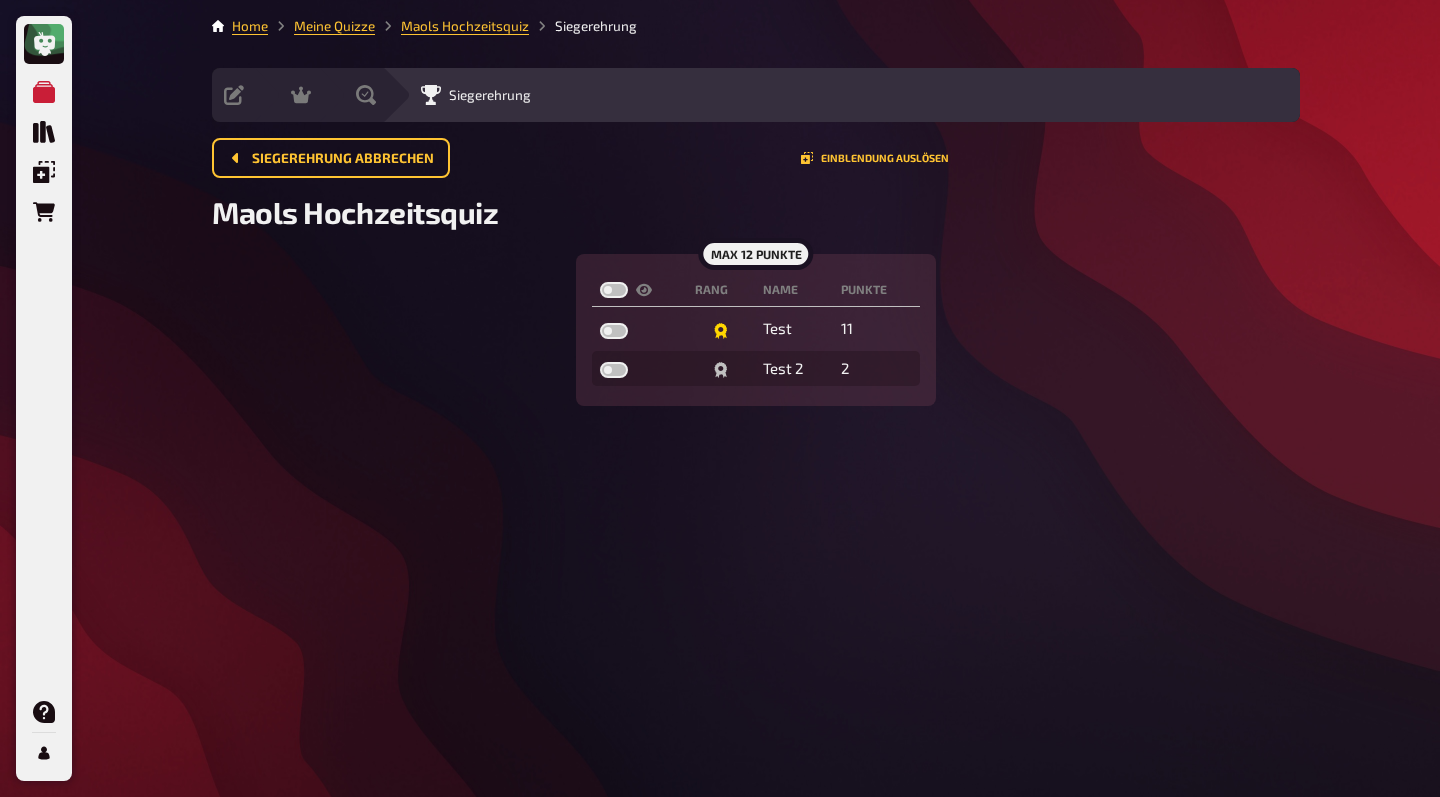 click on "max   12 Punkte Rang Name Punkte Test 11 Test 2 2" at bounding box center [756, 330] 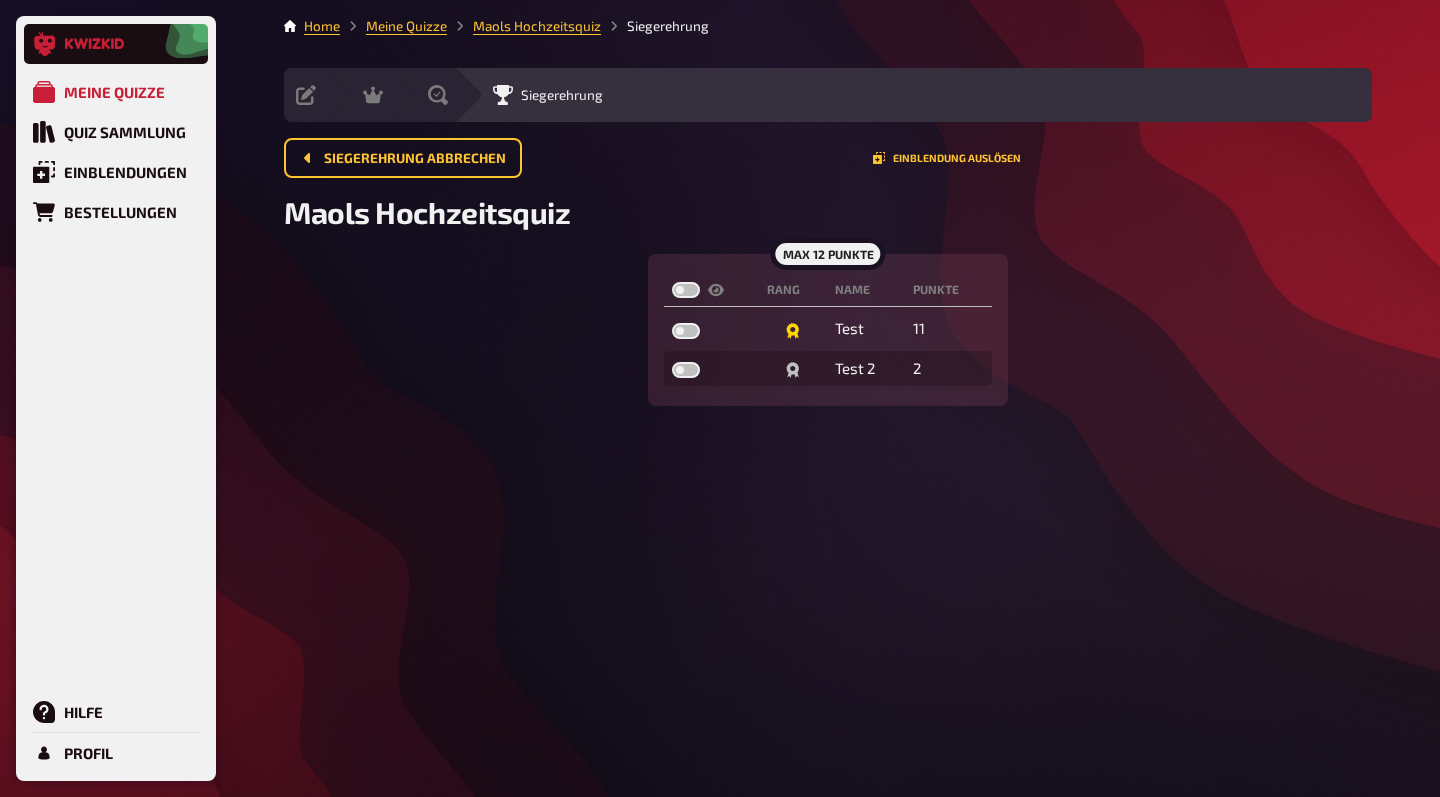 click at bounding box center (116, 44) 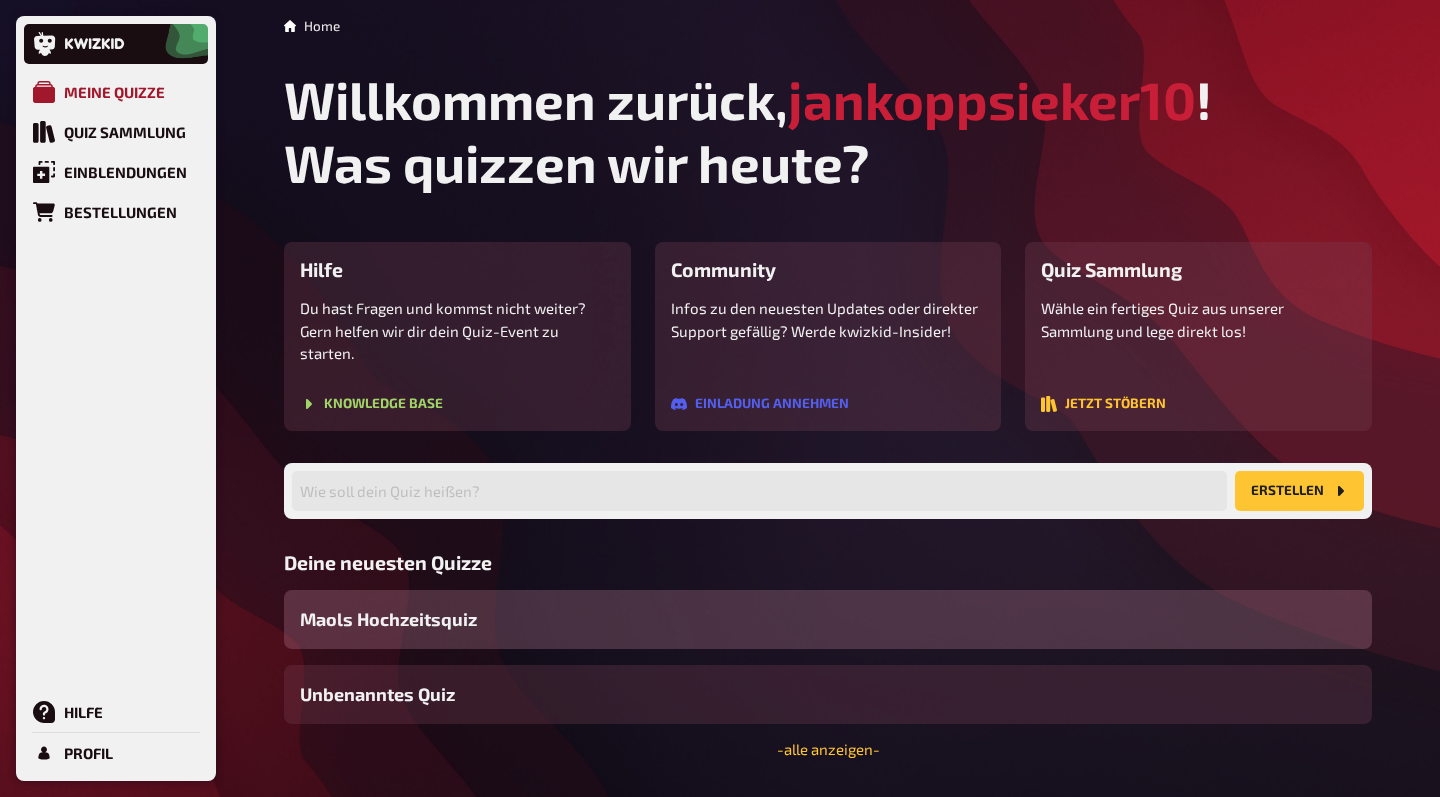 click on "Meine Quizze" at bounding box center [114, 92] 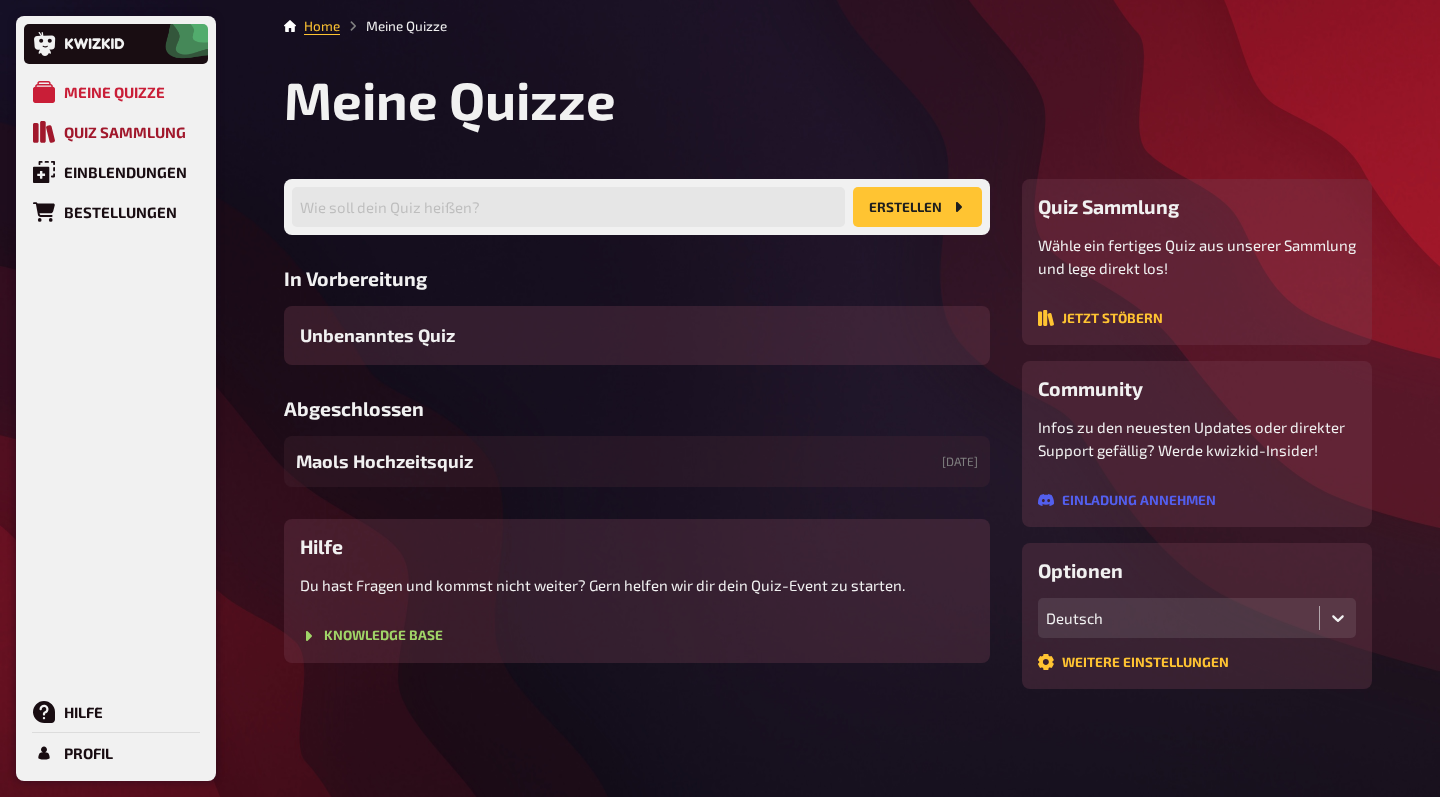 click on "Quiz Sammlung" at bounding box center (116, 132) 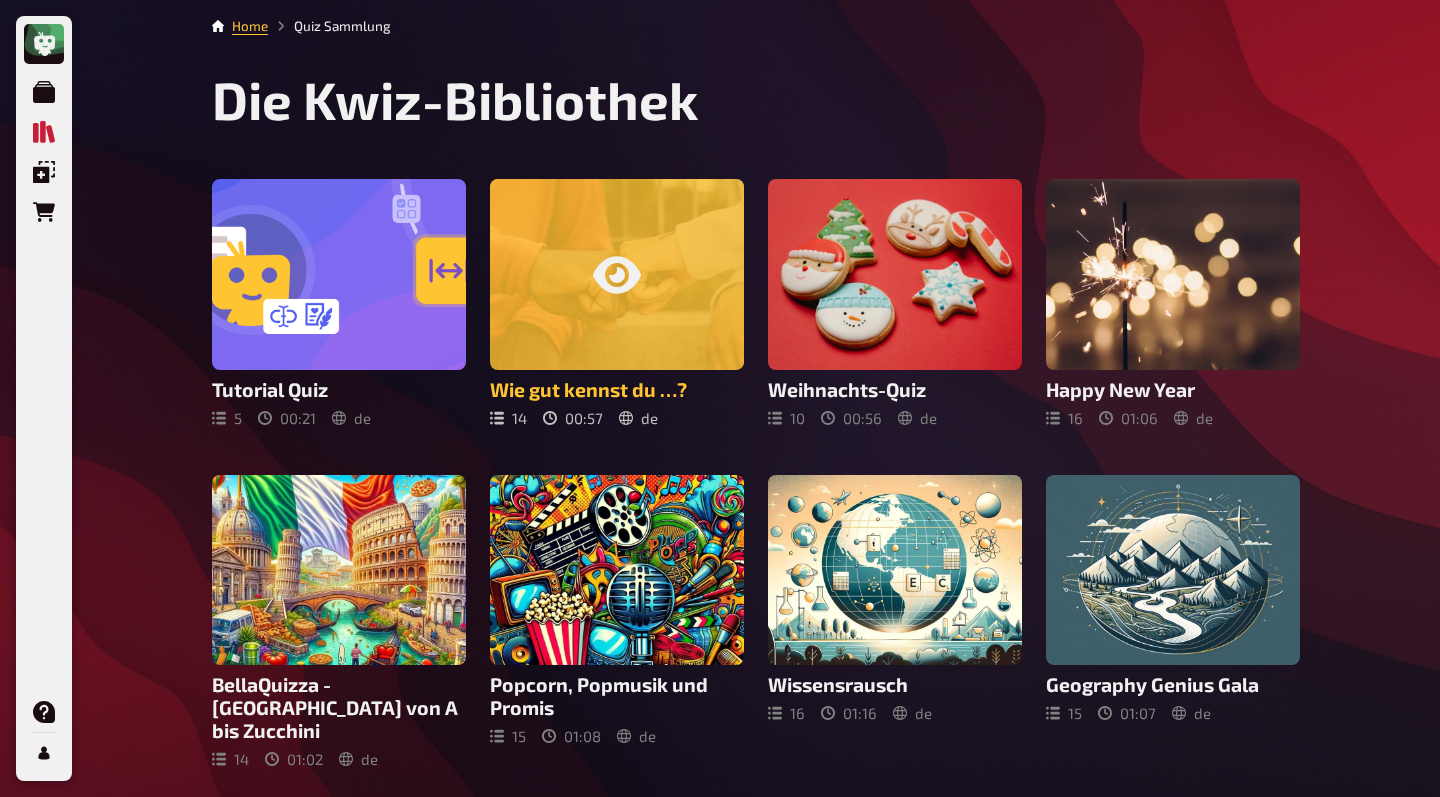 click at bounding box center (617, 274) 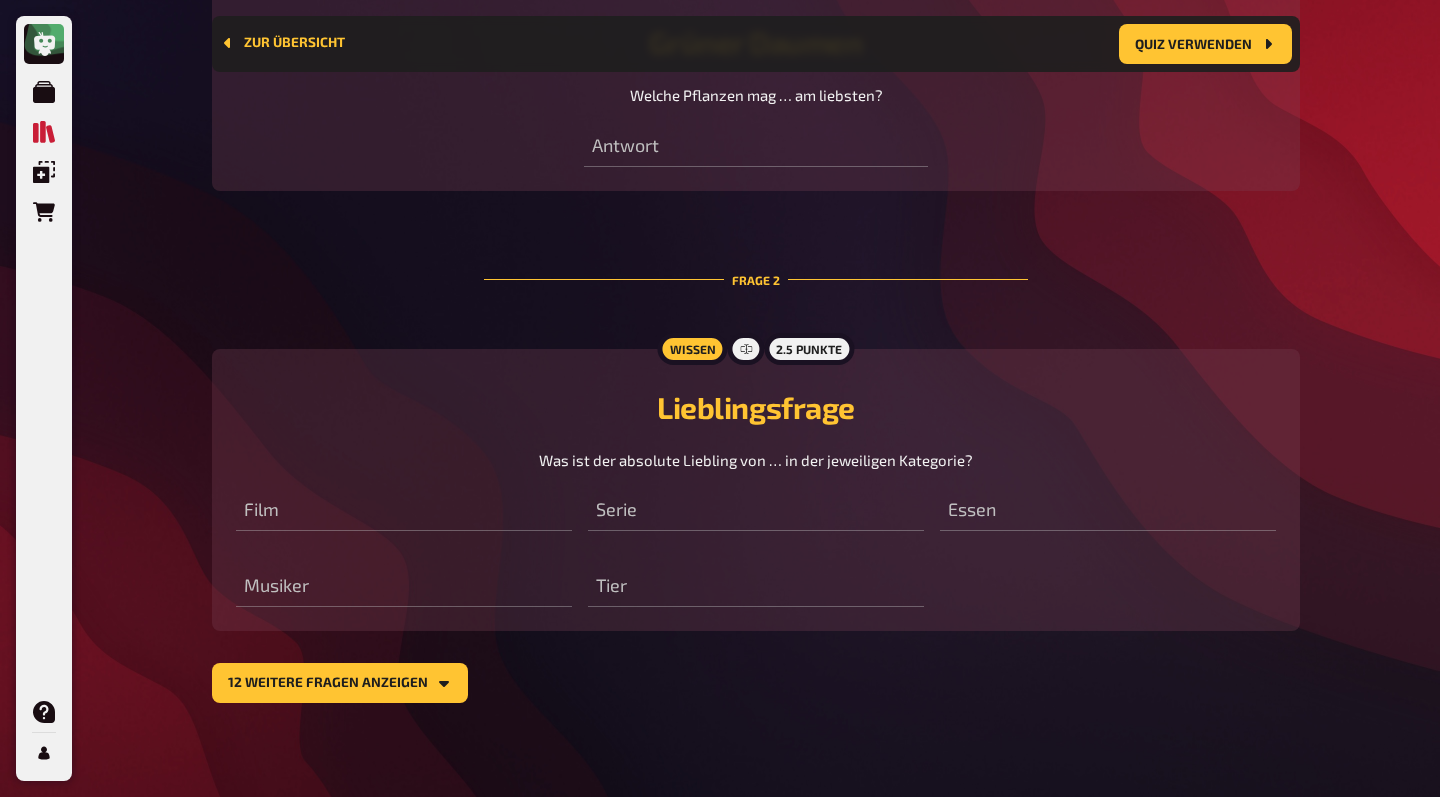 scroll, scrollTop: 865, scrollLeft: 0, axis: vertical 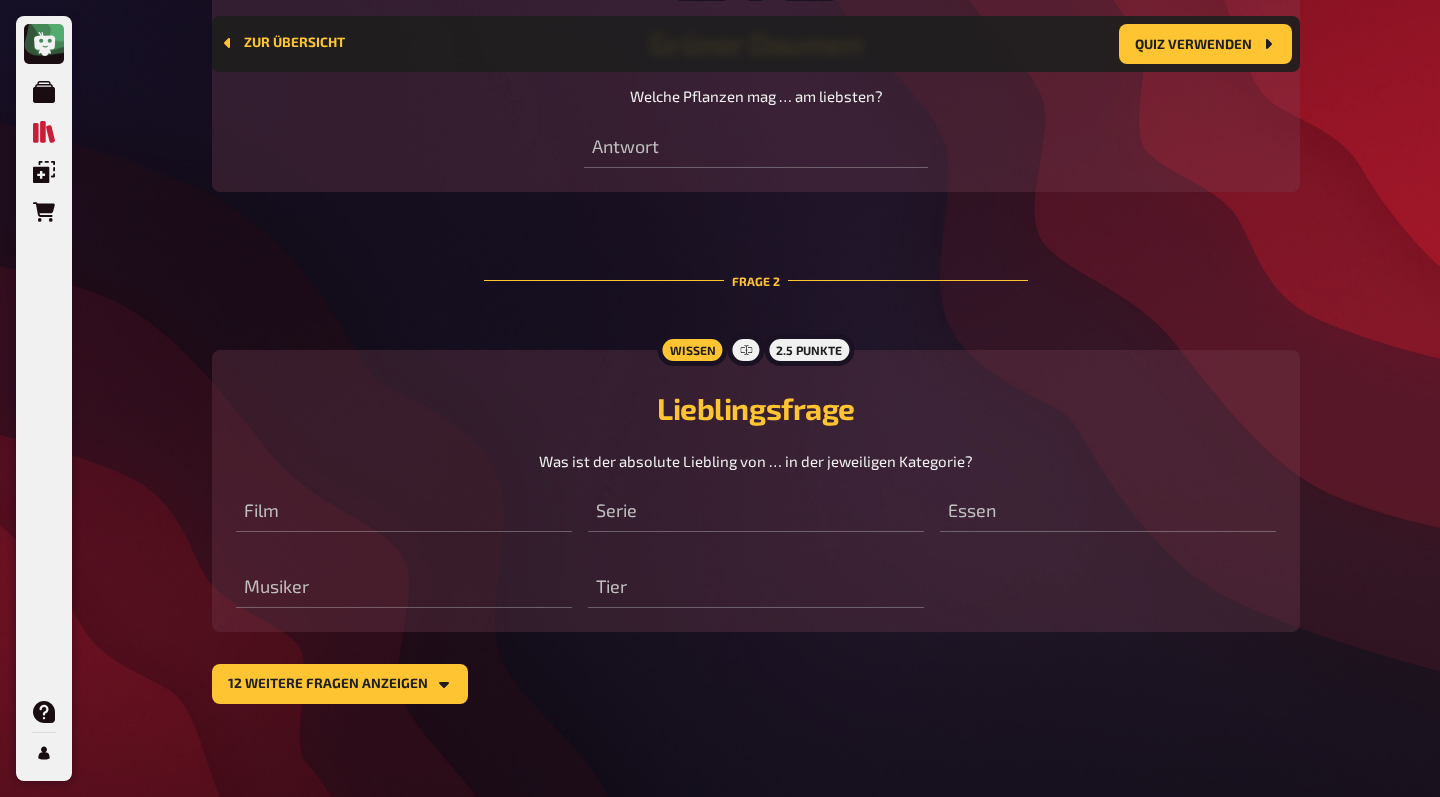 click on "Home Quiz Sammlung Zur Übersicht Quiz verwenden Wie gut kennst du …? Du machst ein Quiz über dich selbst oder einen Freund?
Hier haben wir dir einige Fragen zusammengestellt, mit denen du das Wissen deiner Spieler über eine bestimmte Person abchecken kannst.
Allerdings ist hier noch etwas Arbeit von dir gefragt – schließlich kennen wir die Person ja nicht. 🧐 hochzeit geburtstag party   14   Fragen   57 Minuten   Deutsch   22.11.2023   kwizkid Frage   1 Wissen 1 Punkt Grüner Daumen Welche Pflanzen mag … am liebsten? Antwort Frage   2 Wissen 2.5 Punkte Lieblingsfrage Was ist der absolute Liebling von … in der jeweiligen Kategorie? Film Serie Essen Musiker Tier 12 weitere Fragen anzeigen" at bounding box center (756, -33) 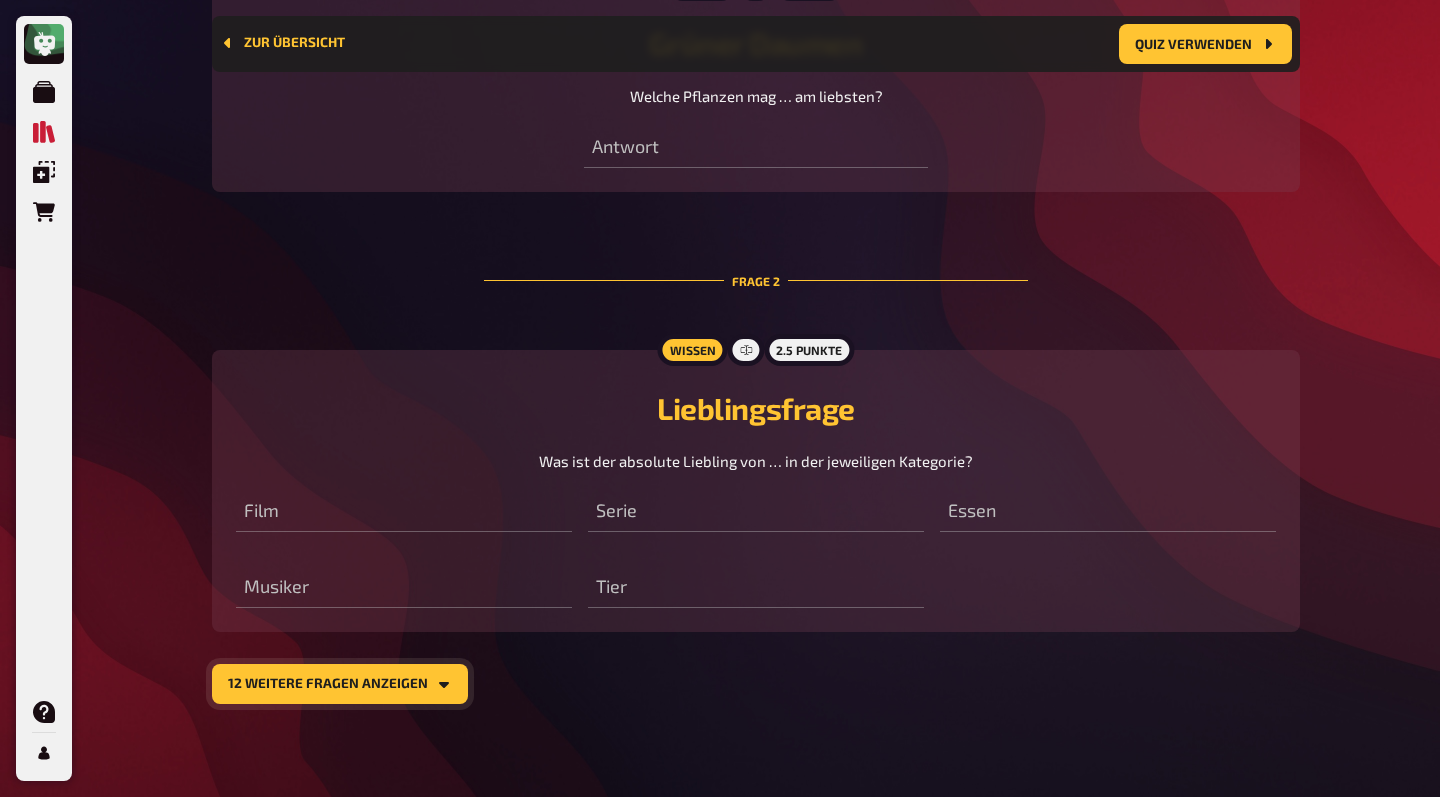 click on "12 weitere Fragen anzeigen" at bounding box center [340, 684] 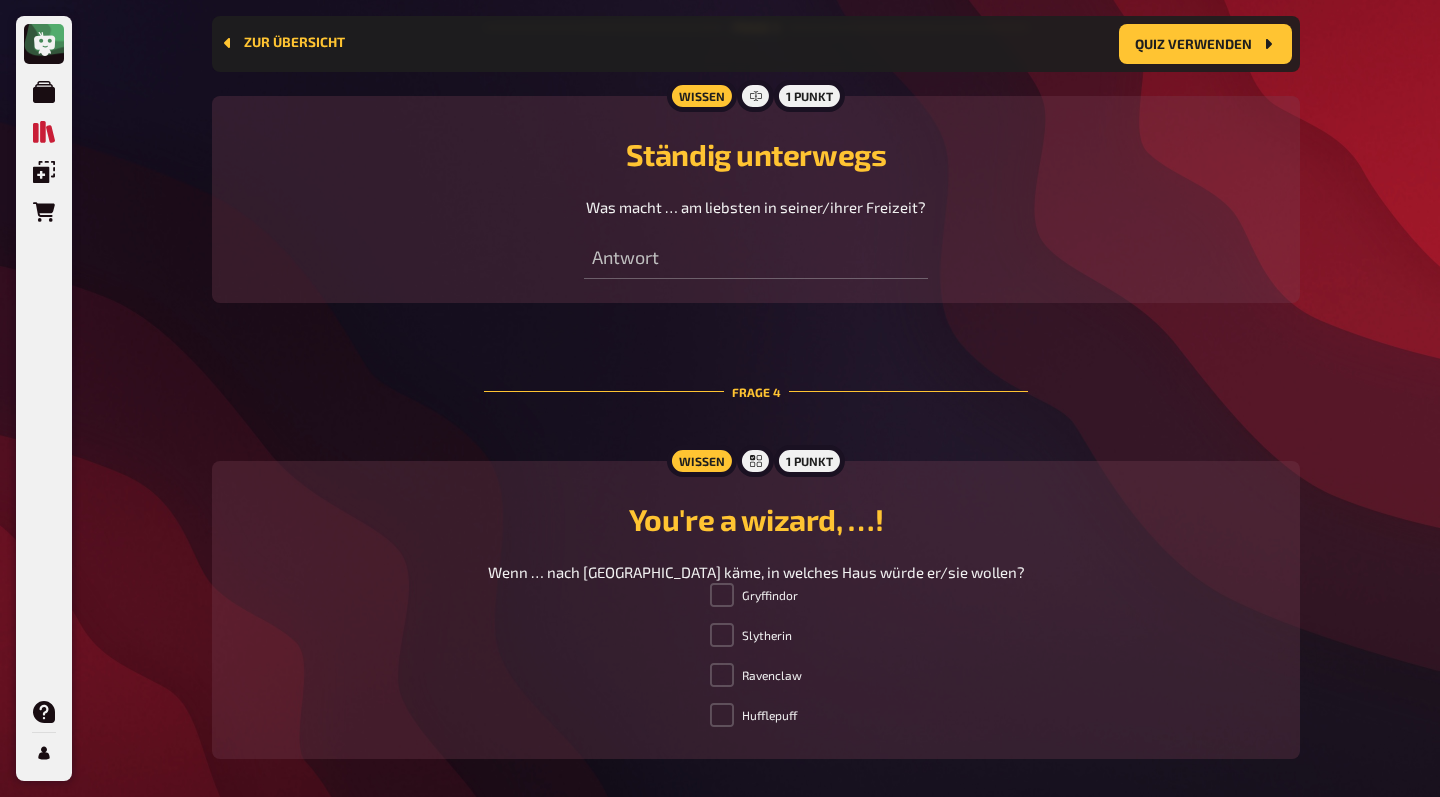 scroll, scrollTop: 1468, scrollLeft: 0, axis: vertical 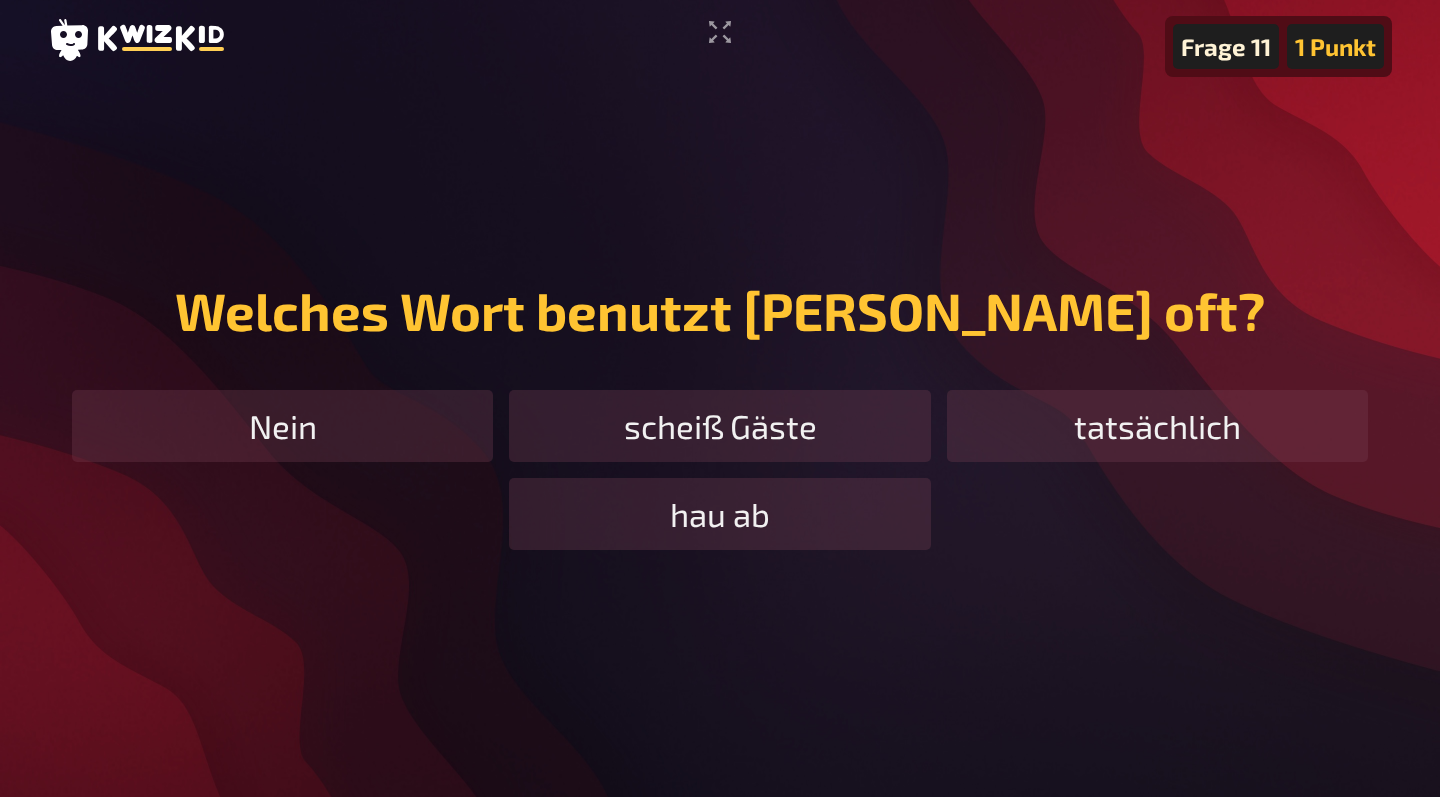 click on "tatsächlich" at bounding box center (1157, 426) 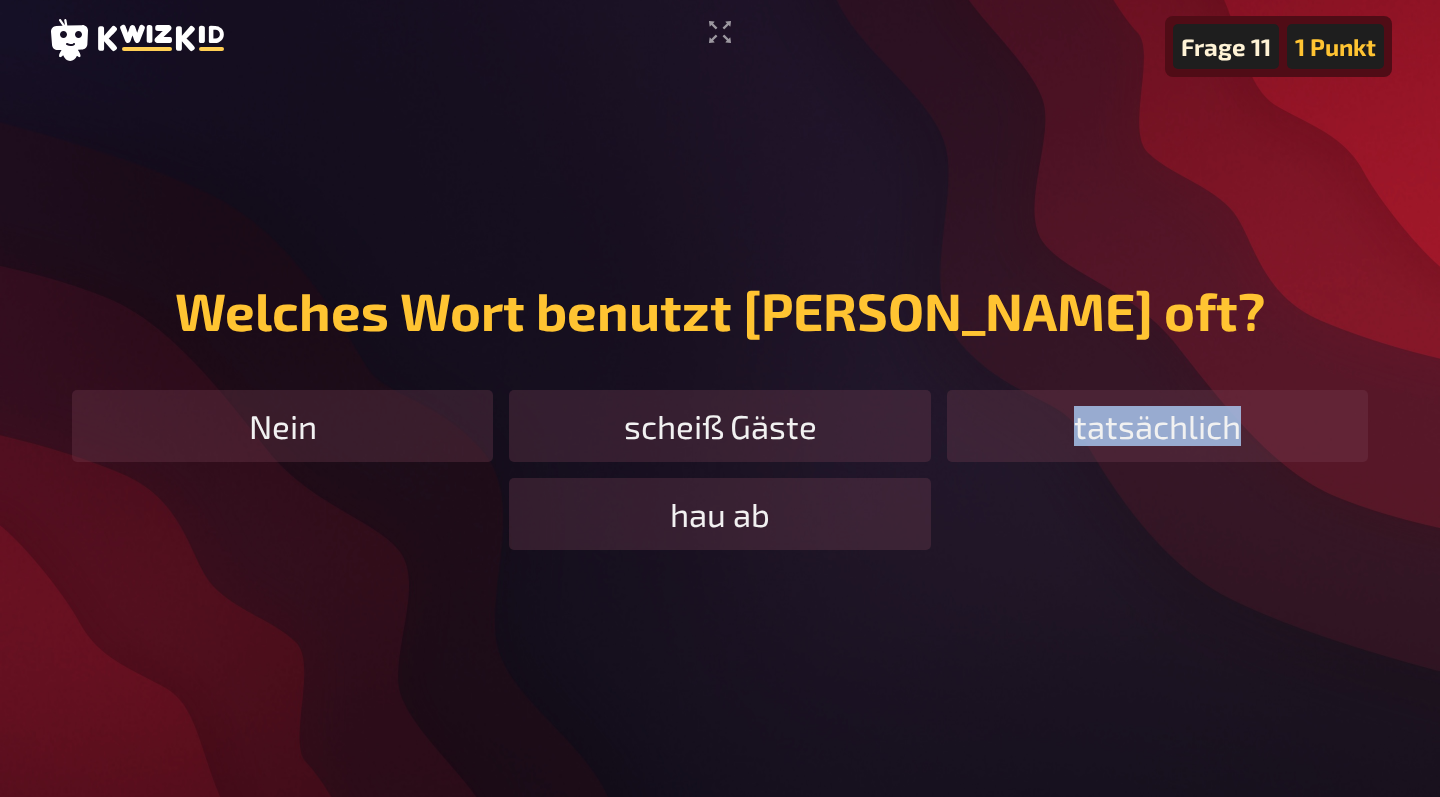 click on "tatsächlich" at bounding box center [1157, 426] 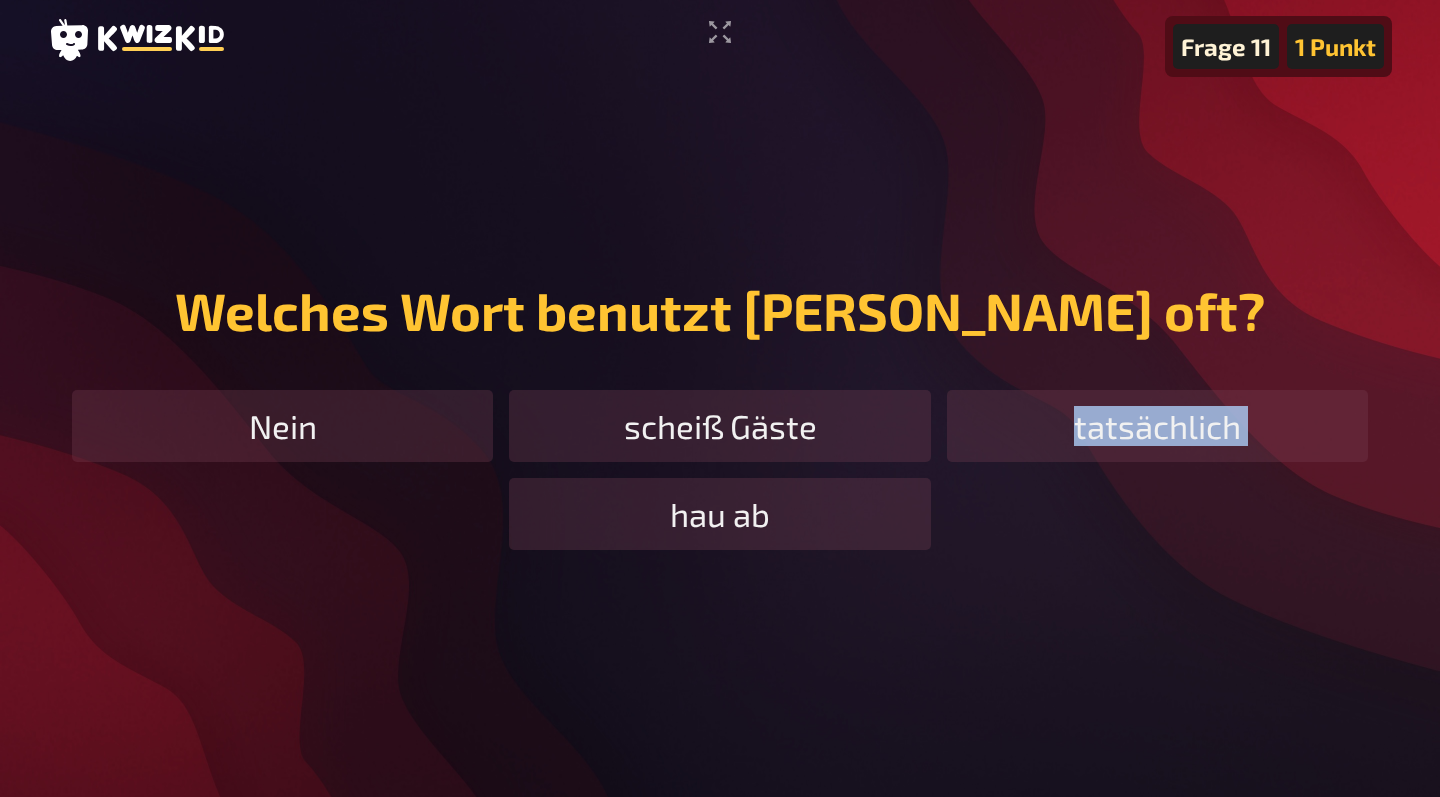 click on "tatsächlich" at bounding box center [1157, 426] 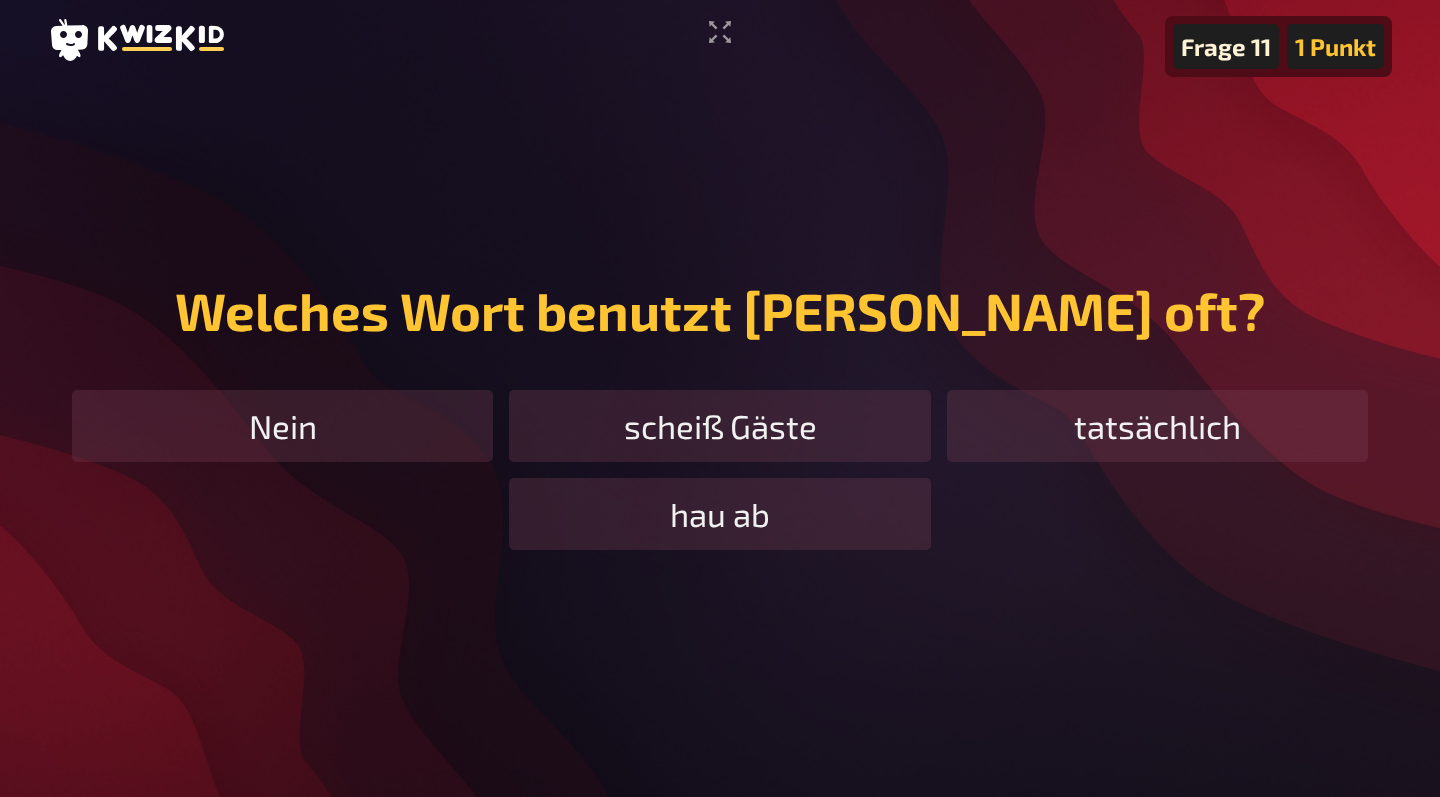 click on "Frage   11 1 Punkt Welches Wort benutzt [PERSON_NAME] oft?  Nein scheiß Gäste tatsächlich hau ab" at bounding box center [720, 414] 